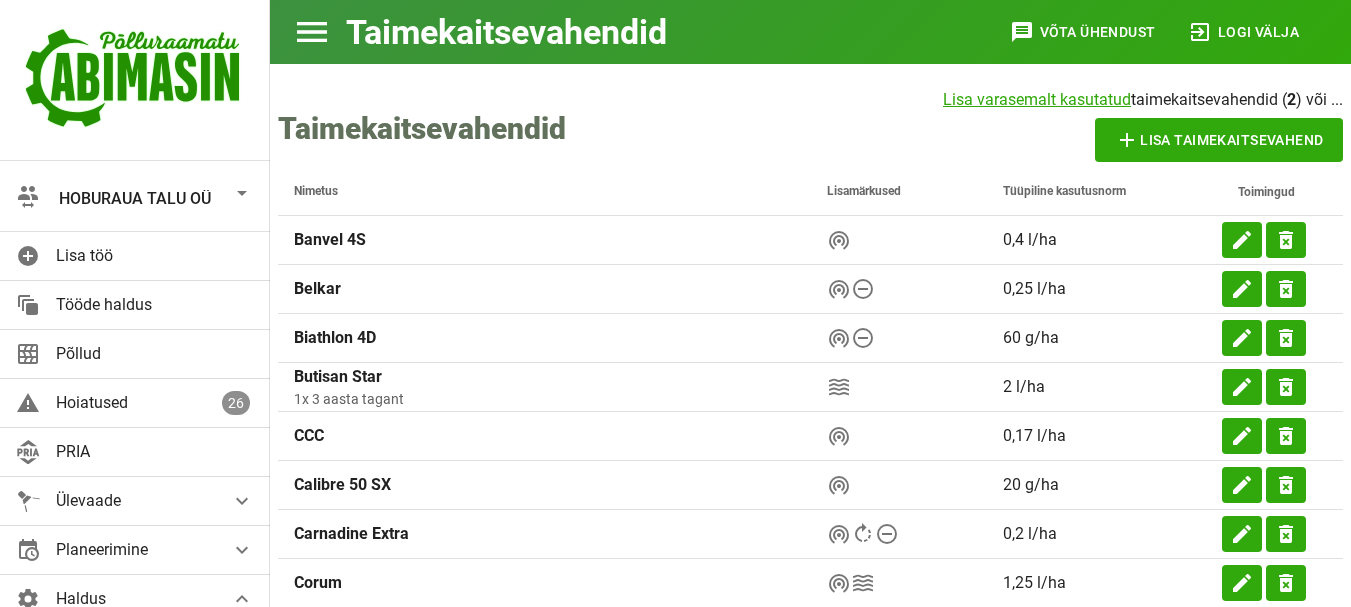 scroll, scrollTop: 1495, scrollLeft: 0, axis: vertical 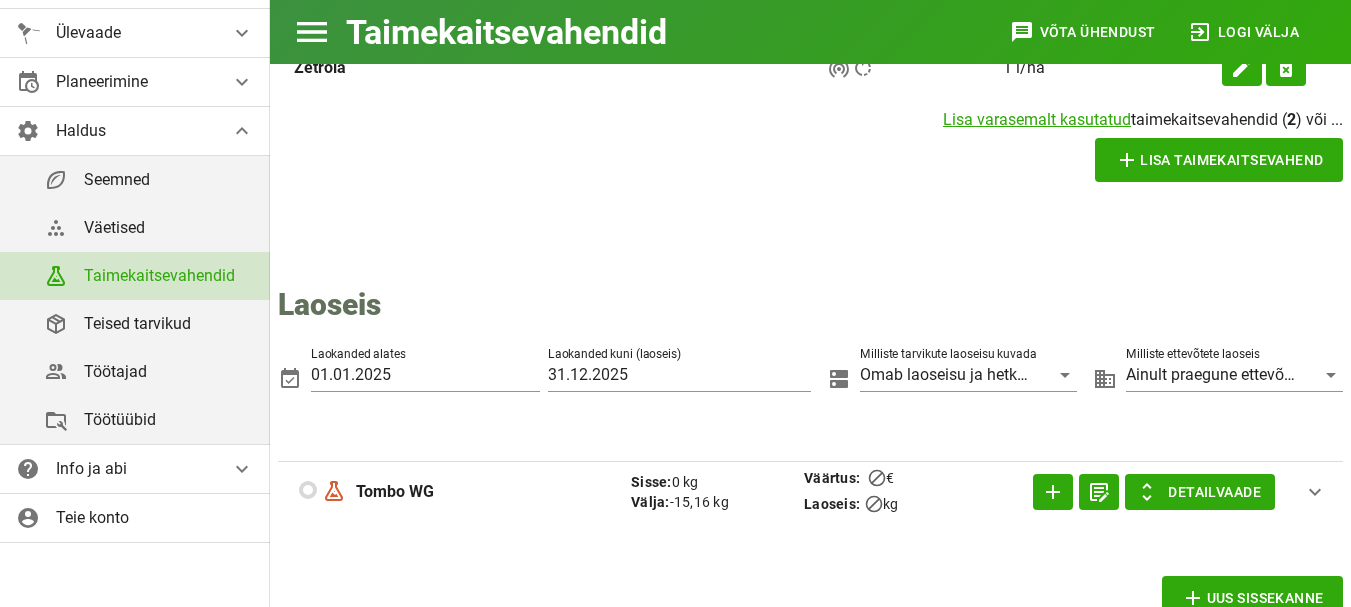 click on "Taimekaitsevahendid" at bounding box center (169, 275) 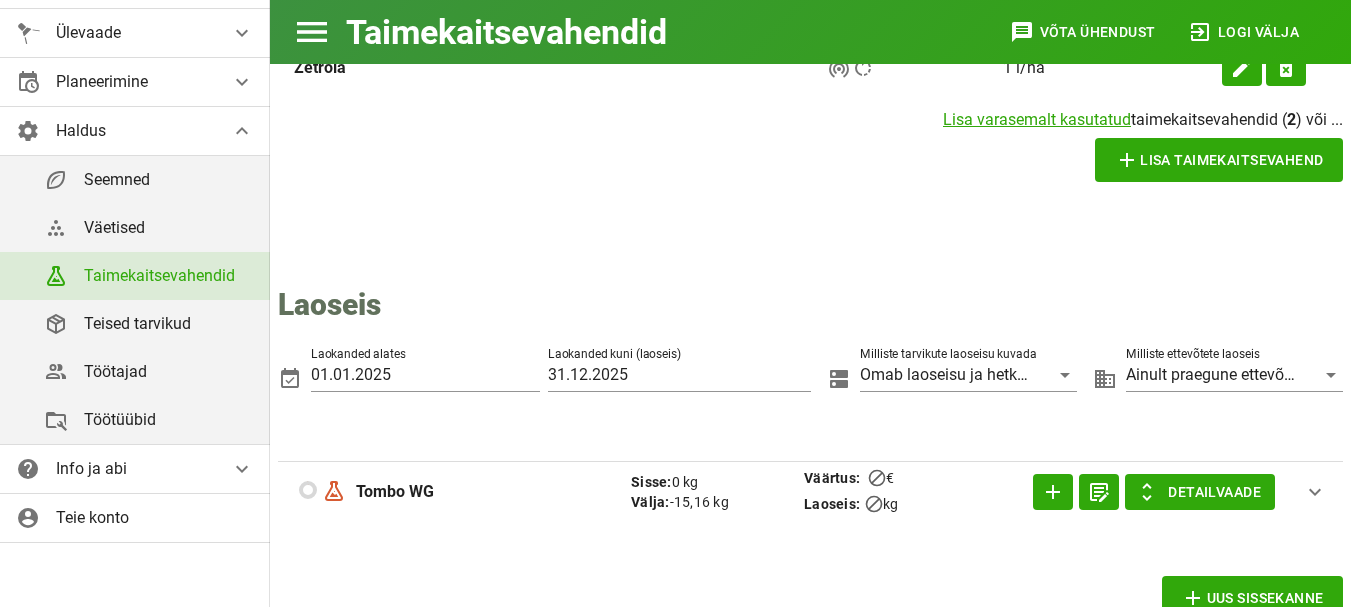 click on "Taimekaitsevahendid Lisa varasemalt kasutatud  taimekaitsevahendid ( [NUMBER] ) või ...  add  Lisa taimekaitsevahend  Nimetus Lisamärkused Tüüpiline kasutusnorm. Toimingud Banvel 4S wifi_tethering [NUMBER] l/ha edit delete_forever Belkar    wifi_tethering remove_circle_outline [NUMBER] l/ha edit delete_forever Biathlon 4D wifi_tethering remove_circle_outline [NUMBER] g/ha edit delete_forever Butisan Star  1x [NUMBER] aasta tagant  waves [NUMBER] l/ha edit delete_forever CCC wifi_tethering [NUMBER] l/ha edit delete_forever Calibre 50 SX    wifi_tethering [NUMBER] g/ha edit delete_forever Carnadine Extra wifi_tethering rotate_right remove_circle_outline [NUMBER] l/ha edit delete_forever Corum wifi_tethering waves [NUMBER] l/ha edit delete_forever Curbatur wifi_tethering waves [NUMBER] l/ha edit delete_forever Cyperkill 500 EC wifi_tethering rotate_right [NUMBER] l/ha edit delete_forever Fenix    wifi_tethering remove_circle_outline [NUMBER] l/ha edit delete_forever Juventus 90    [NUMBER] l/ha edit delete_forever Leander wifi_tethering waves [NUMBER] l/ha edit delete_forever waves" at bounding box center (810, -382) 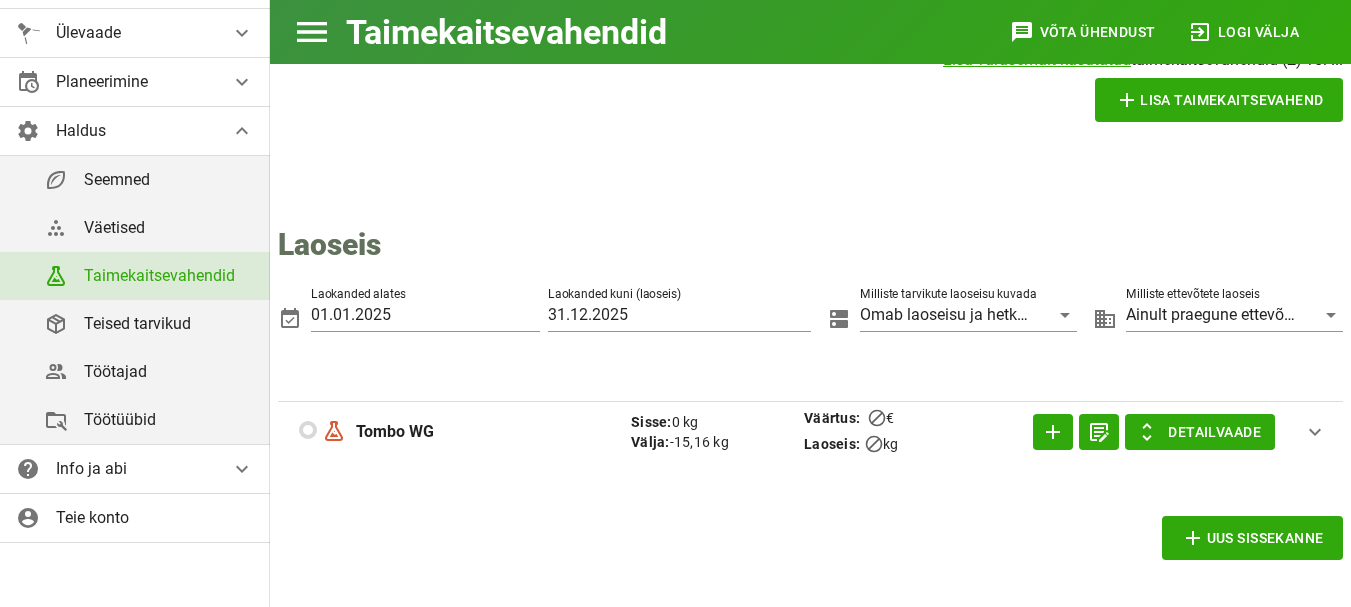 scroll, scrollTop: 1556, scrollLeft: 0, axis: vertical 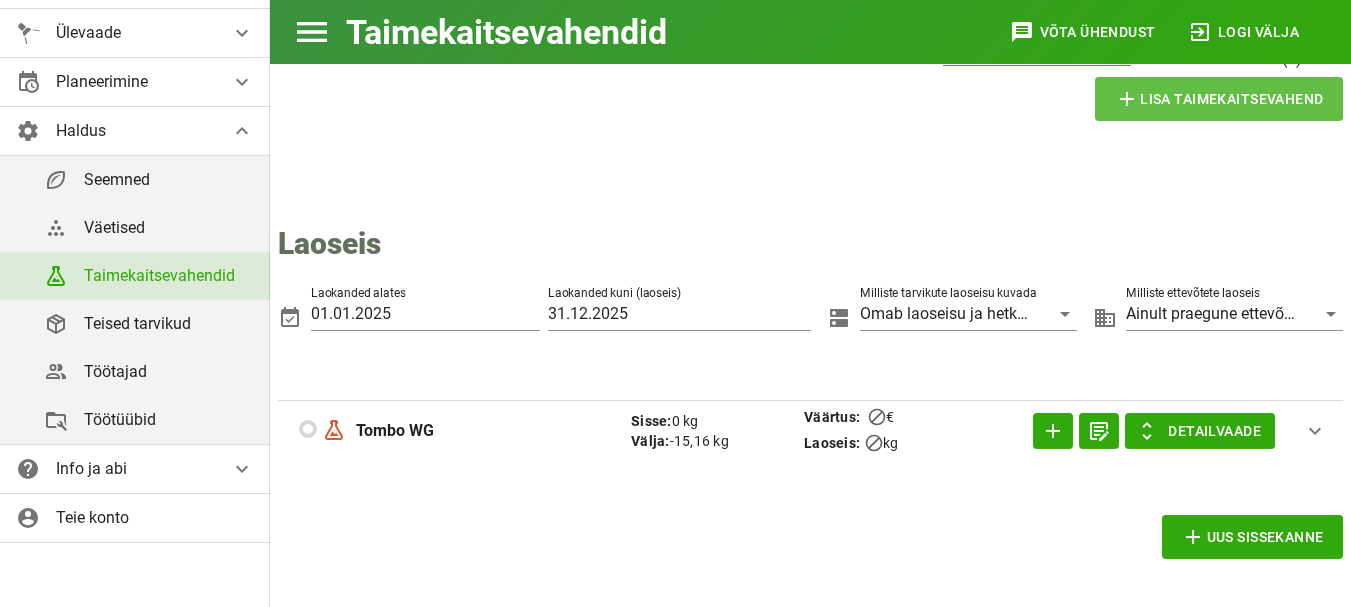 click on "add  Lisa taimekaitsevahend" at bounding box center [1219, 99] 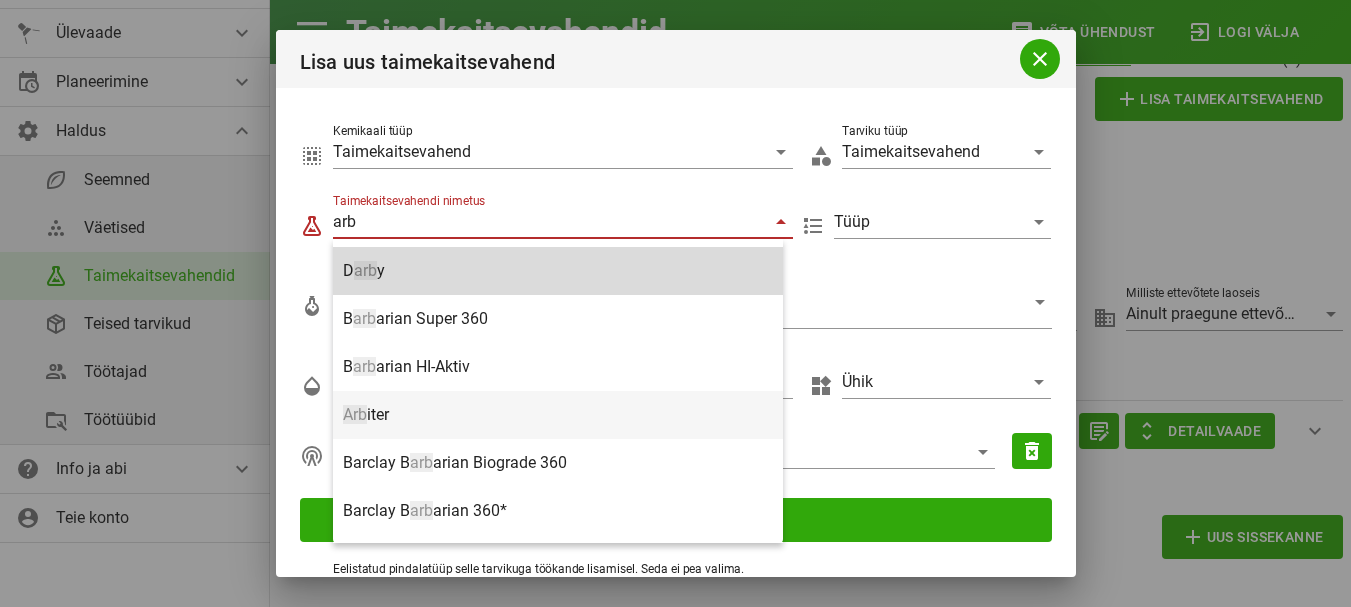 click on "Arb" at bounding box center [355, 414] 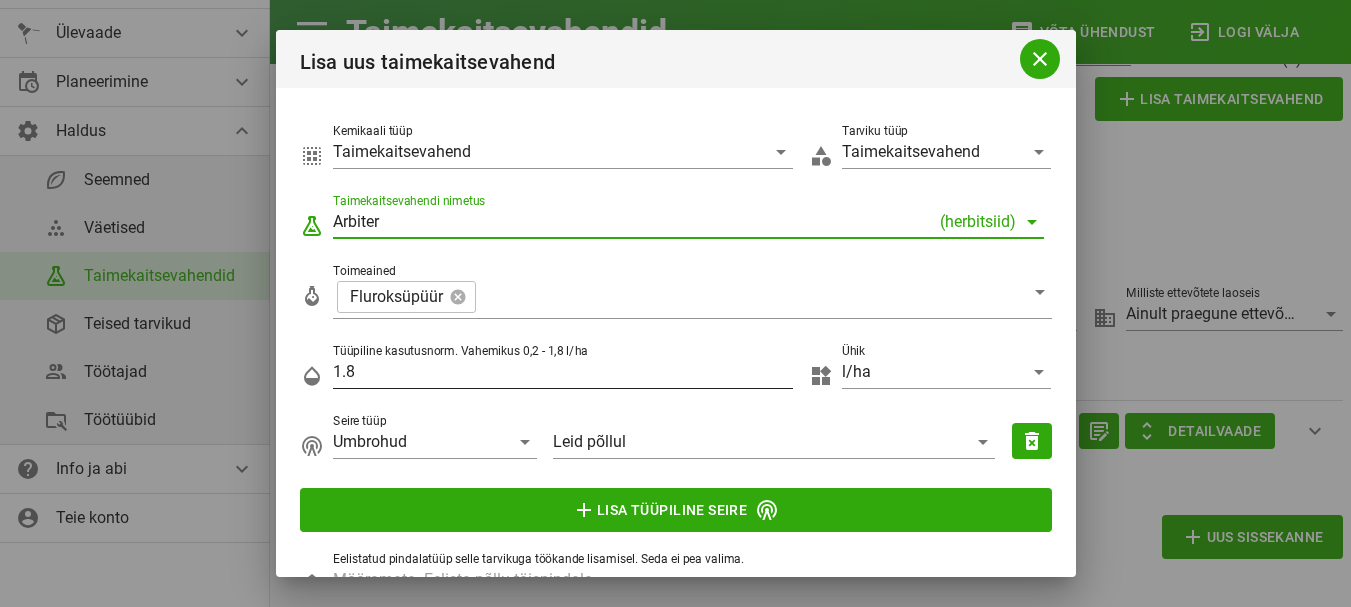 type on "Arbiter" 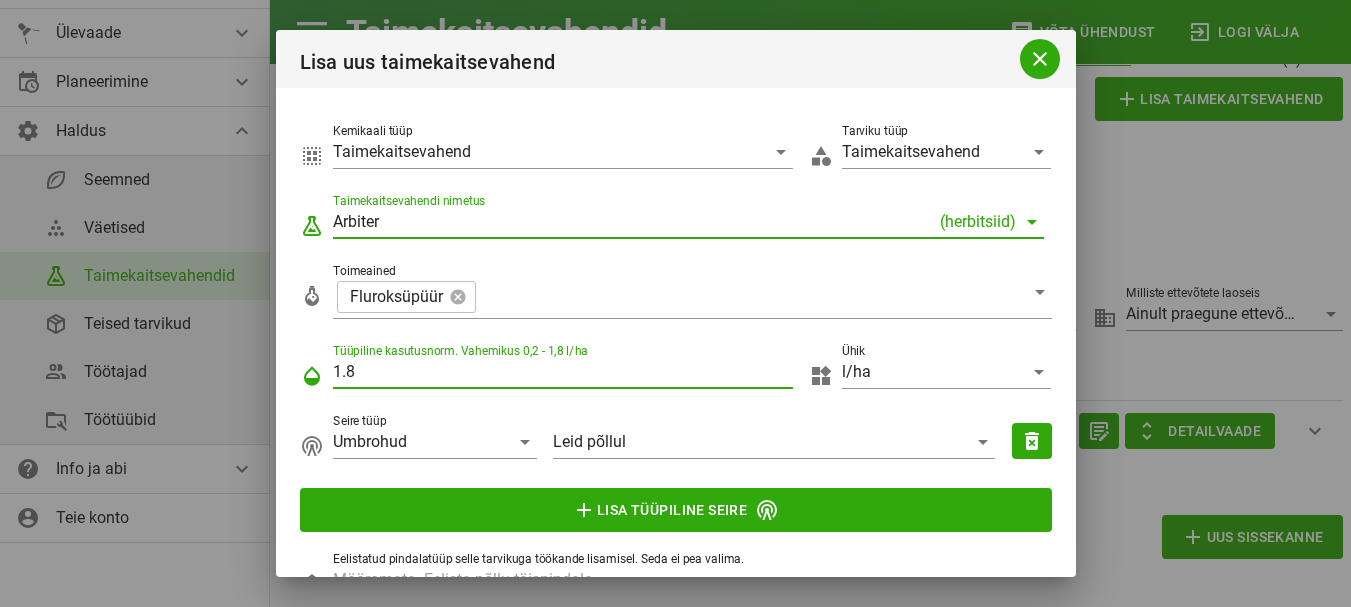 click on "1.8" at bounding box center (563, 372) 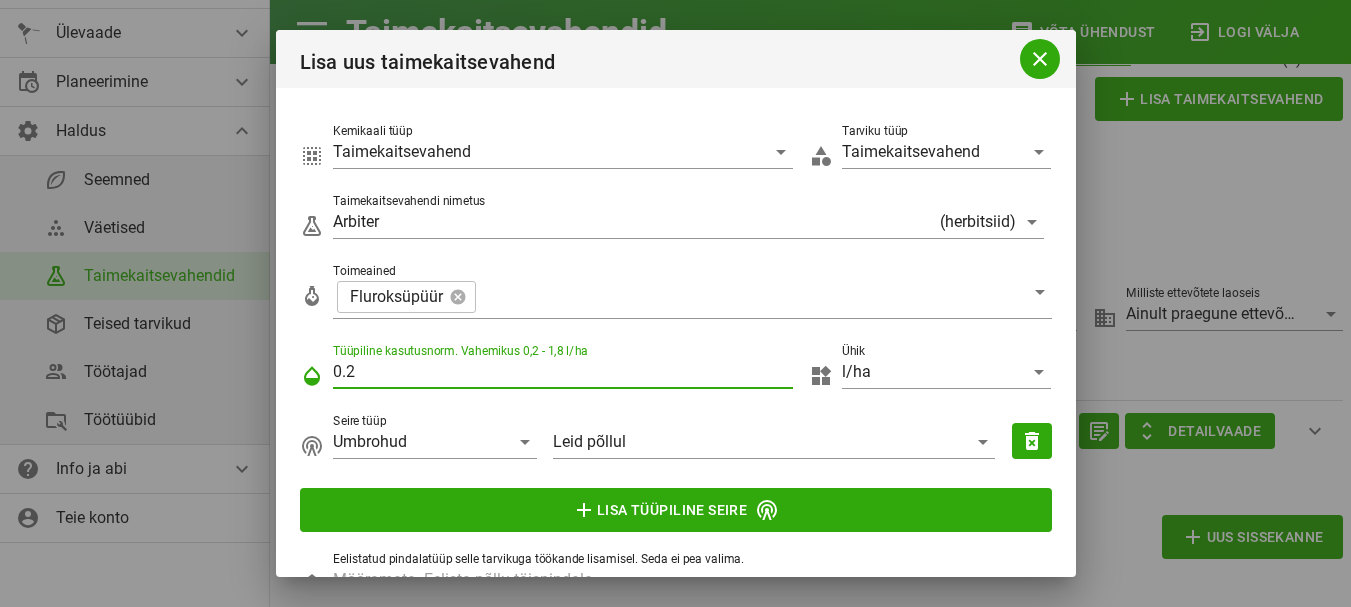 type on "0.2" 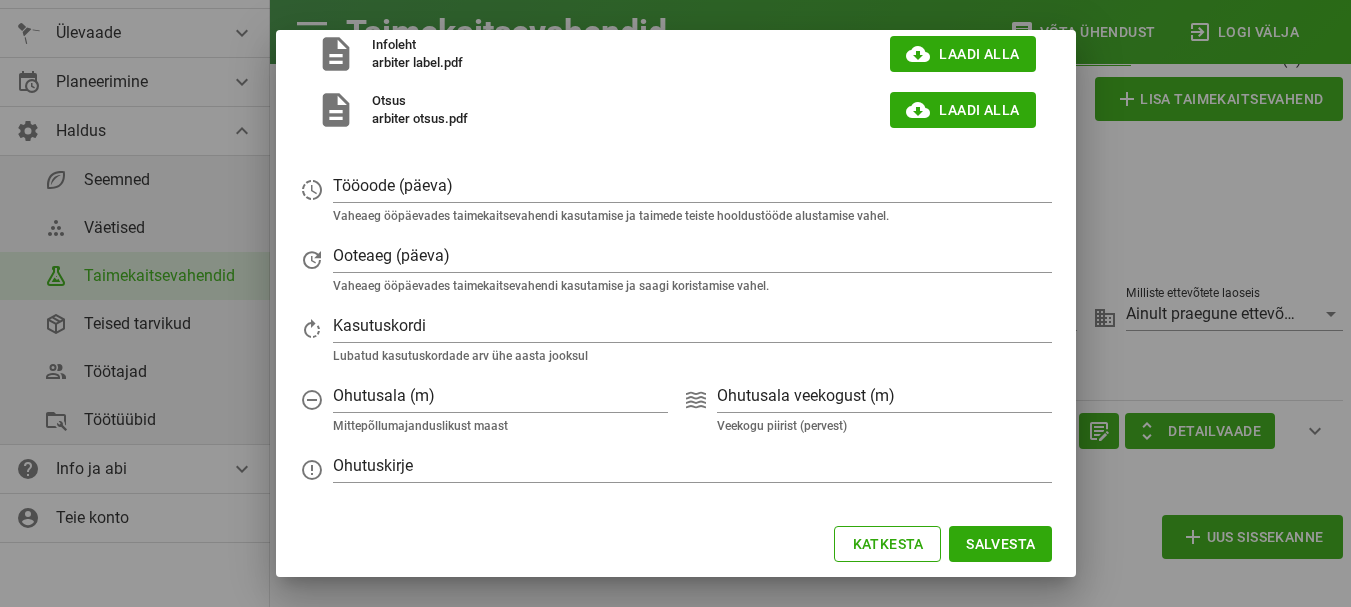 scroll, scrollTop: 789, scrollLeft: 0, axis: vertical 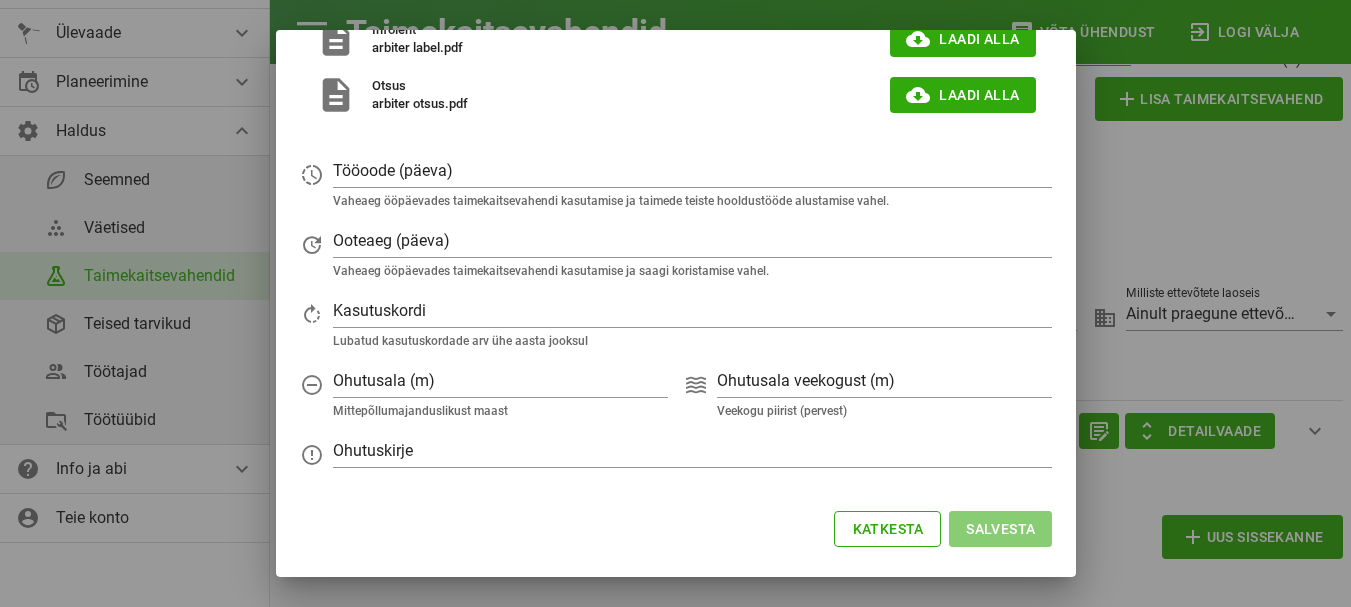 click on "Salvesta" at bounding box center [1000, 529] 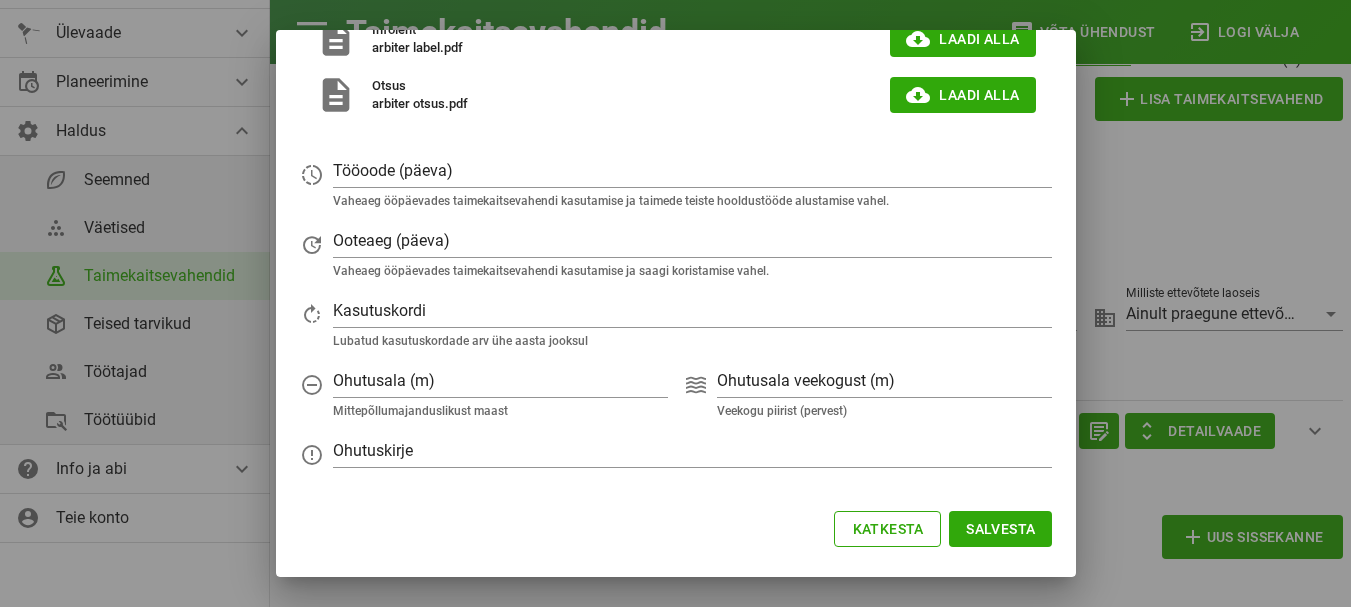 scroll, scrollTop: 311, scrollLeft: 0, axis: vertical 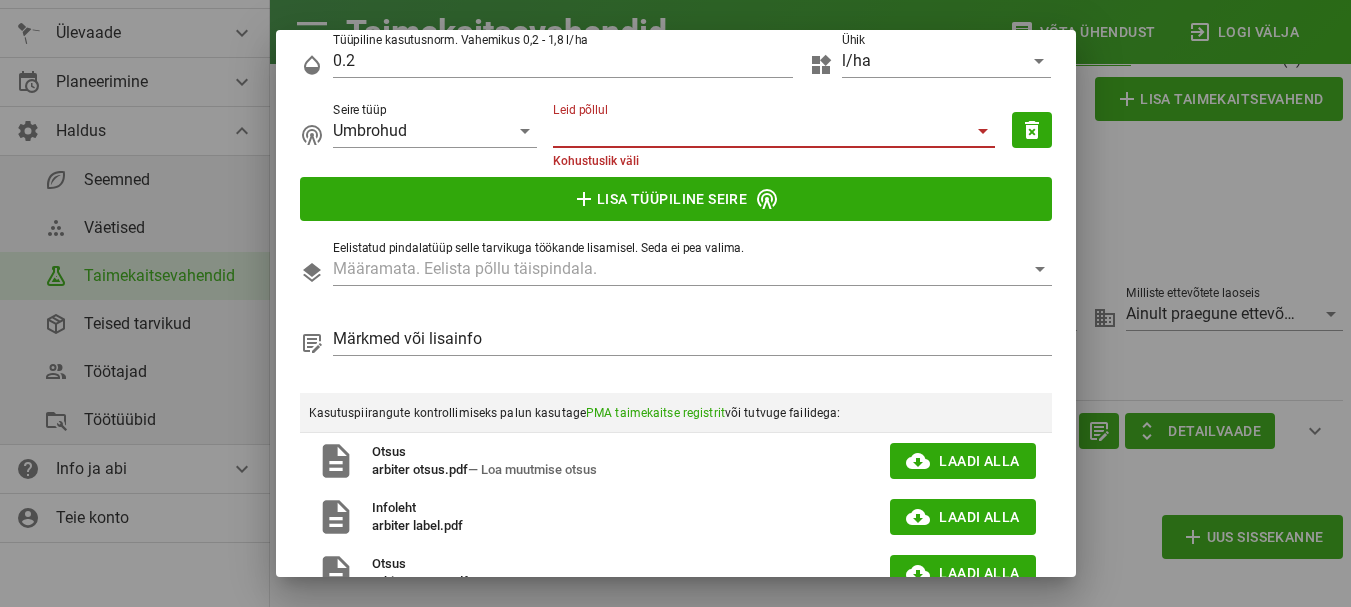click on "Leid põllul" at bounding box center [758, 131] 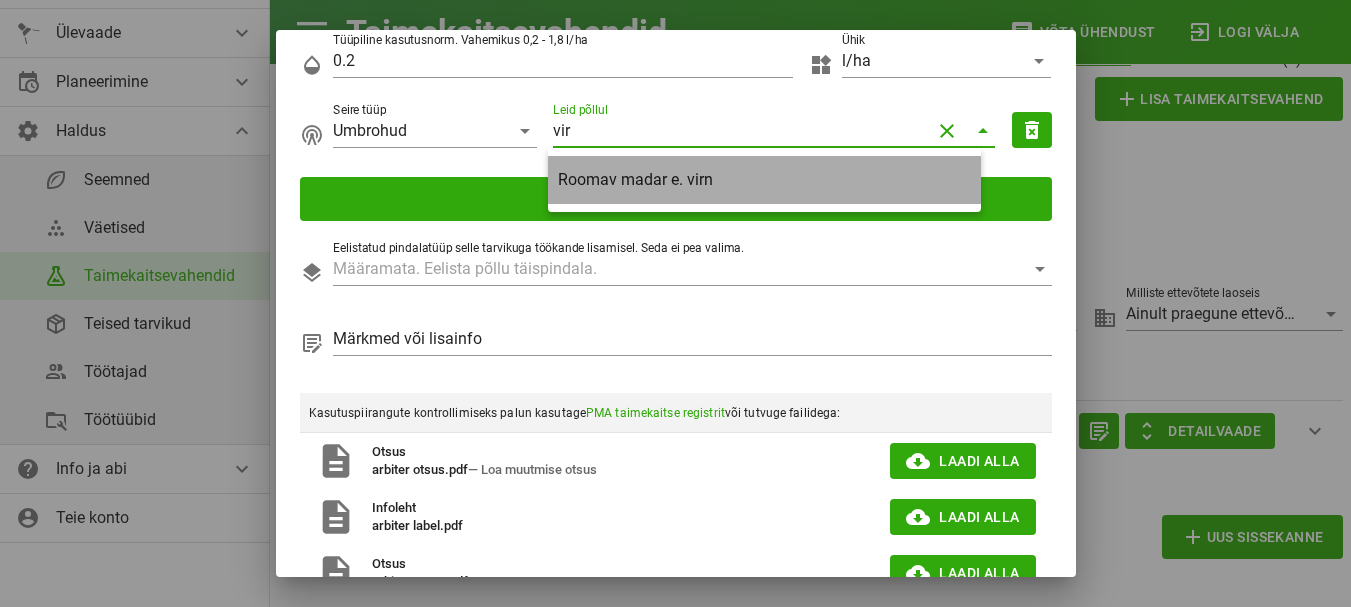 click on "Roomav madar e. virn" at bounding box center [764, 179] 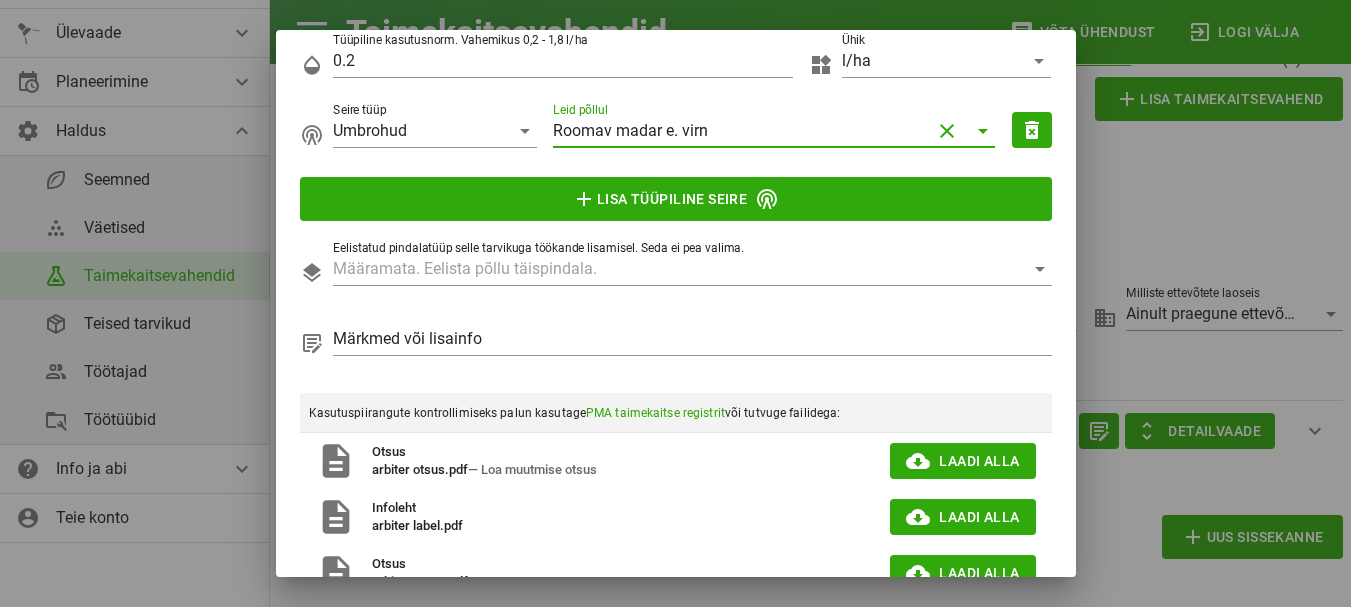 type on "Roomav madar e. virn" 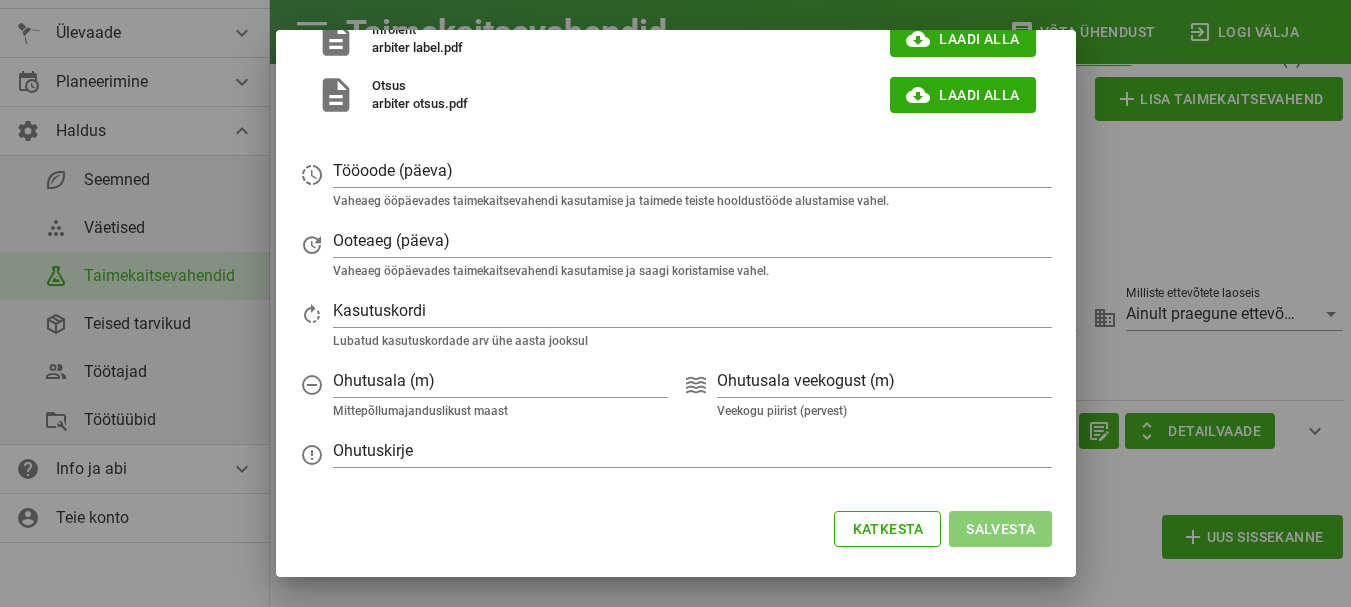 click on "Salvesta" at bounding box center (1000, 529) 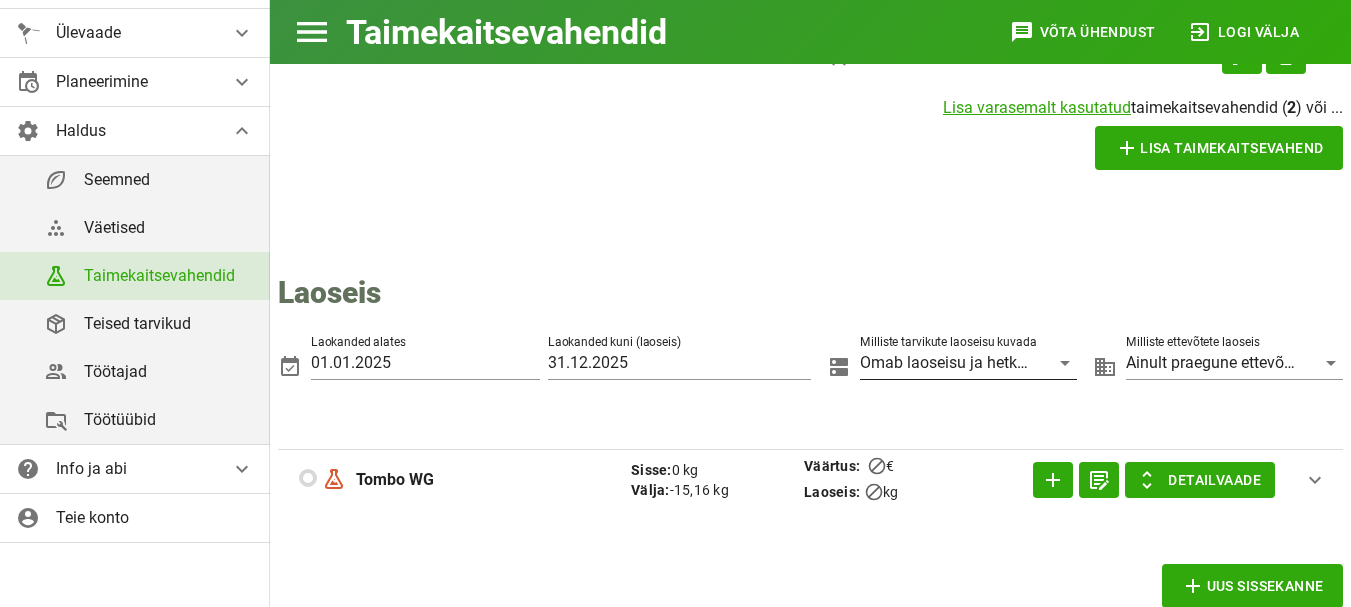 click at bounding box center (1065, 363) 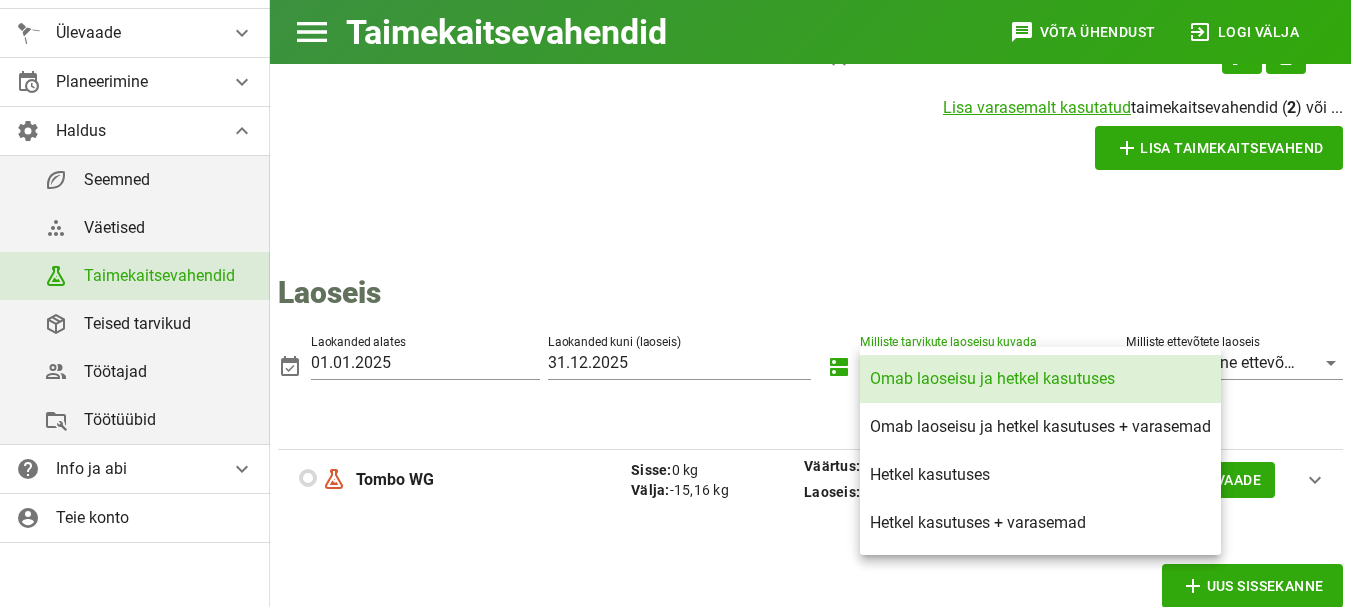 click on "Omab laoseisu ja hetkel kasutuses Omab laoseisu ja hetkel kasutuses + varasemad Hetkel kasutuses Hetkel kasutuses + varasemad" at bounding box center (1040, 451) 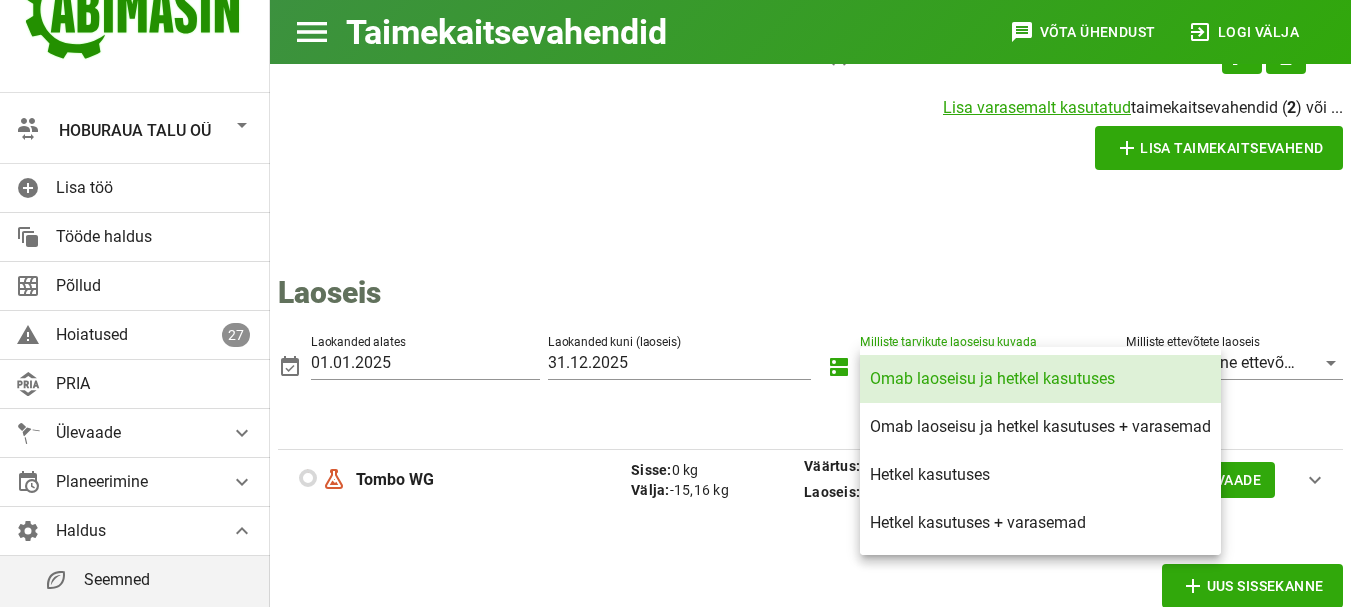 scroll, scrollTop: 0, scrollLeft: 0, axis: both 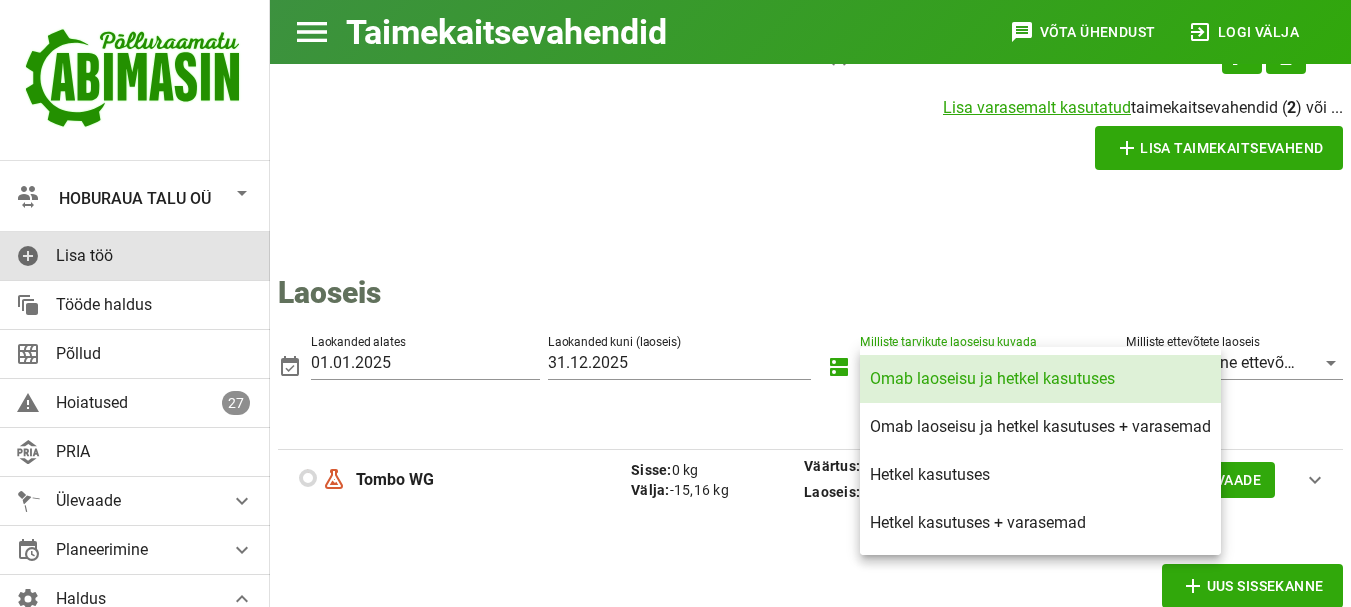click on "Lisa töö" at bounding box center (155, 255) 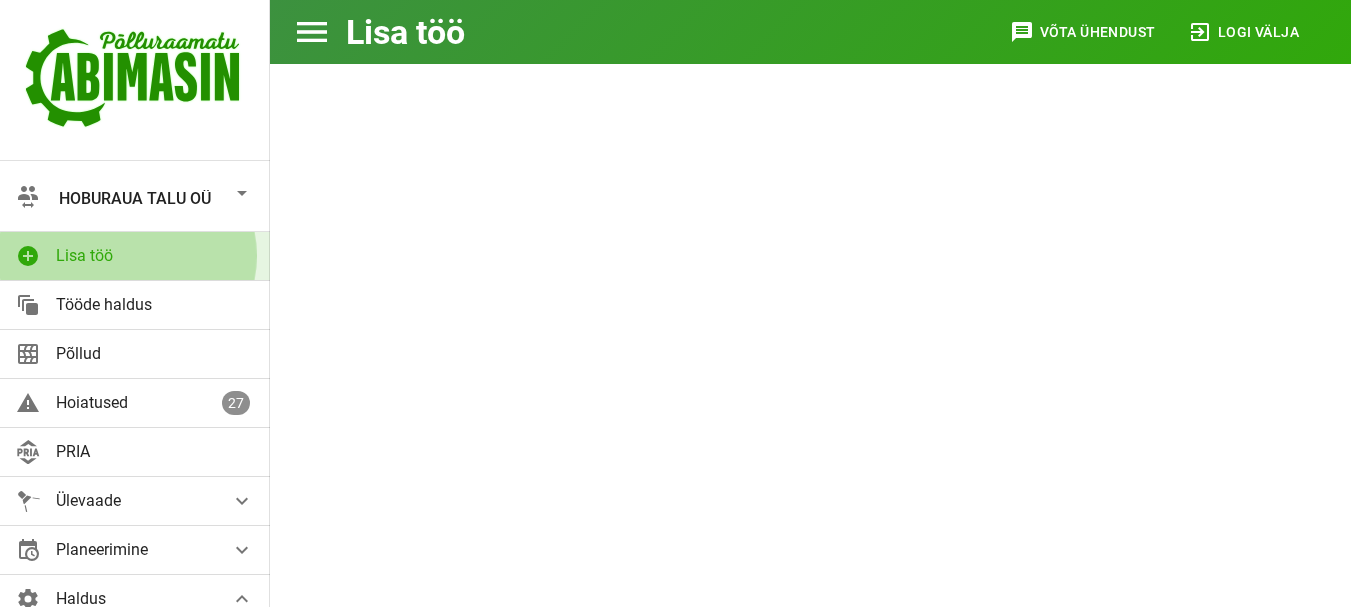 scroll, scrollTop: 0, scrollLeft: 0, axis: both 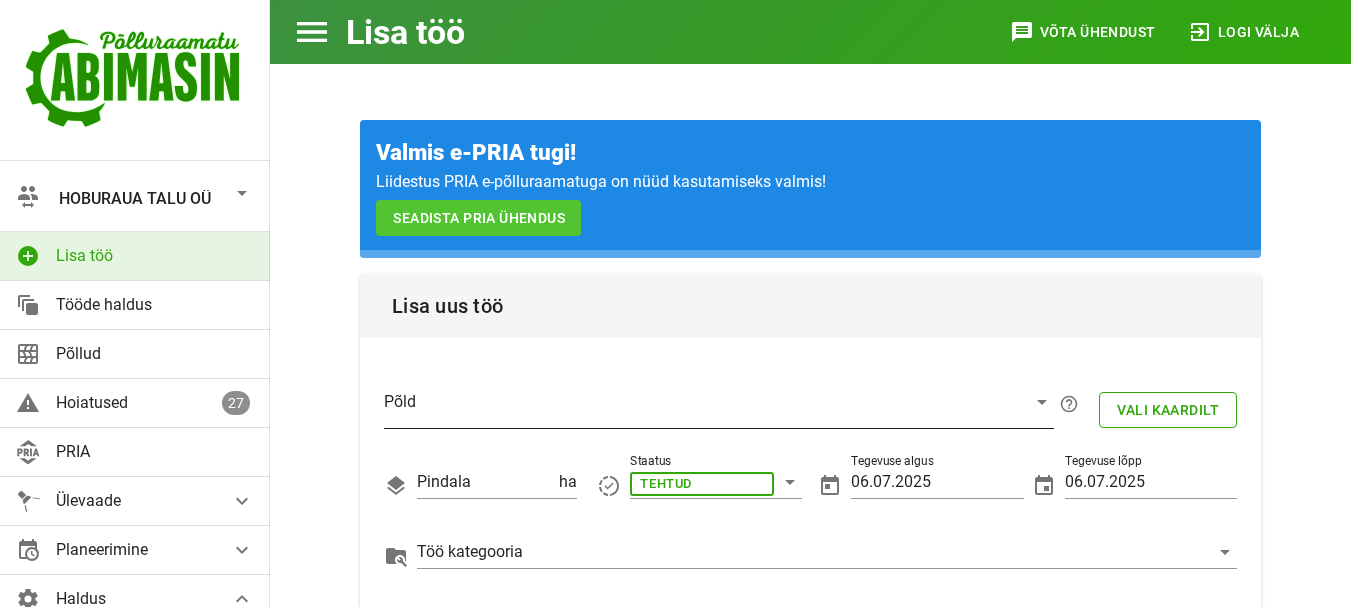 click at bounding box center [703, 407] 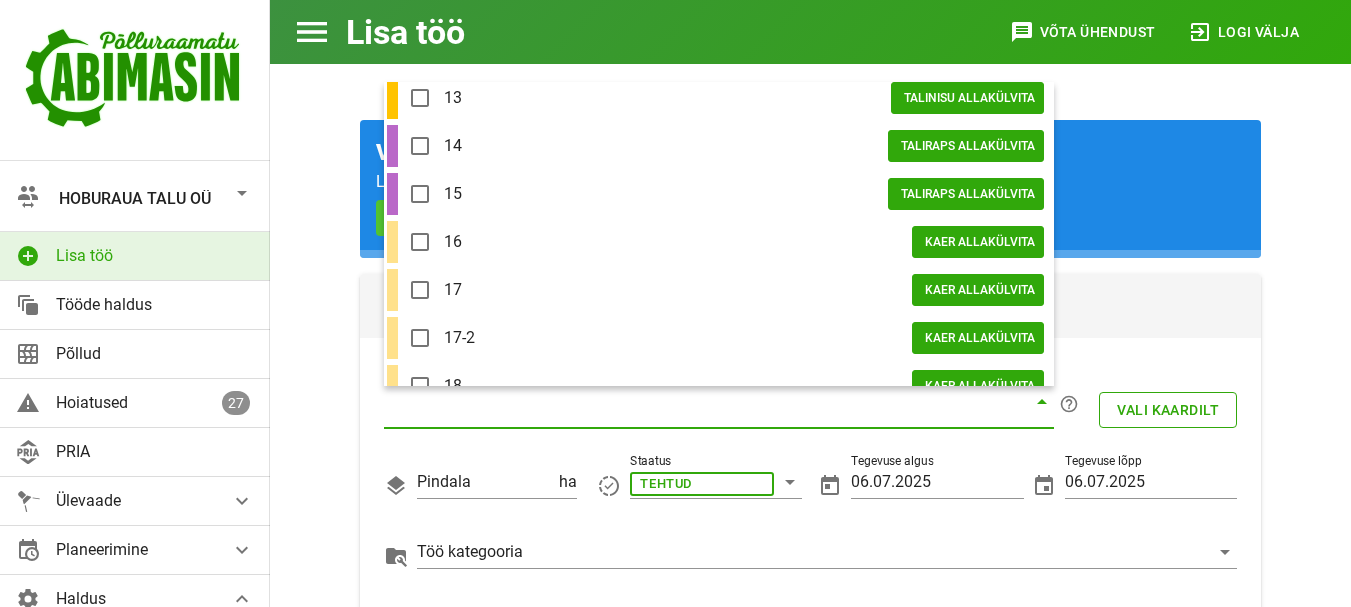 scroll, scrollTop: 680, scrollLeft: 0, axis: vertical 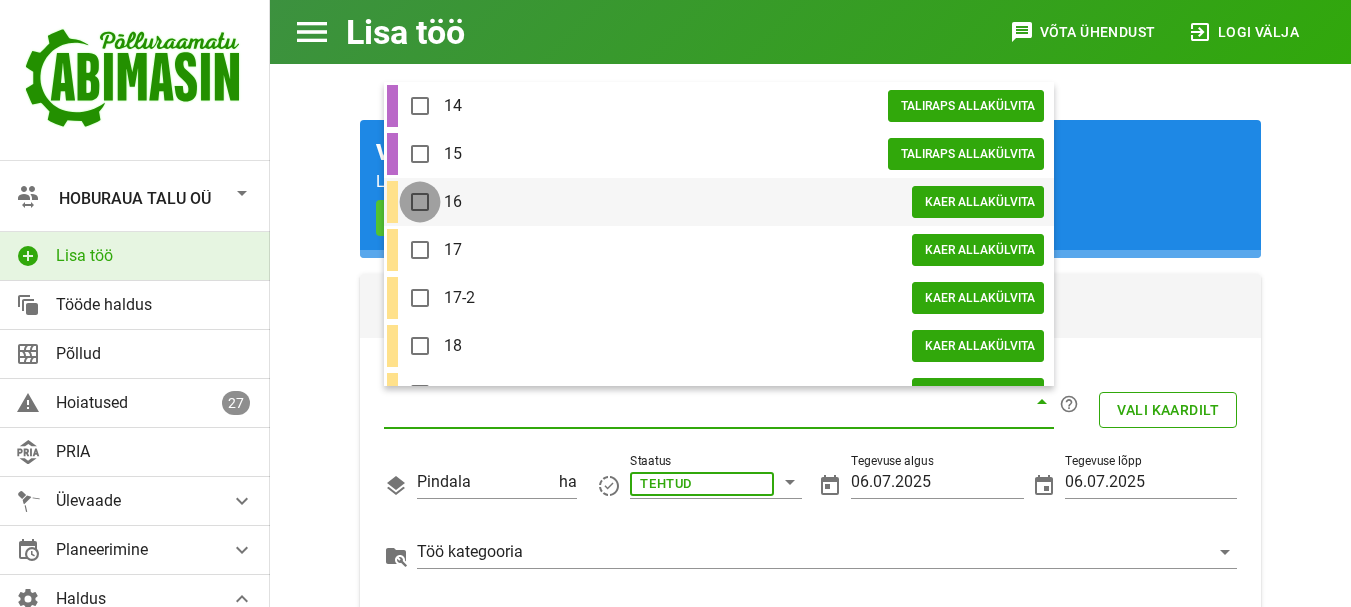 click at bounding box center (420, 202) 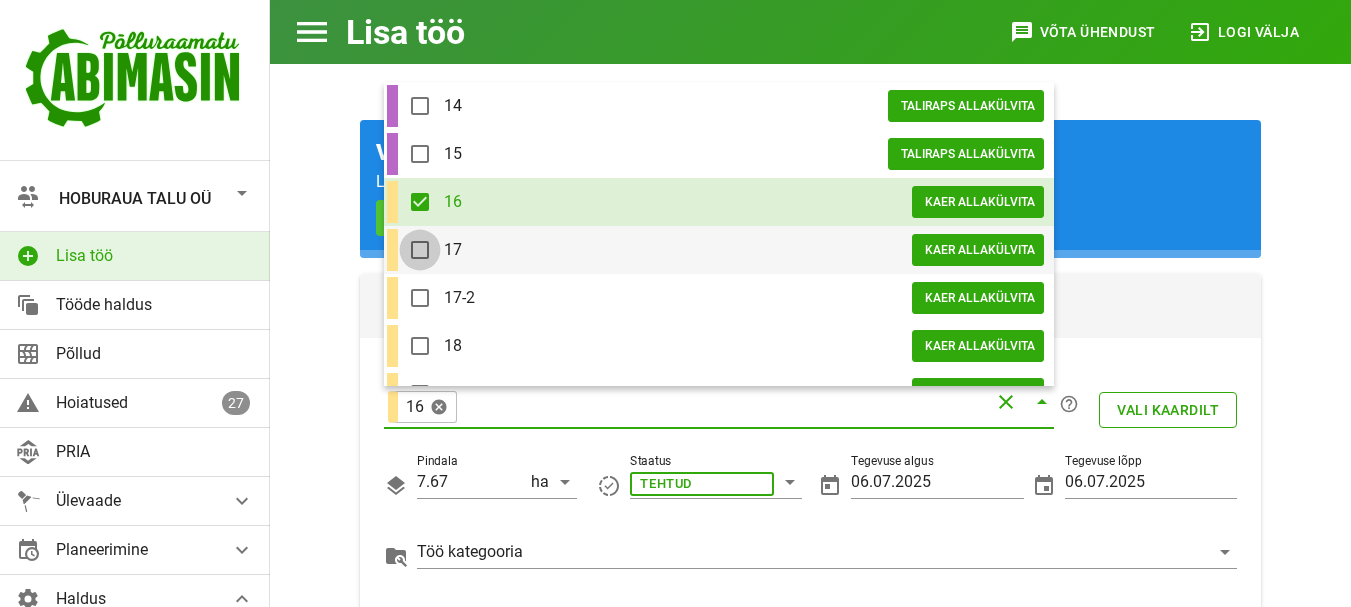 click at bounding box center (420, 250) 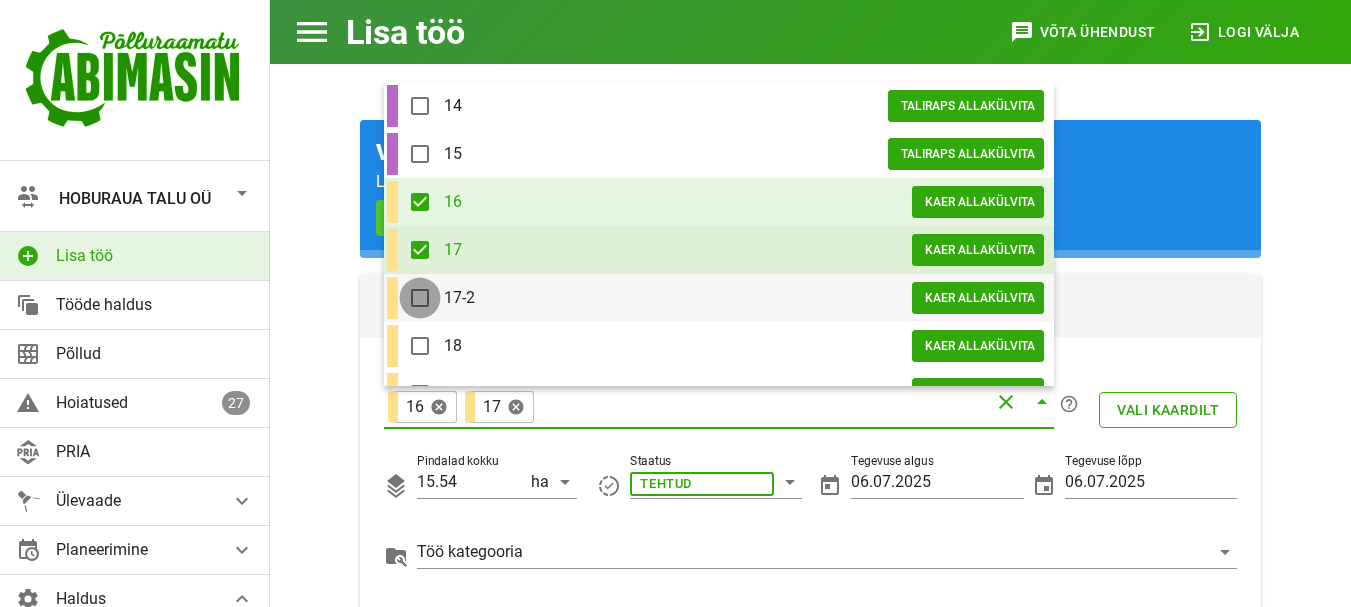 click at bounding box center [420, 298] 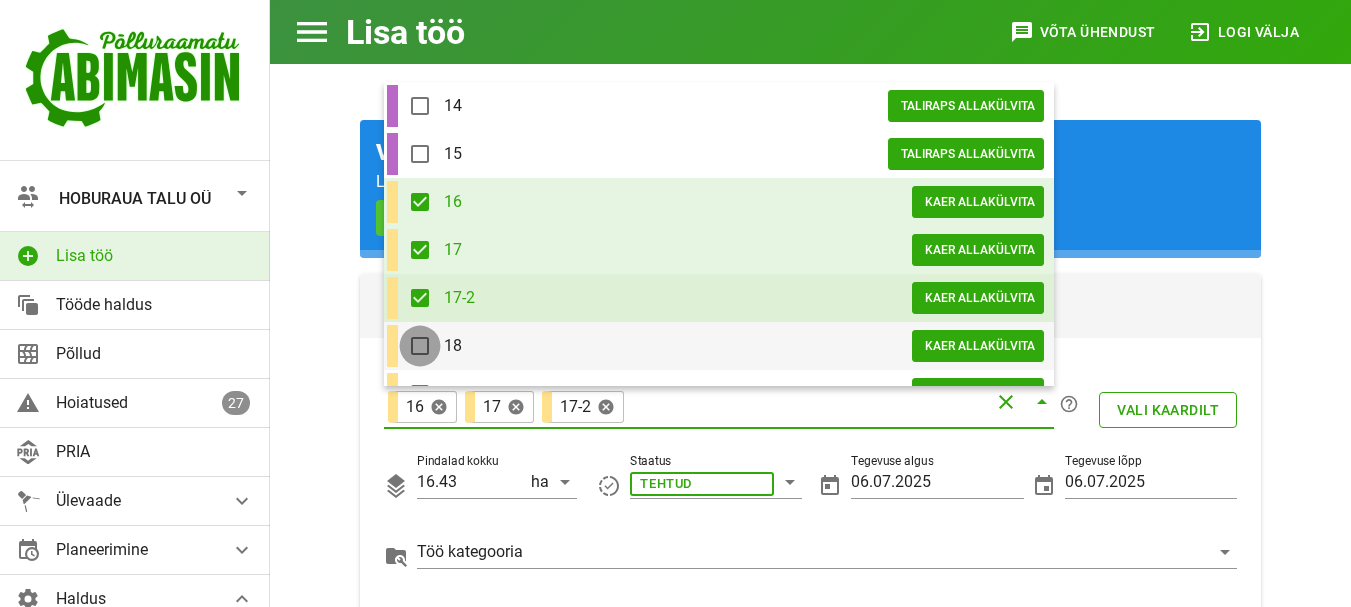 click at bounding box center (420, 346) 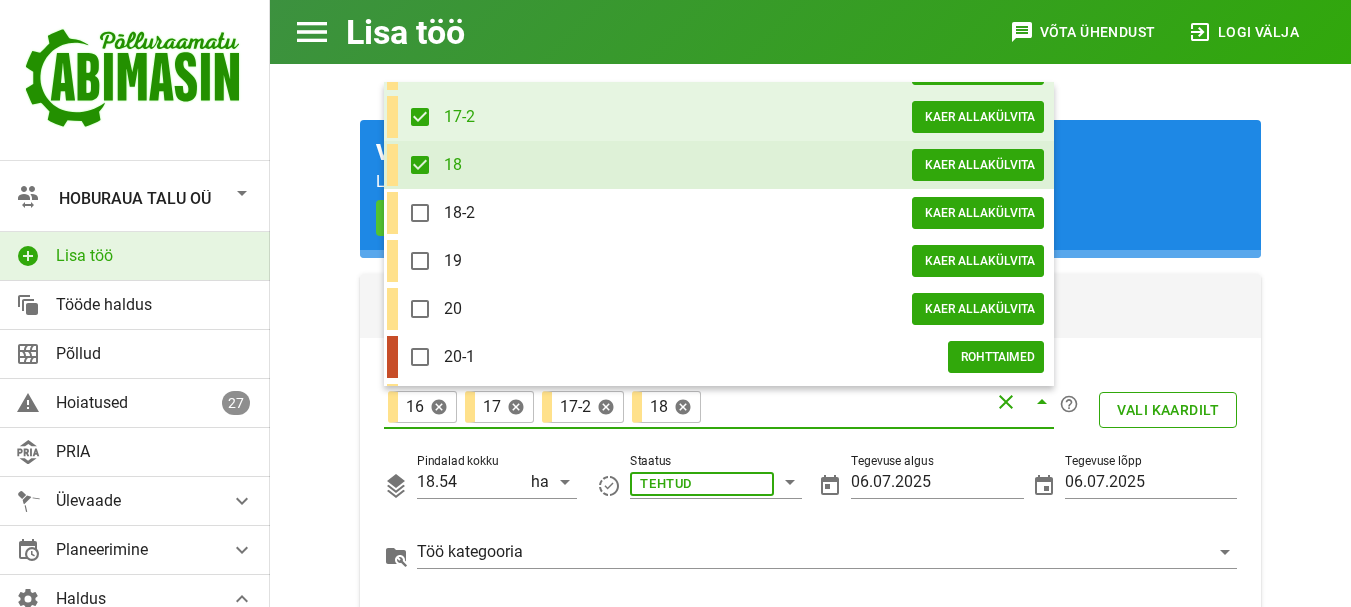scroll, scrollTop: 920, scrollLeft: 0, axis: vertical 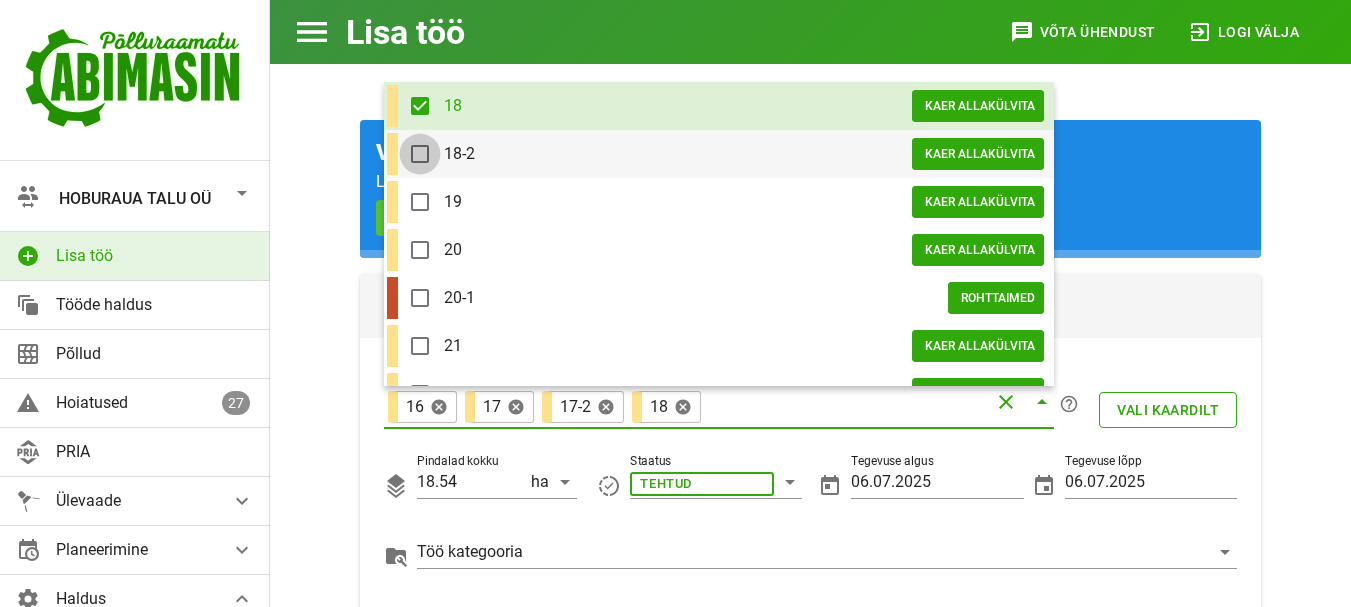 click at bounding box center [420, 154] 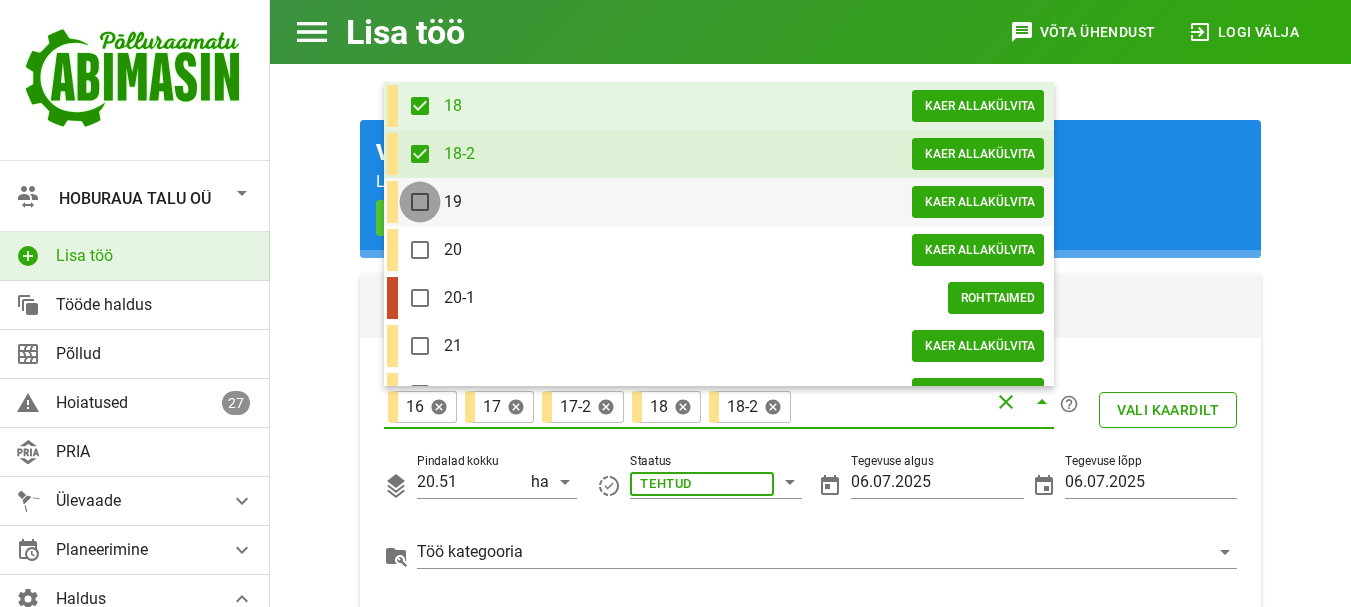 click at bounding box center (420, 202) 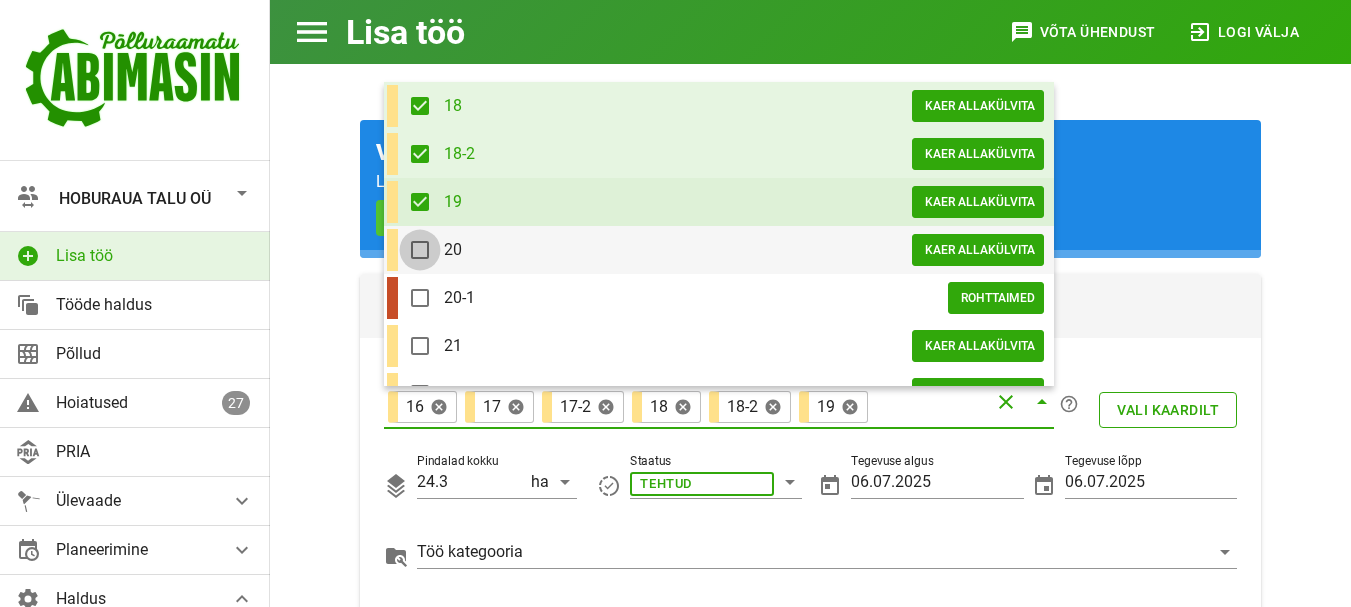 click at bounding box center [420, 250] 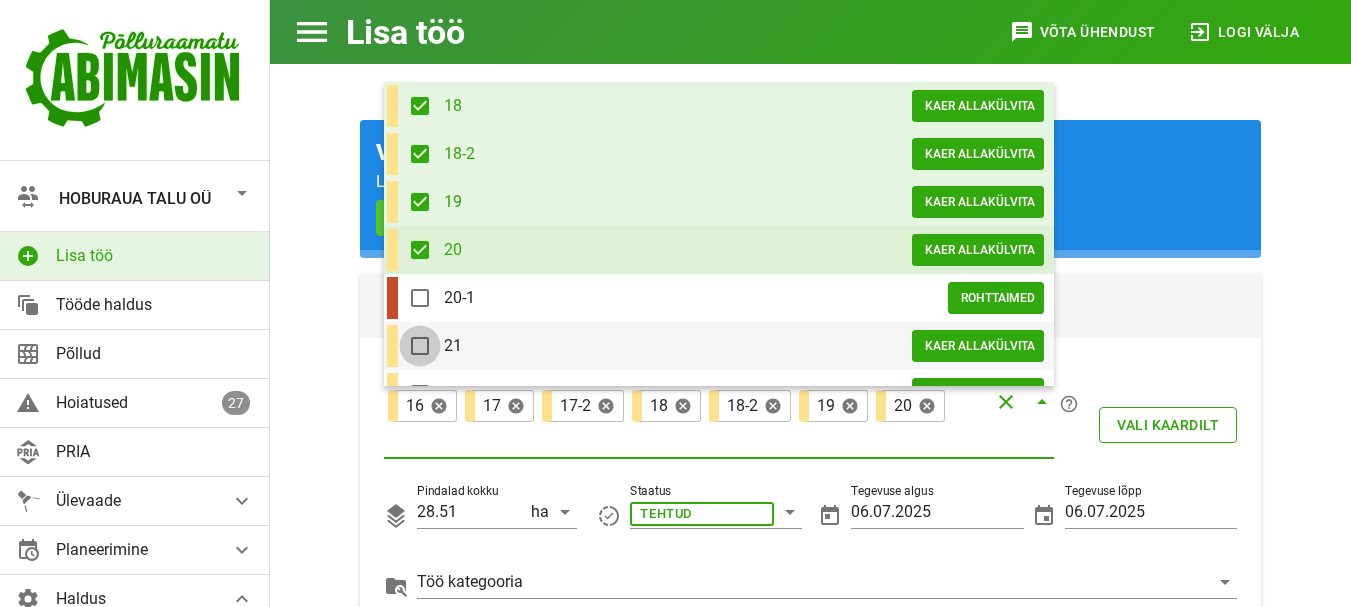 click at bounding box center (420, 346) 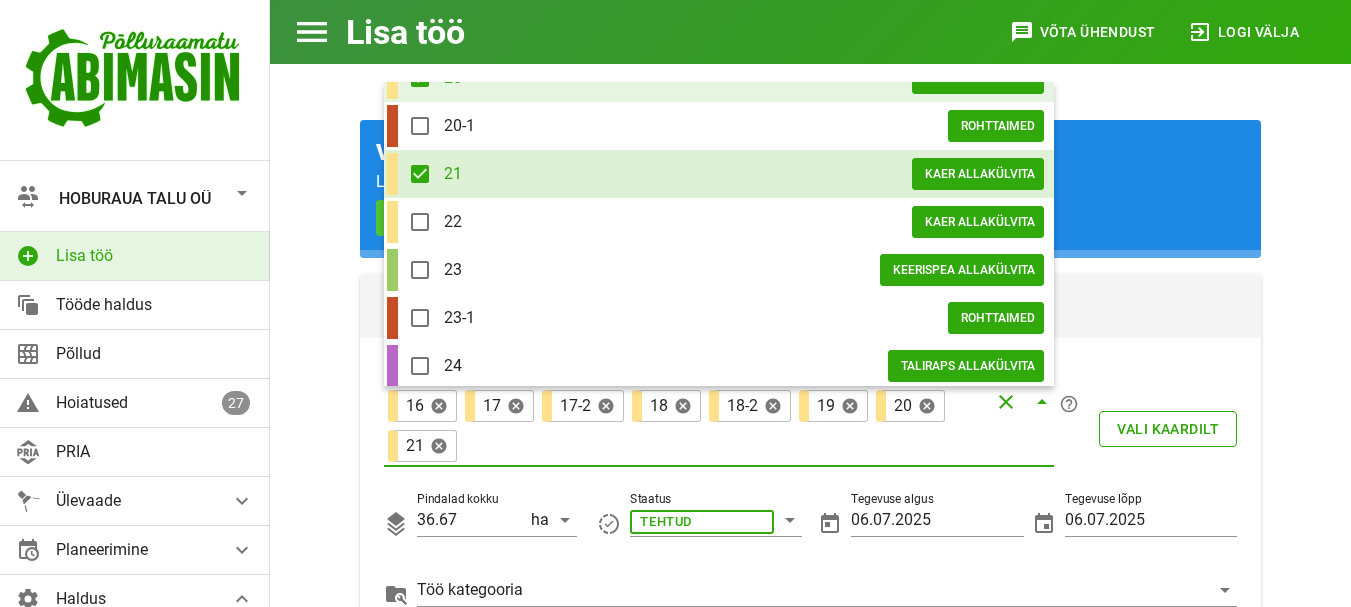 scroll, scrollTop: 1120, scrollLeft: 0, axis: vertical 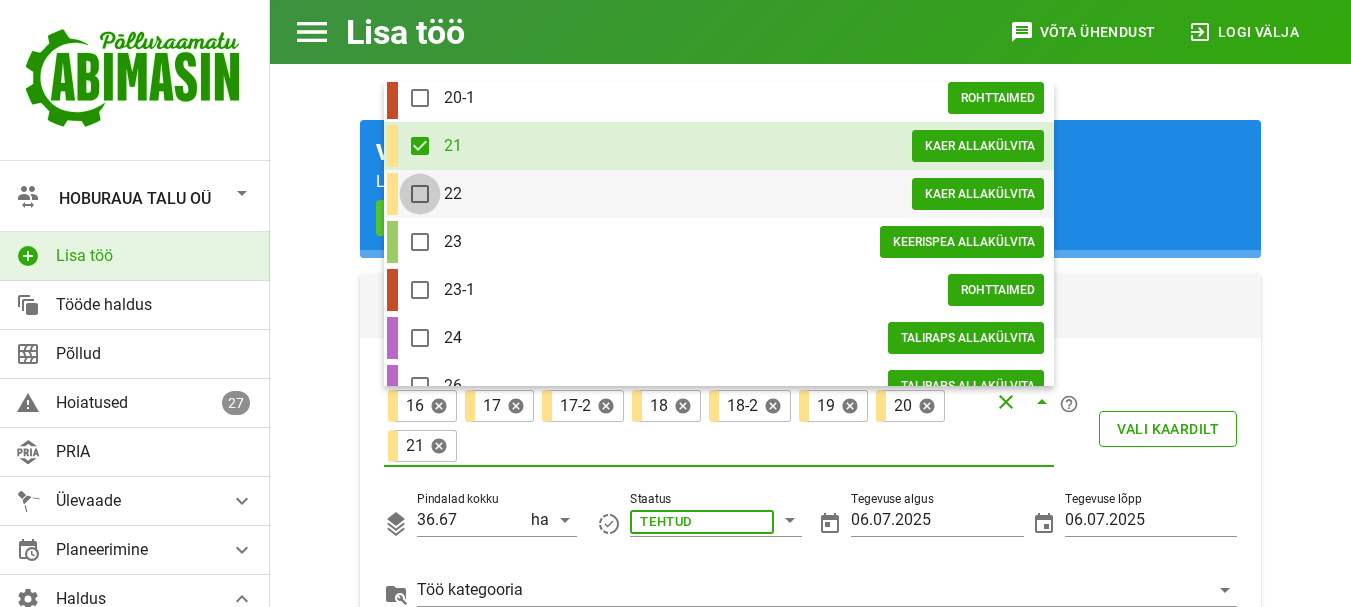click at bounding box center (420, 194) 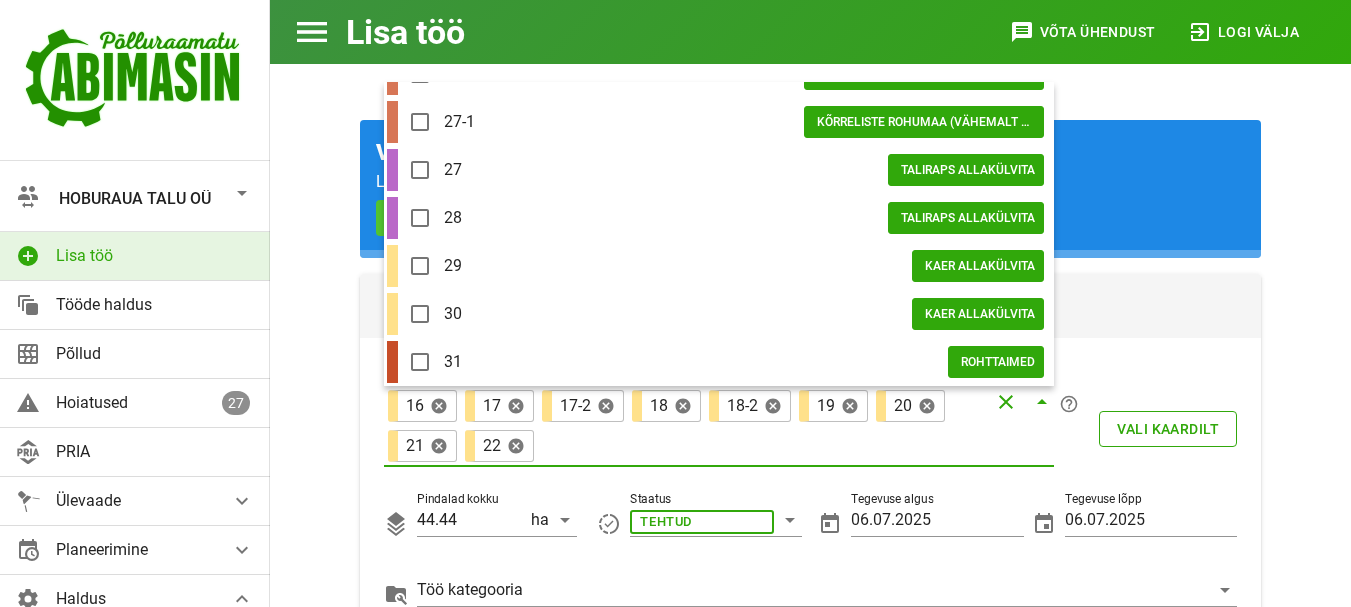 scroll, scrollTop: 1520, scrollLeft: 0, axis: vertical 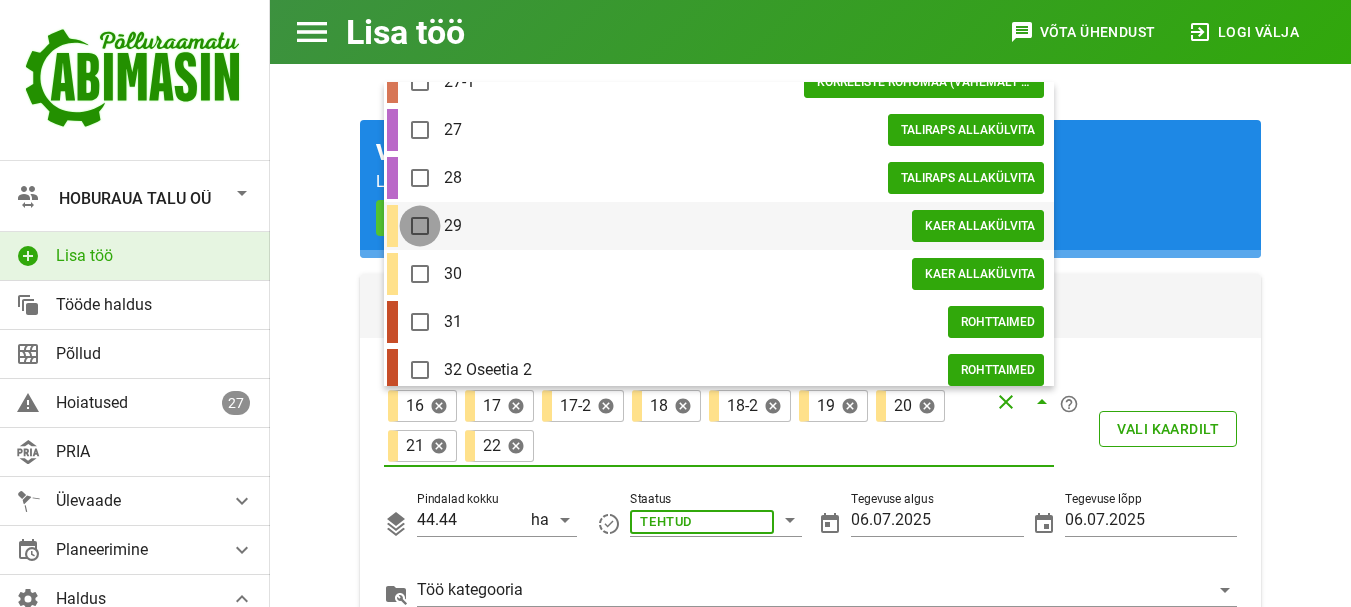 click at bounding box center (420, 226) 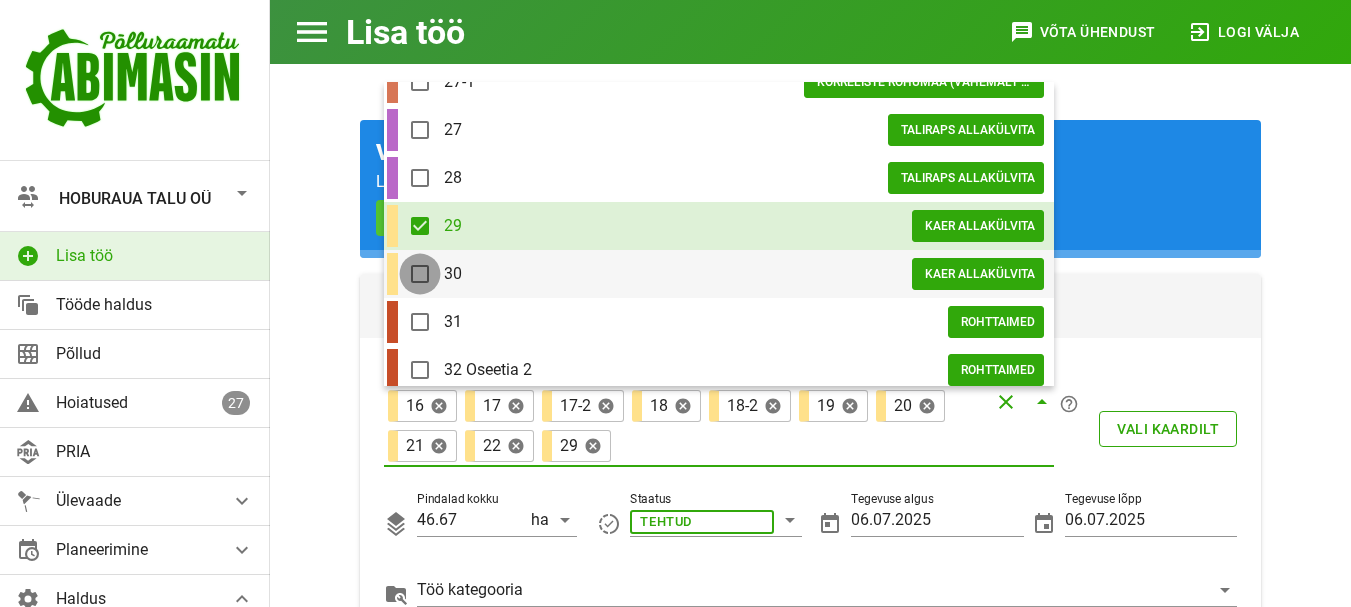 click at bounding box center (420, 274) 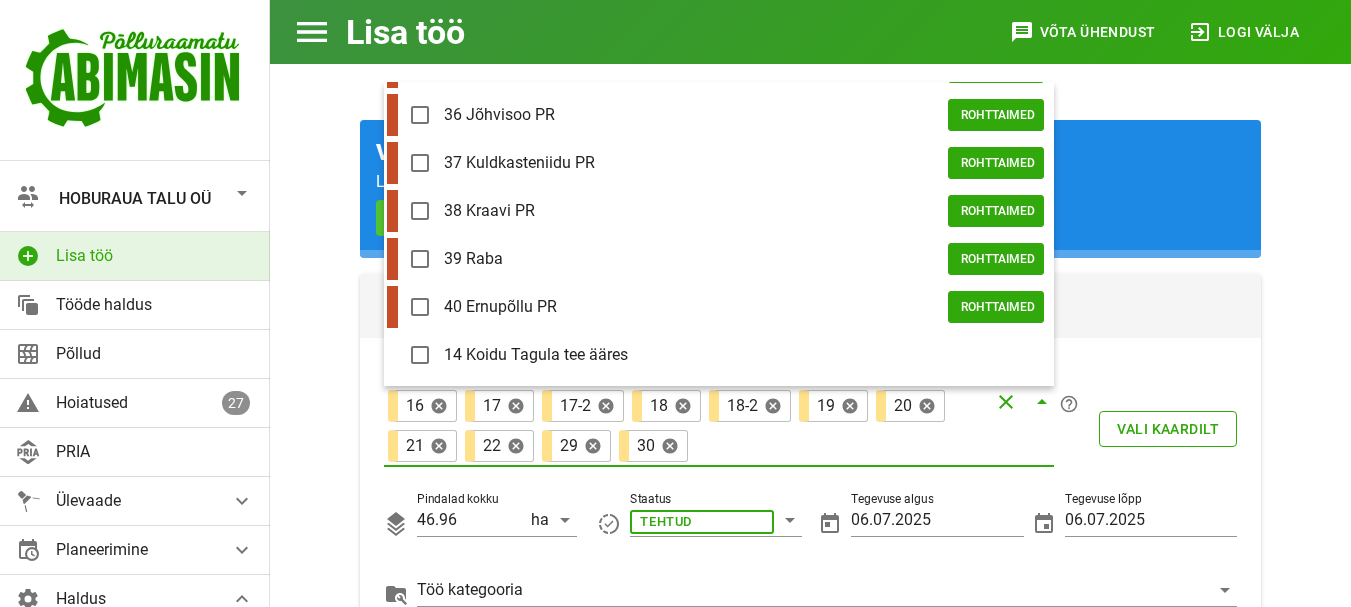 scroll, scrollTop: 1968, scrollLeft: 0, axis: vertical 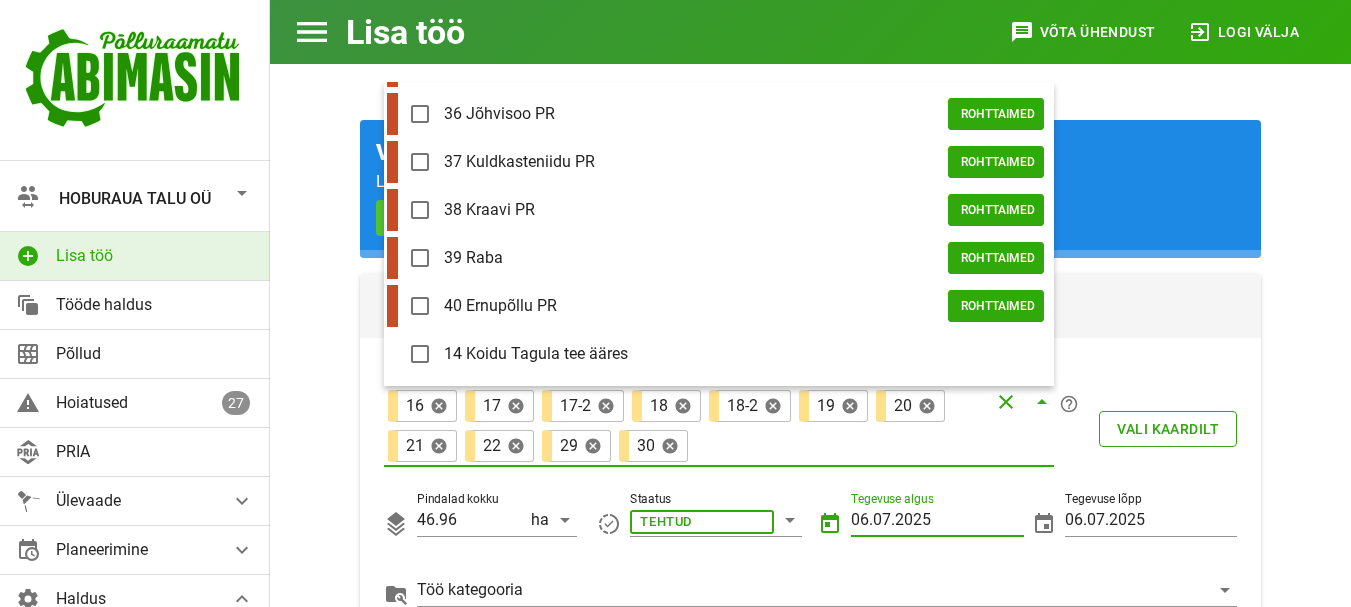 click on "06.07.2025" at bounding box center (937, 520) 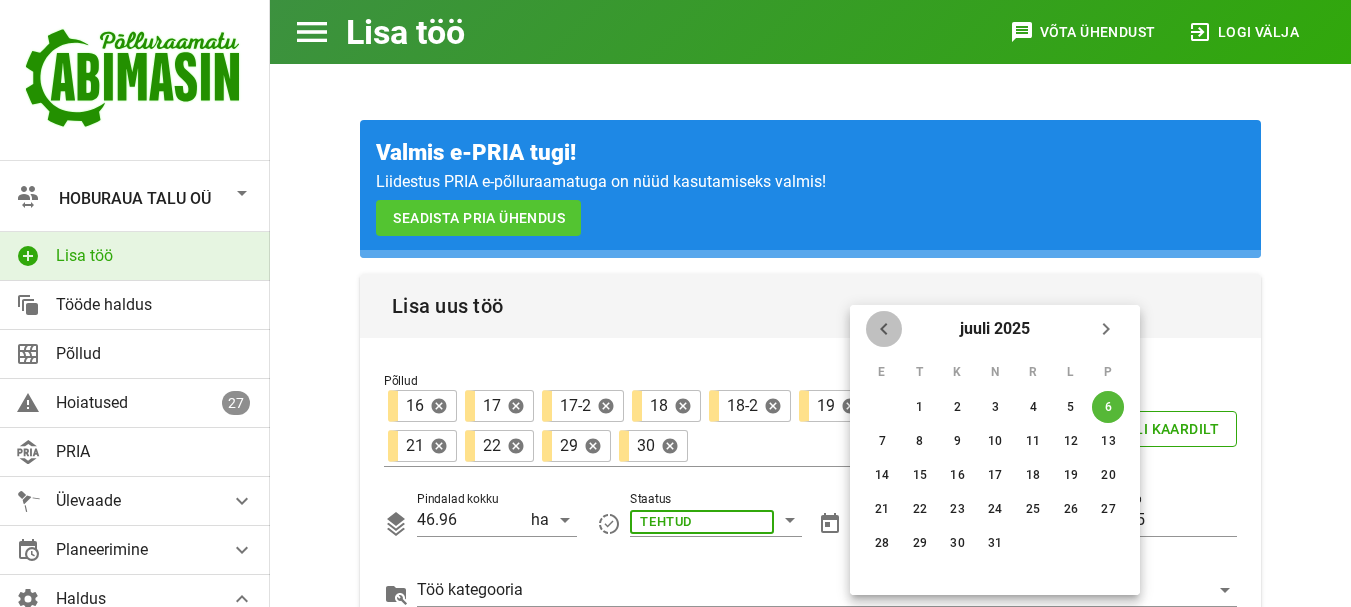 click at bounding box center [884, 329] 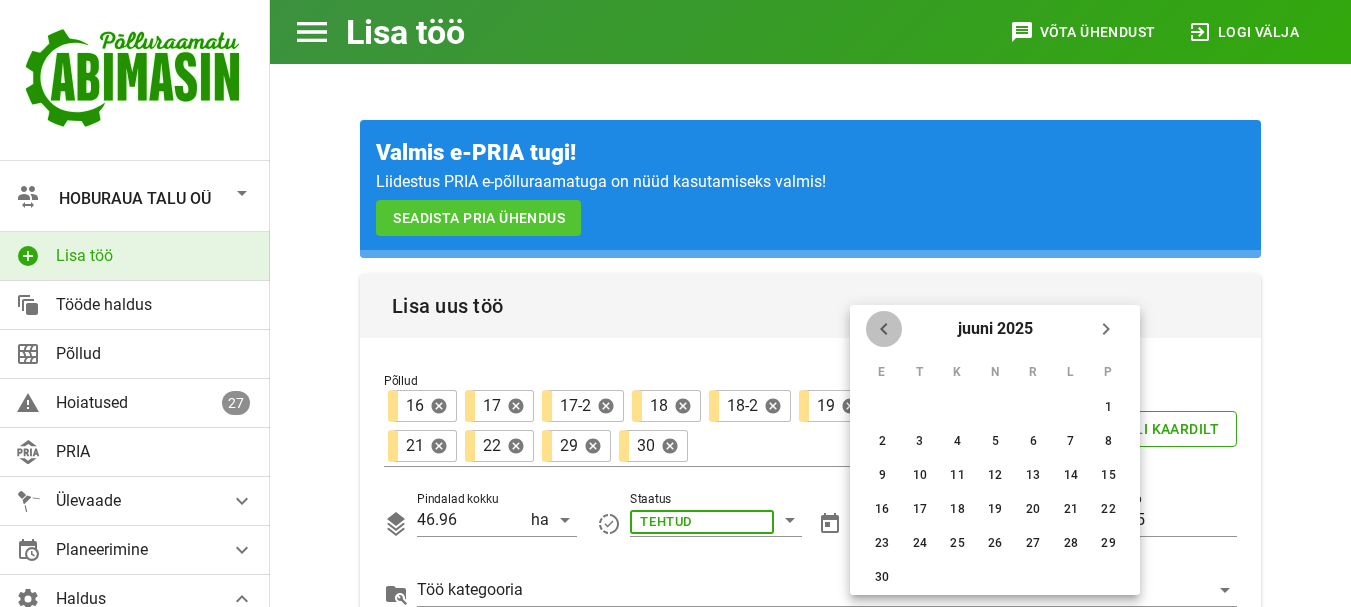 click at bounding box center [884, 329] 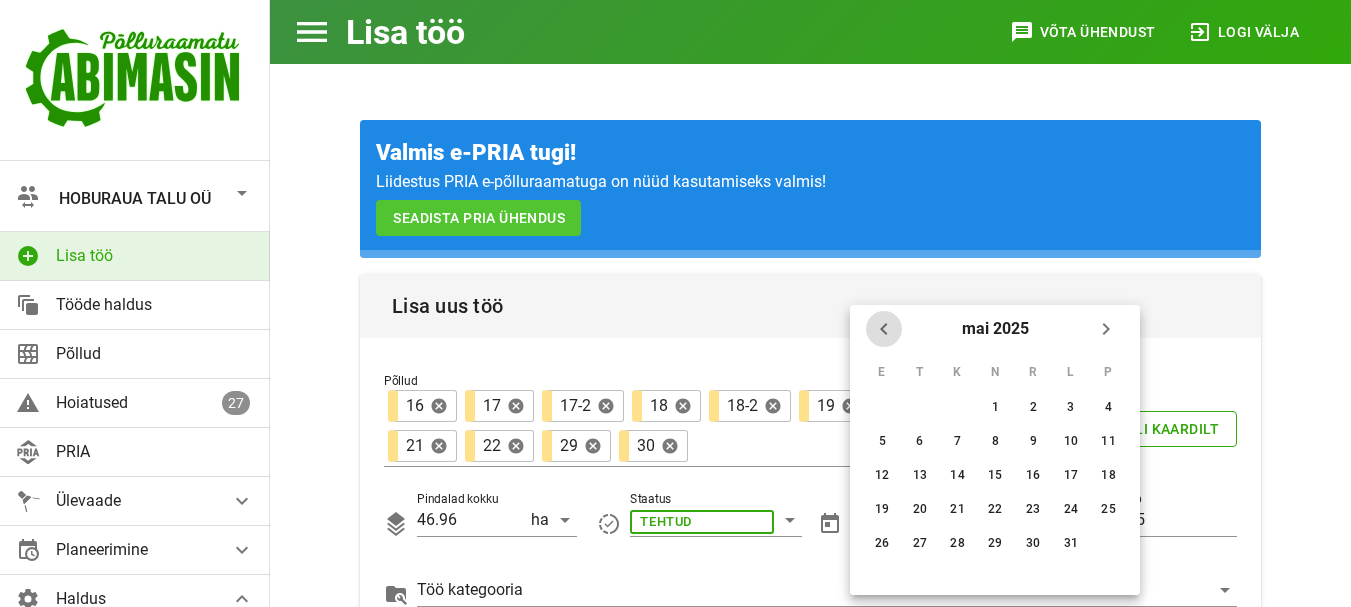 click at bounding box center [884, 329] 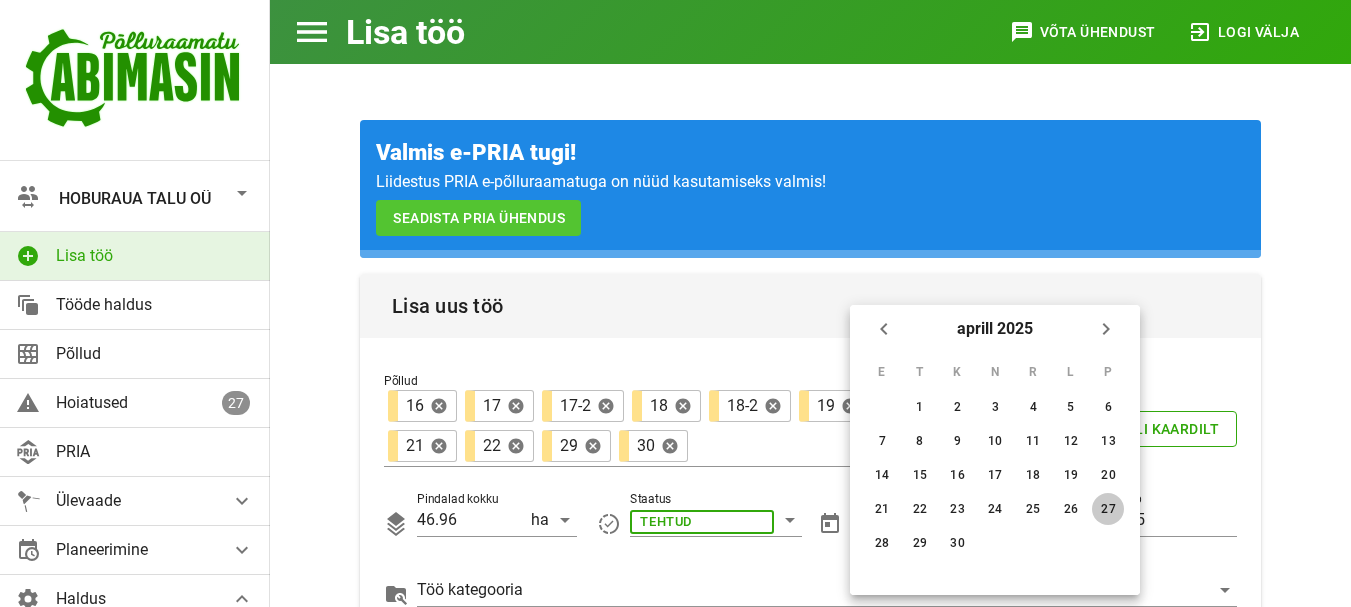 click on "27" at bounding box center (920, 407) 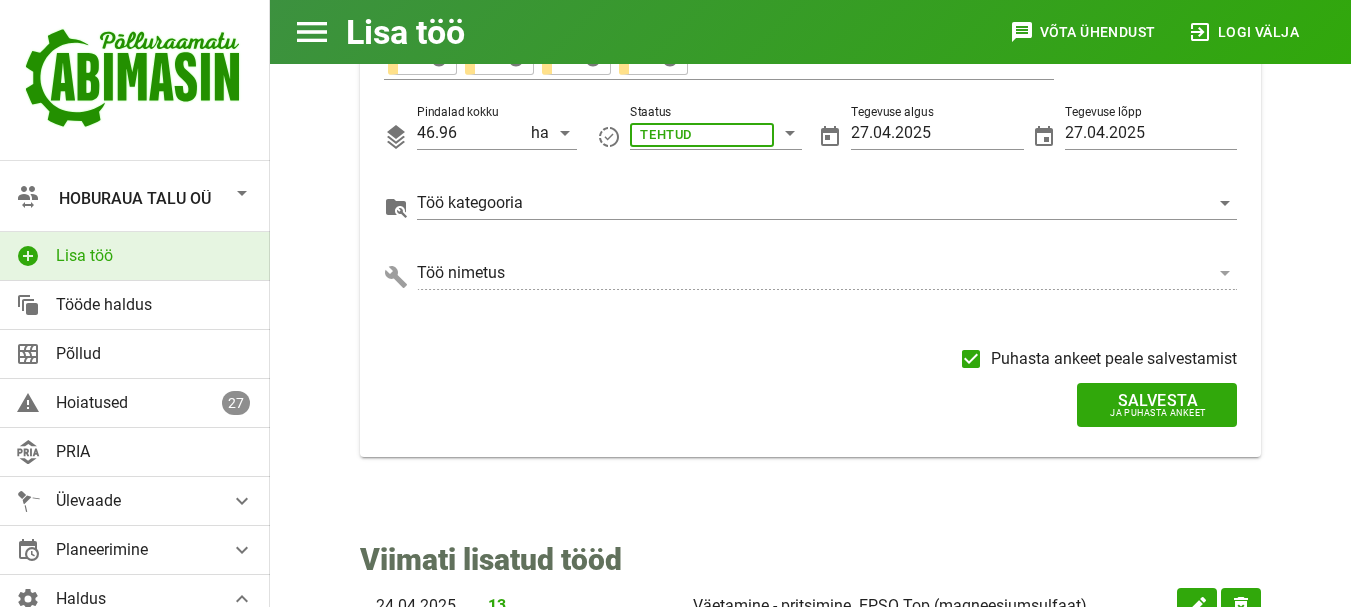 scroll, scrollTop: 400, scrollLeft: 0, axis: vertical 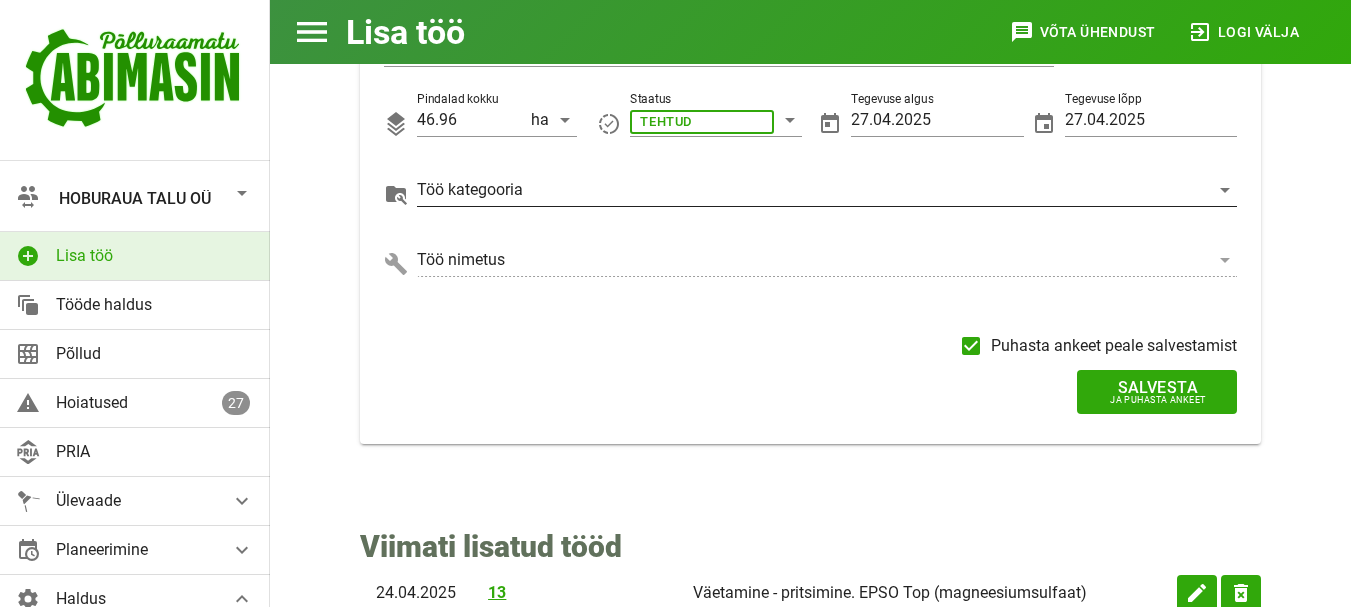 click at bounding box center [702, 120] 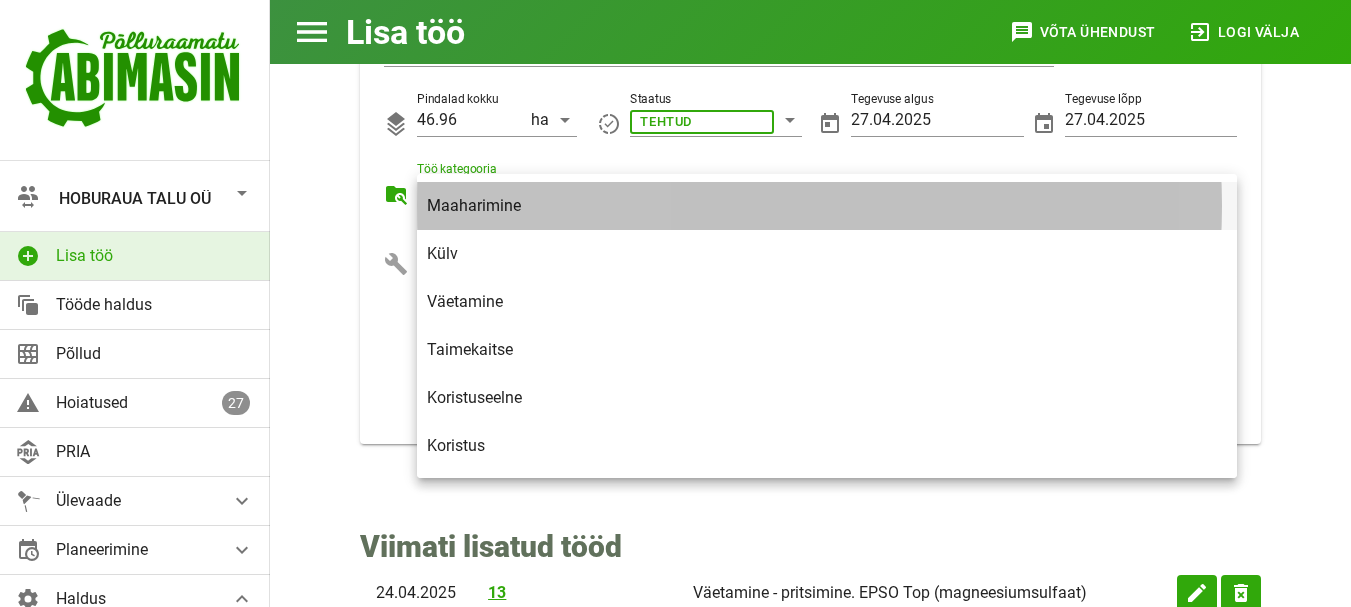 click on "Maaharimine" at bounding box center (827, 205) 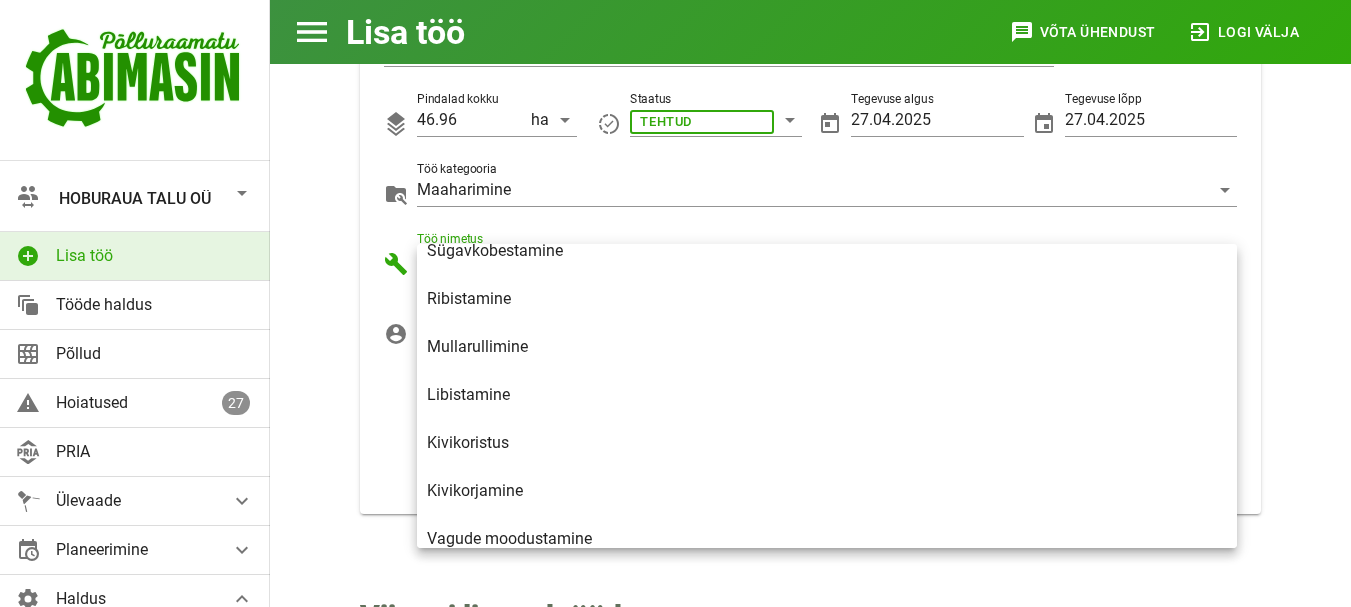 scroll, scrollTop: 320, scrollLeft: 0, axis: vertical 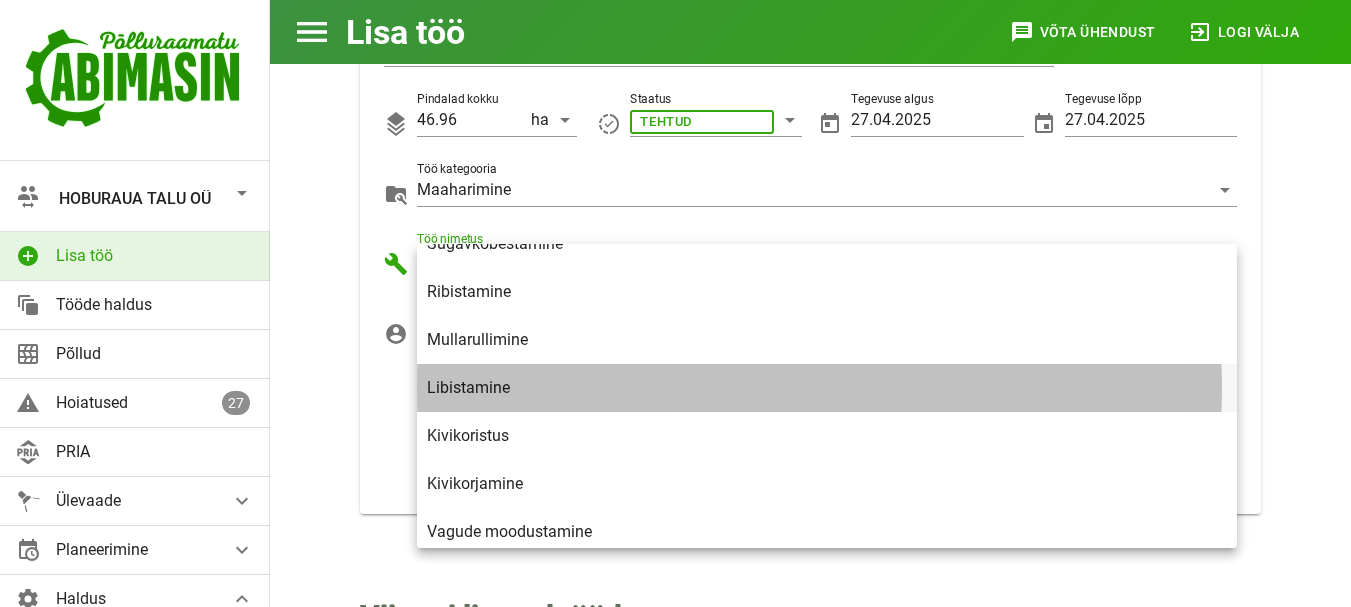 click on "Libistamine" at bounding box center (827, 387) 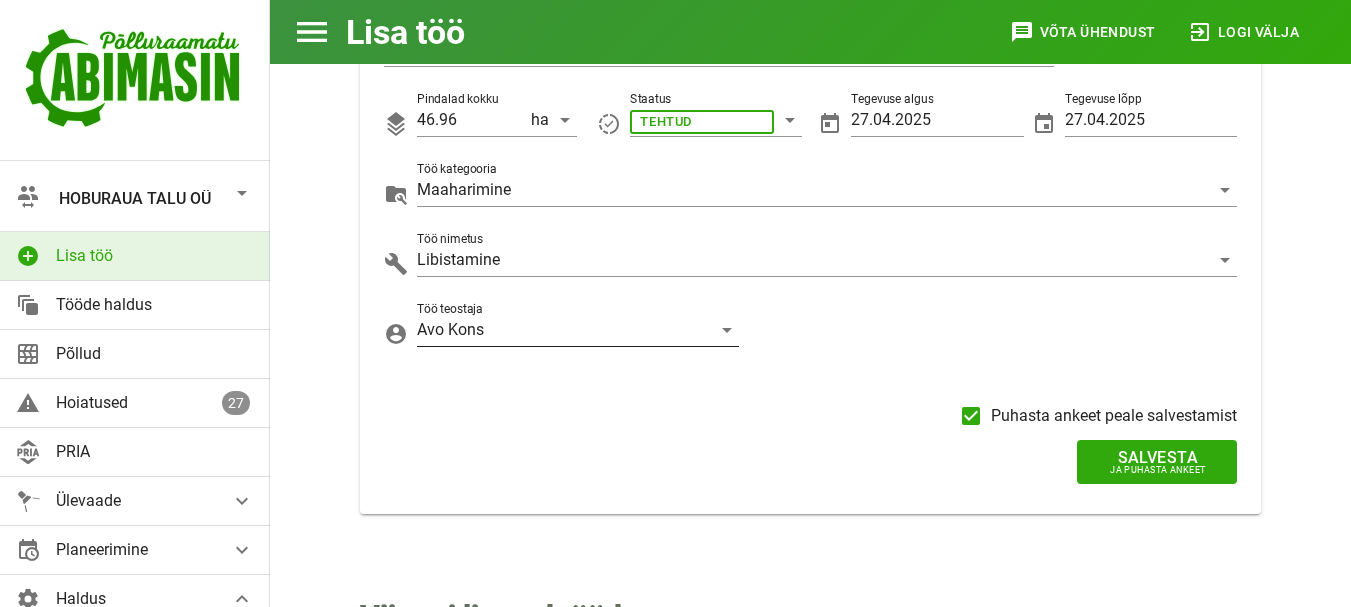 click at bounding box center [727, 330] 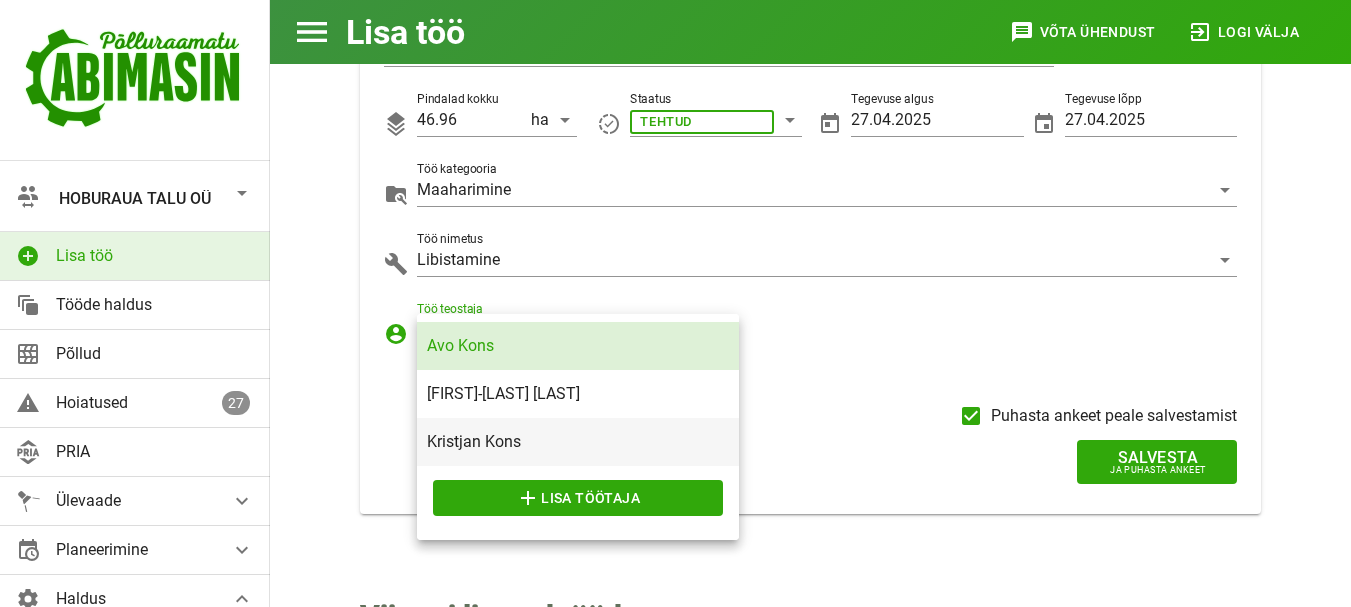 click on "Kristjan Kons" at bounding box center (578, 441) 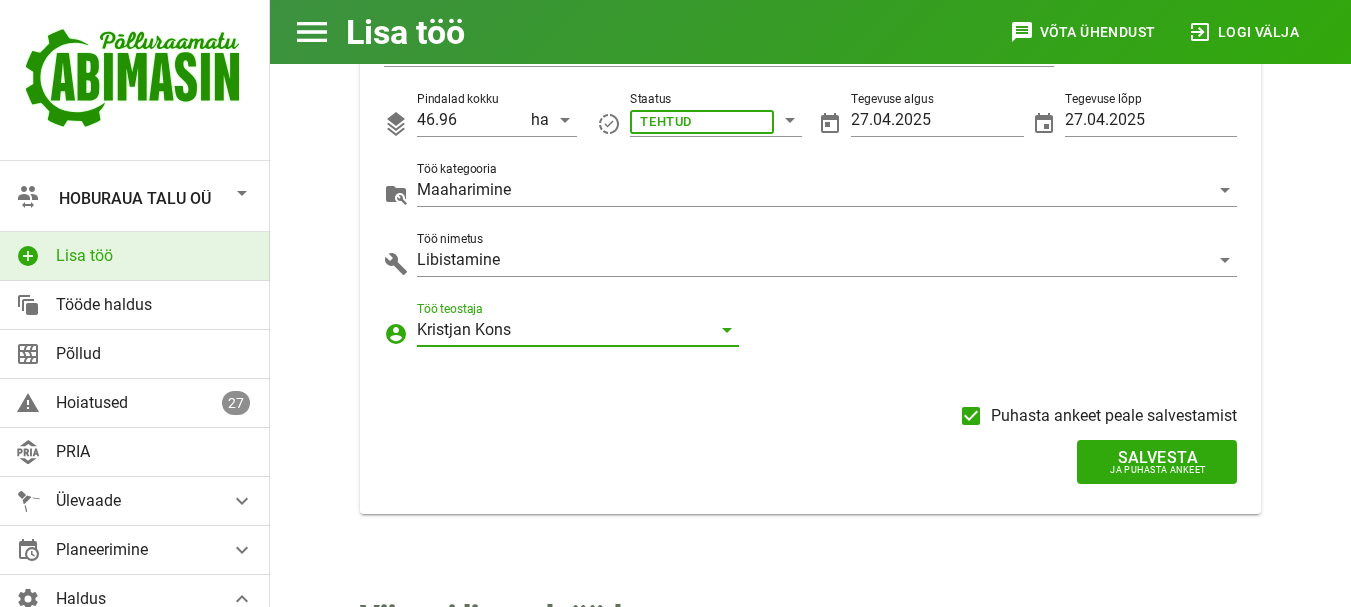click at bounding box center (727, 330) 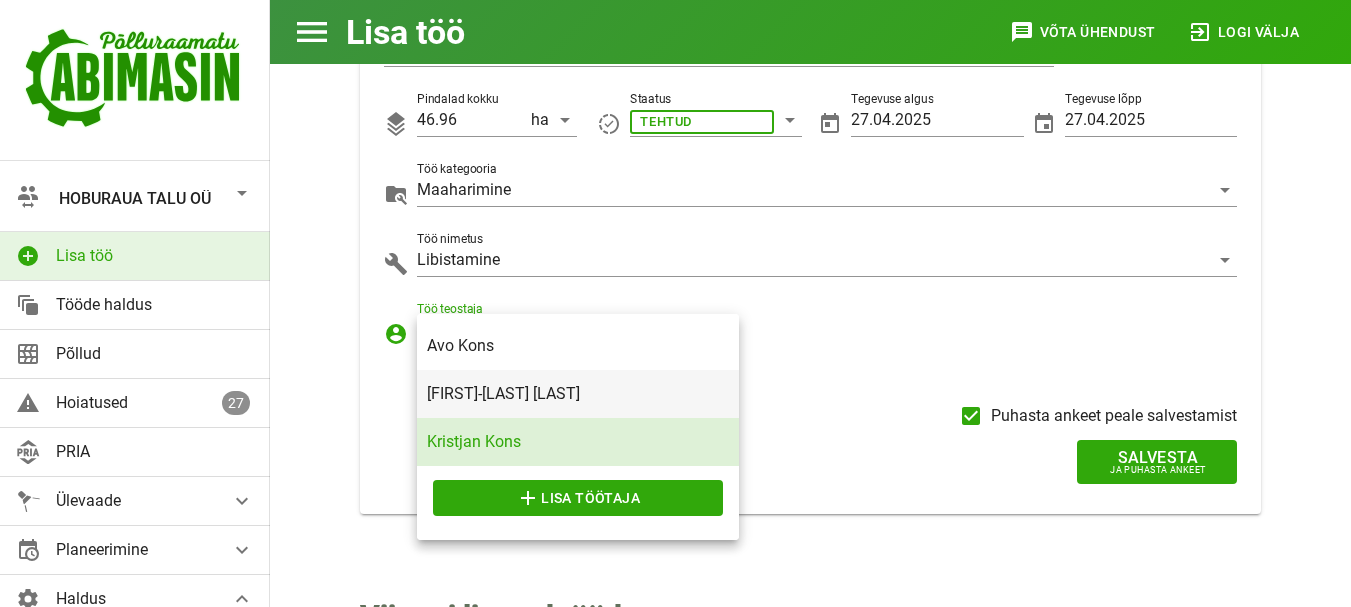 click on "[FIRST]-[LAST] [LAST]" at bounding box center (578, 393) 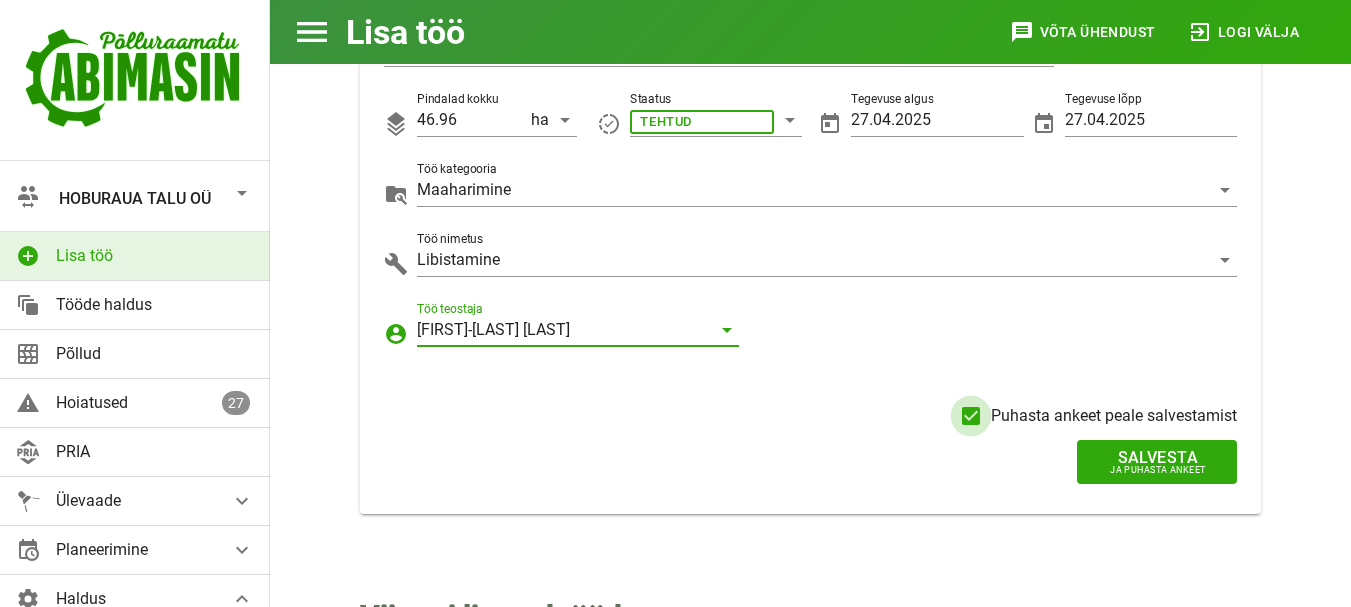 click at bounding box center [971, 416] 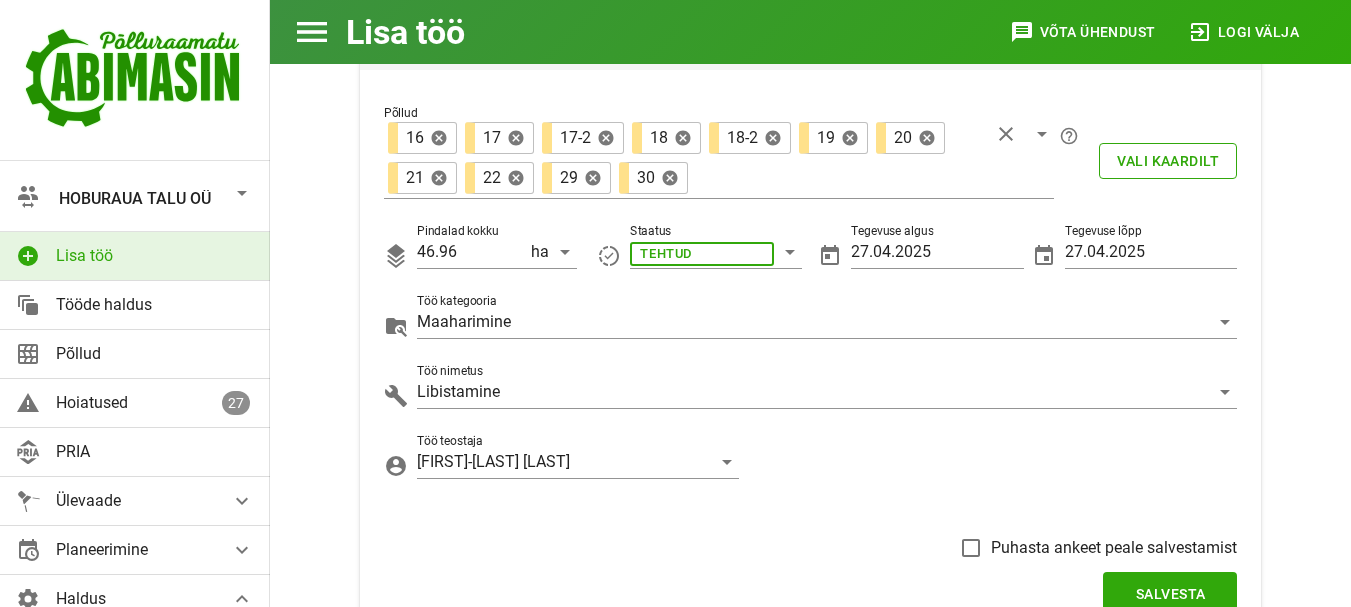 scroll, scrollTop: 240, scrollLeft: 0, axis: vertical 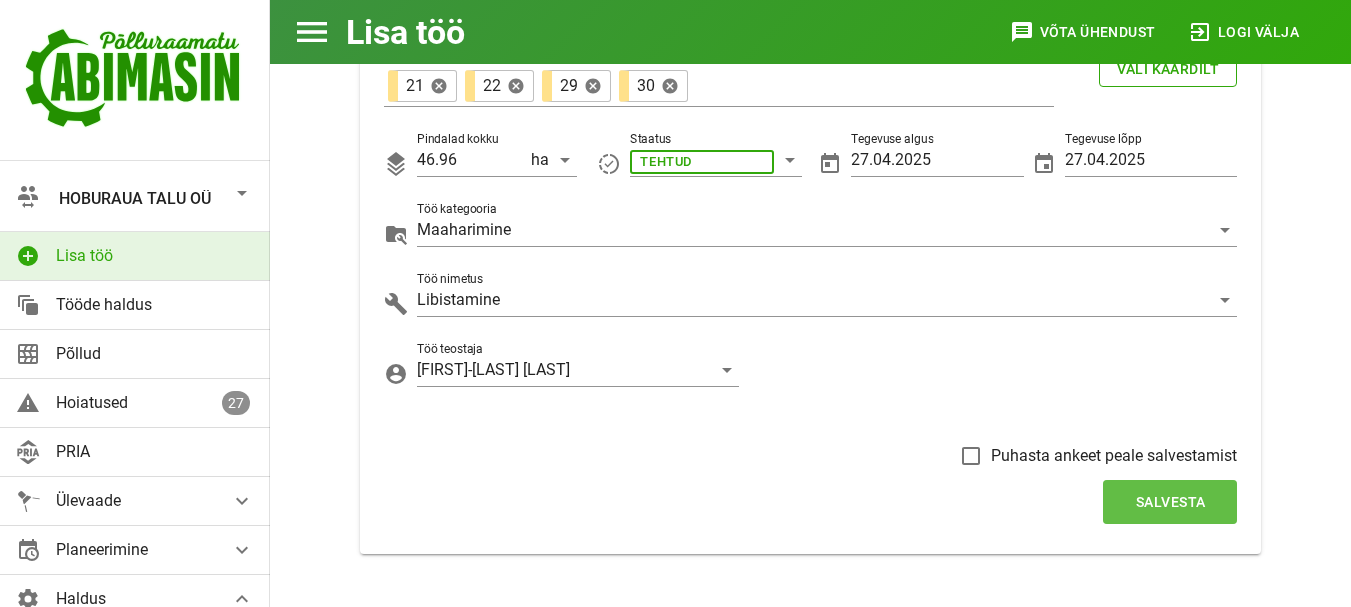 click on "Salvesta" at bounding box center (1170, 502) 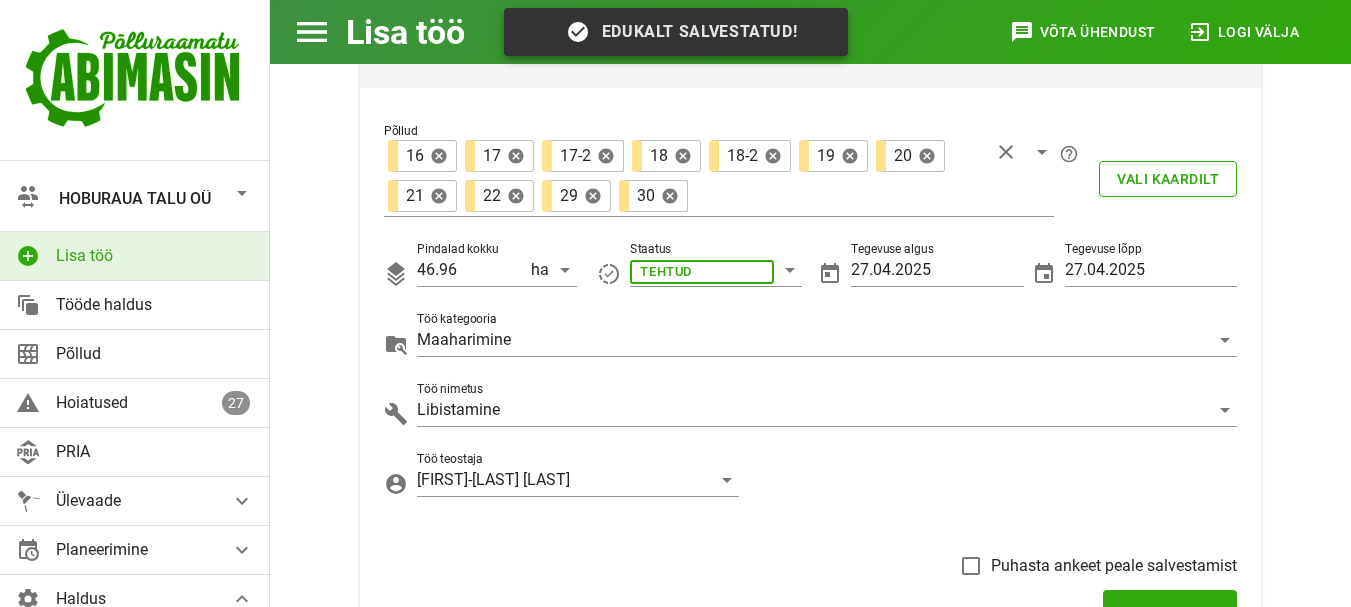 scroll, scrollTop: 240, scrollLeft: 0, axis: vertical 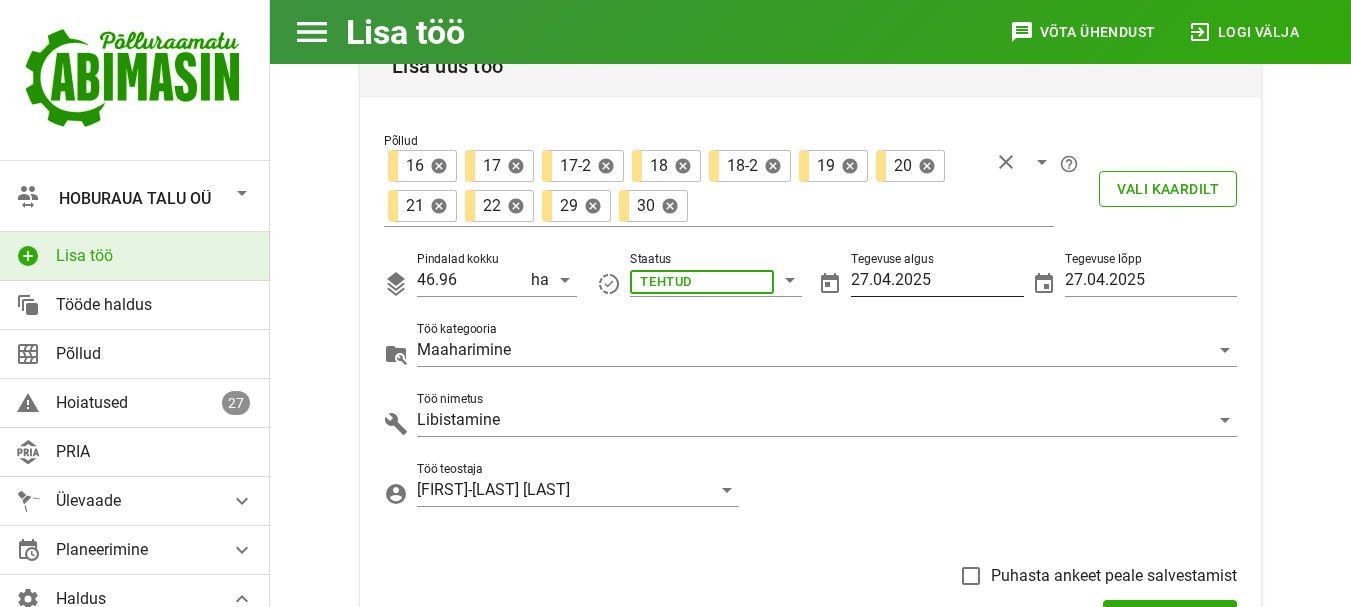 click on "27.04.2025" at bounding box center (937, 280) 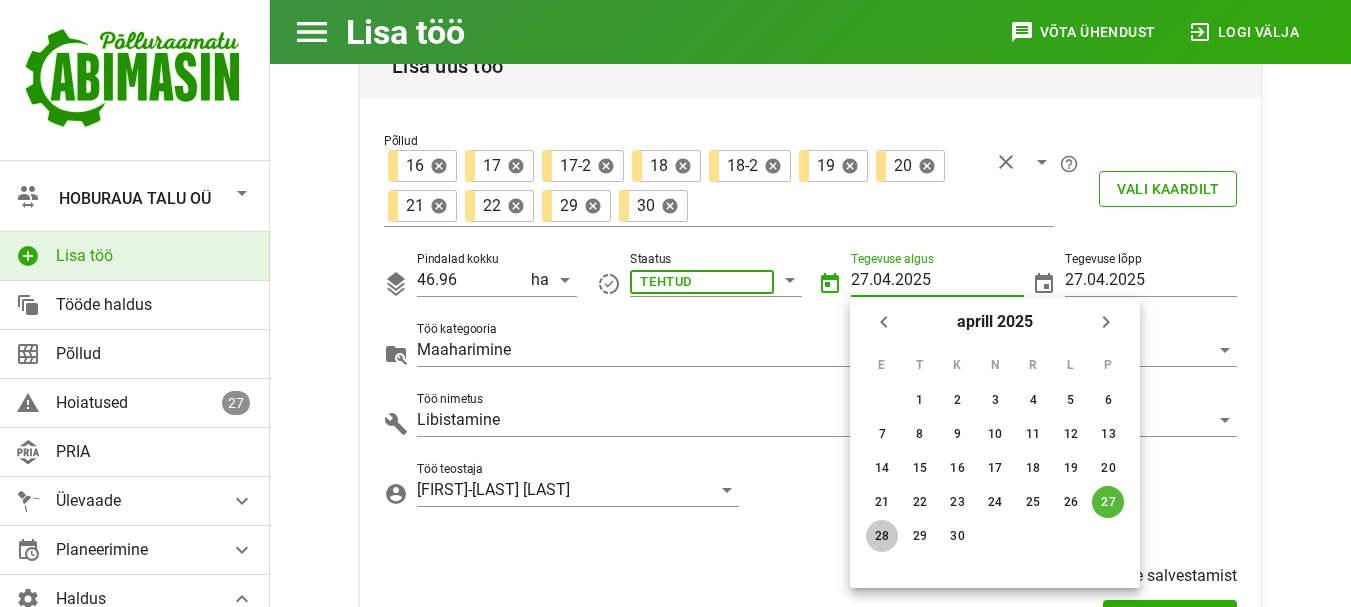 click on "28" at bounding box center [920, 400] 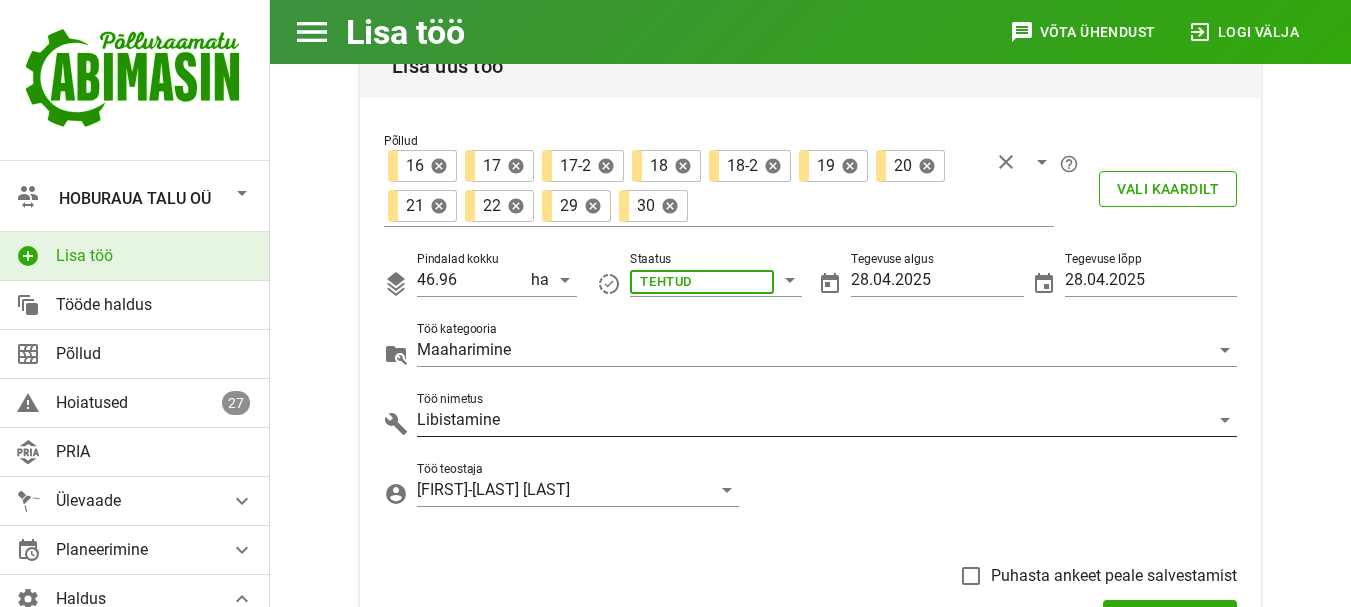 click on "Libistamine" at bounding box center [702, 280] 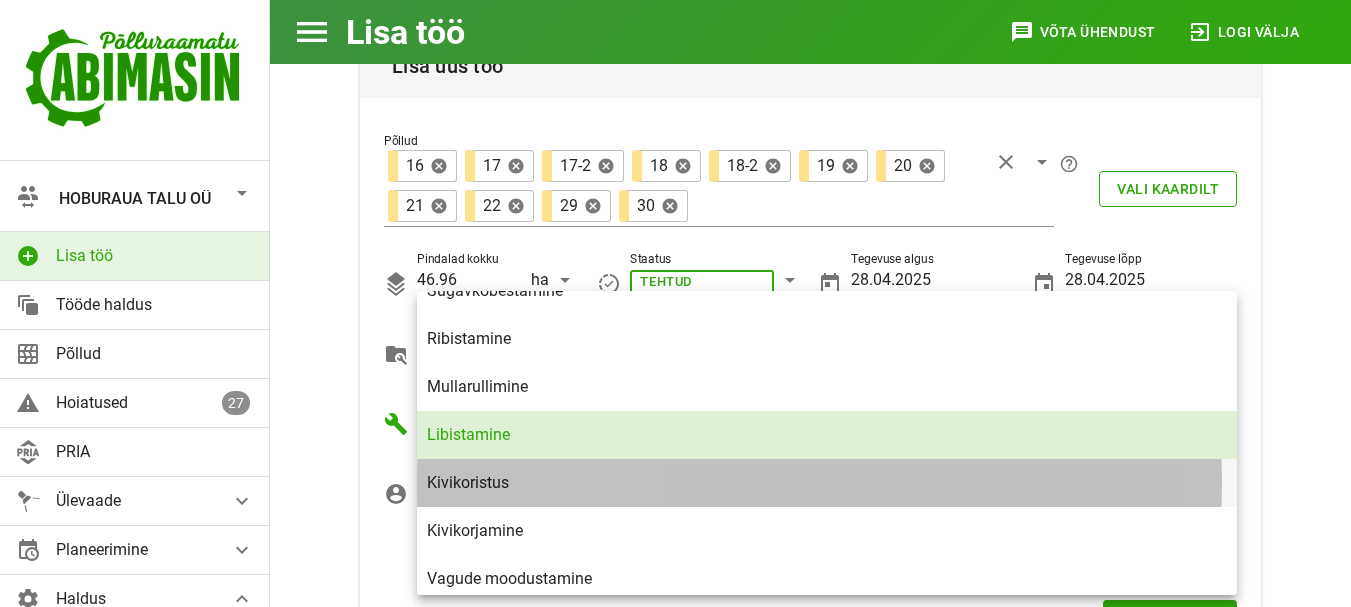 click on "Kivikoristus" at bounding box center (827, 482) 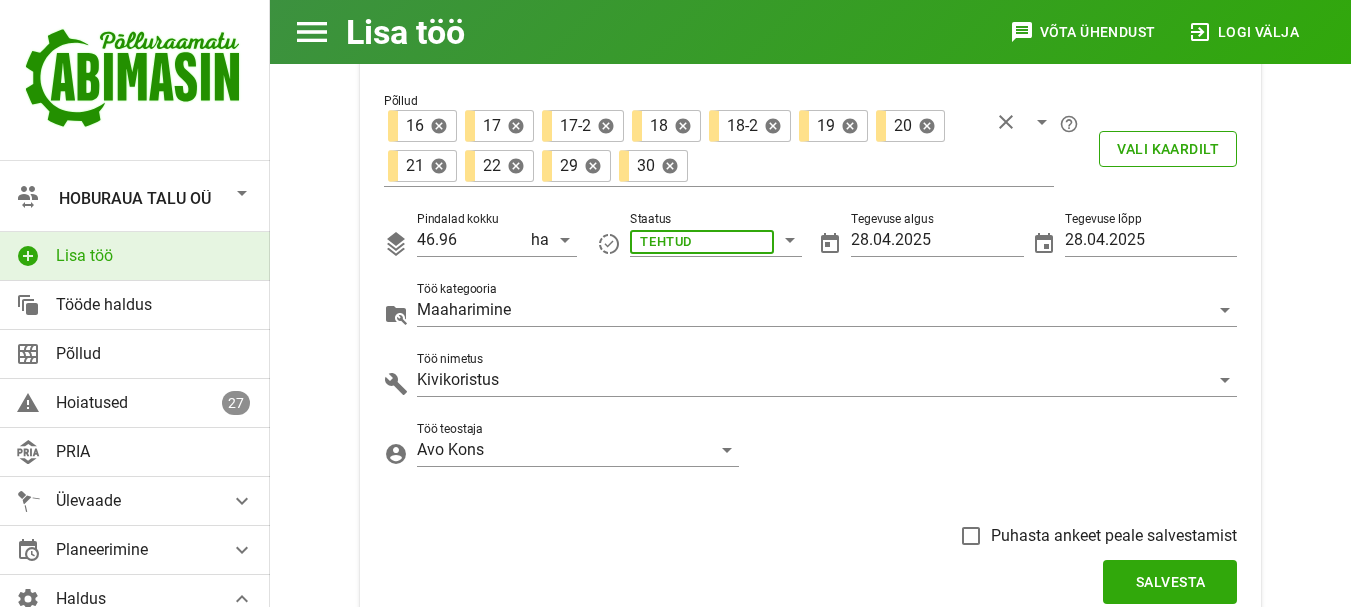 scroll, scrollTop: 320, scrollLeft: 0, axis: vertical 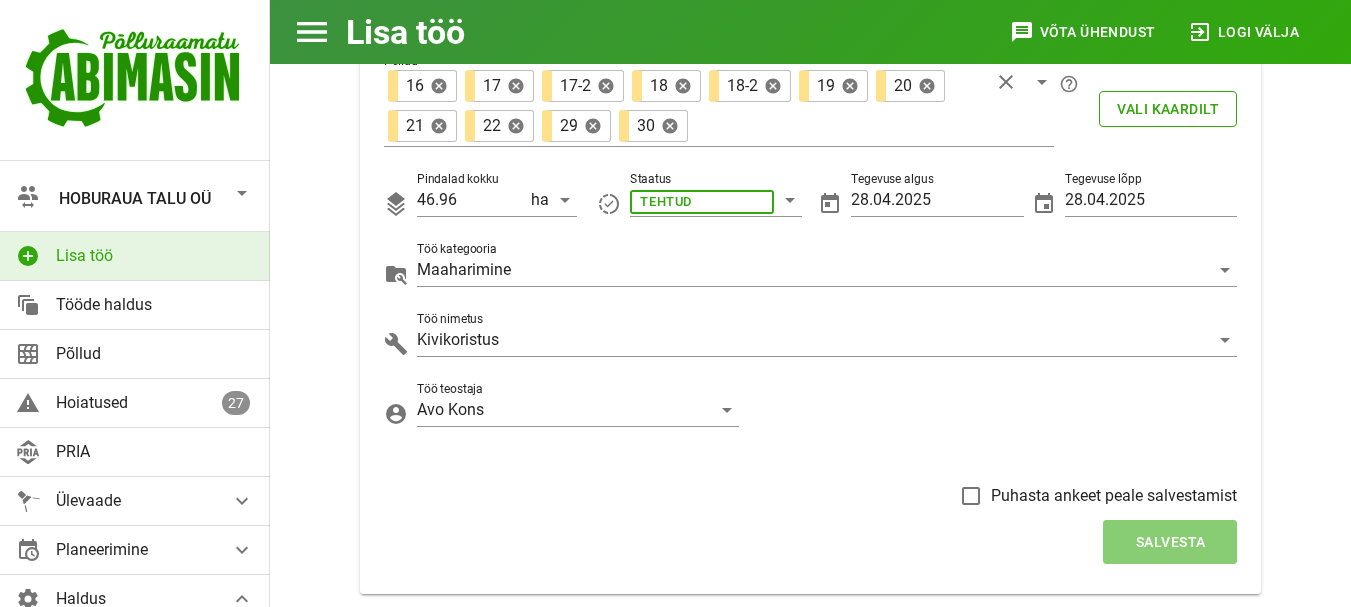 click on "Salvesta" at bounding box center (1170, 542) 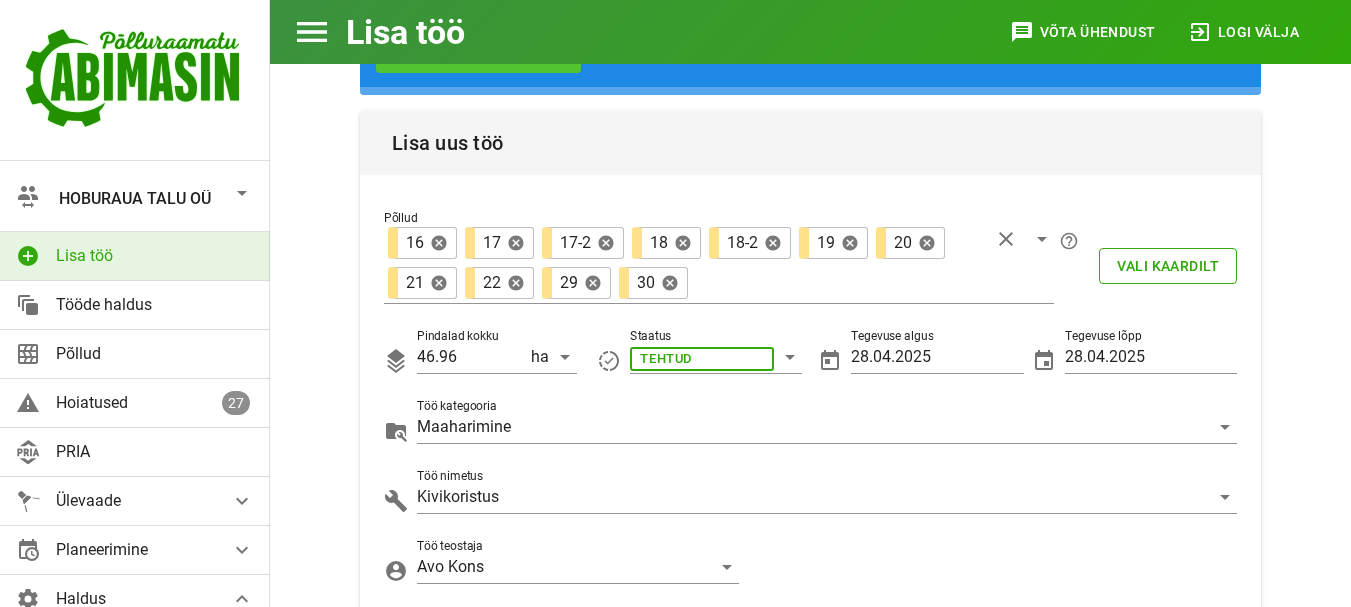 scroll, scrollTop: 160, scrollLeft: 0, axis: vertical 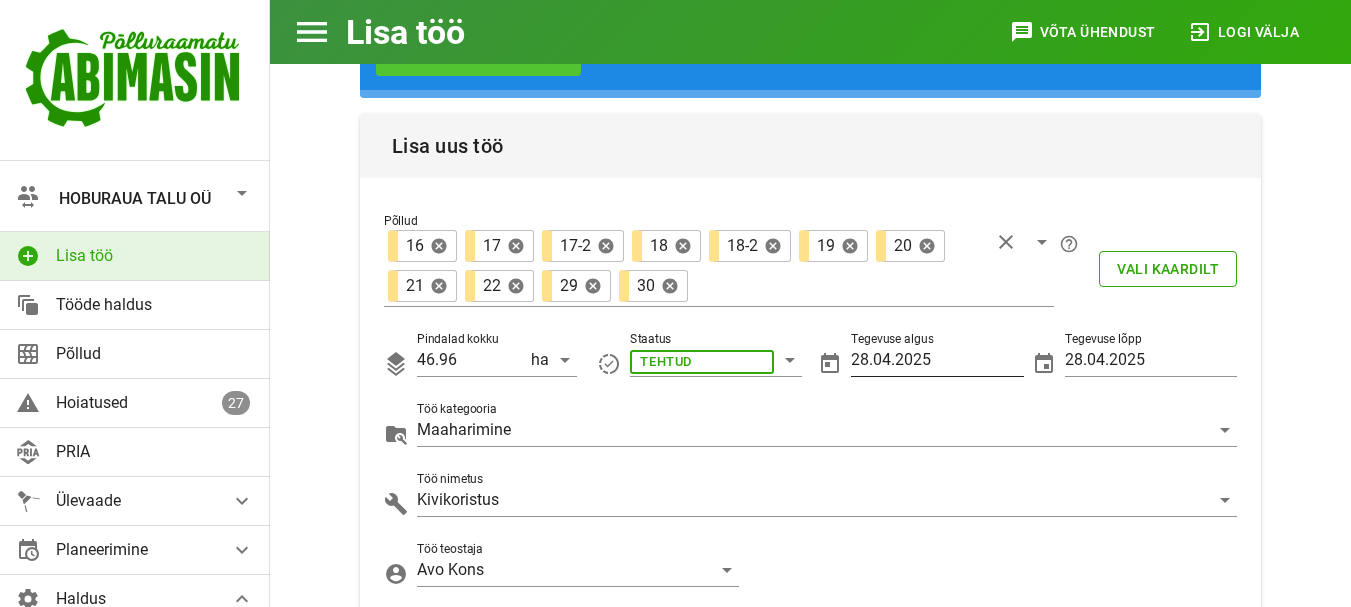 click on "28.04.2025" at bounding box center (937, 360) 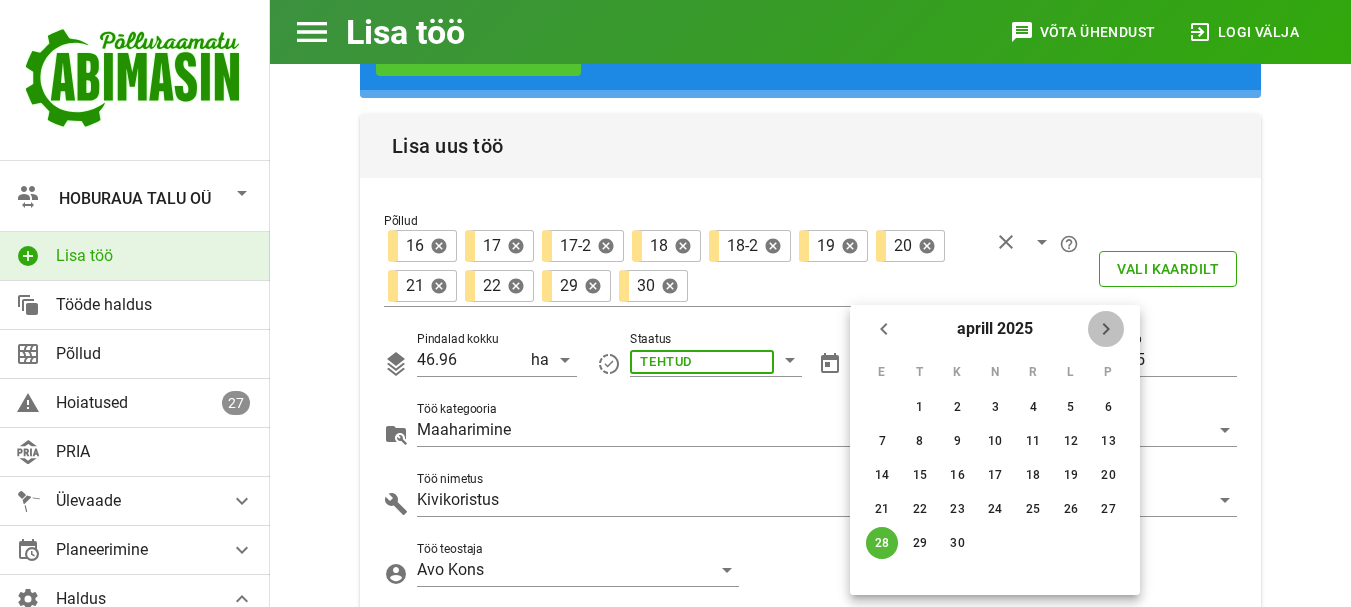 click at bounding box center [1106, 329] 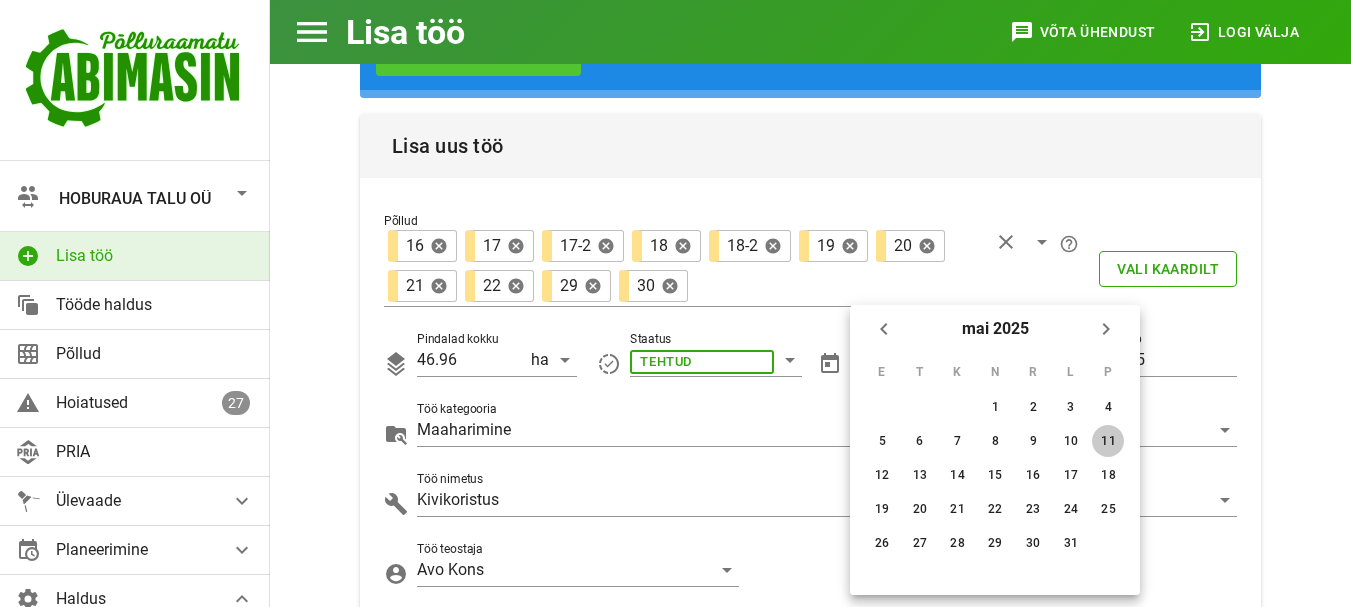 click on "11" at bounding box center (995, 407) 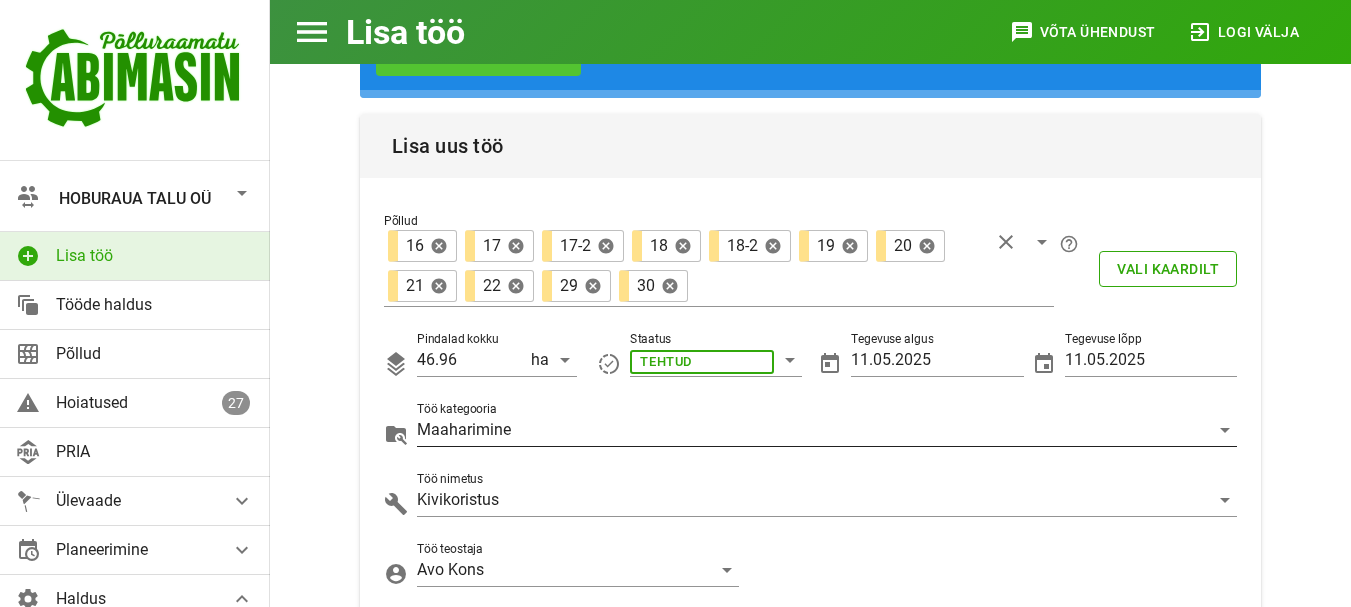 click on "Maaharimine" at bounding box center (702, 360) 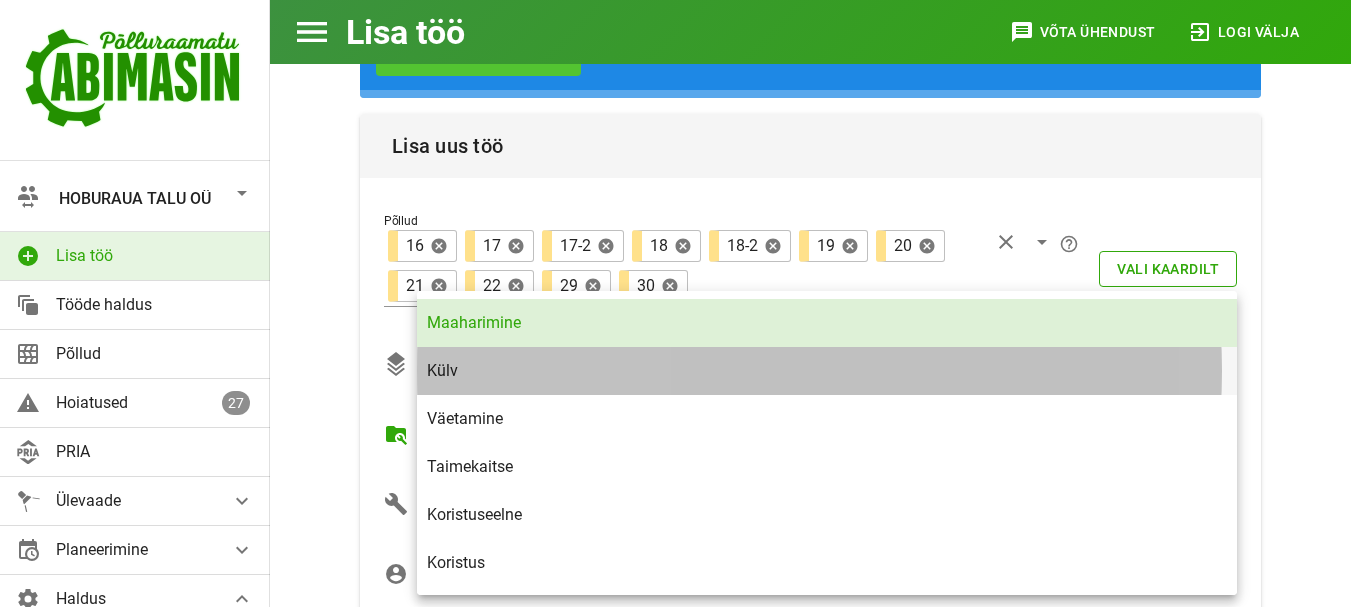 click on "Külv" at bounding box center (827, 370) 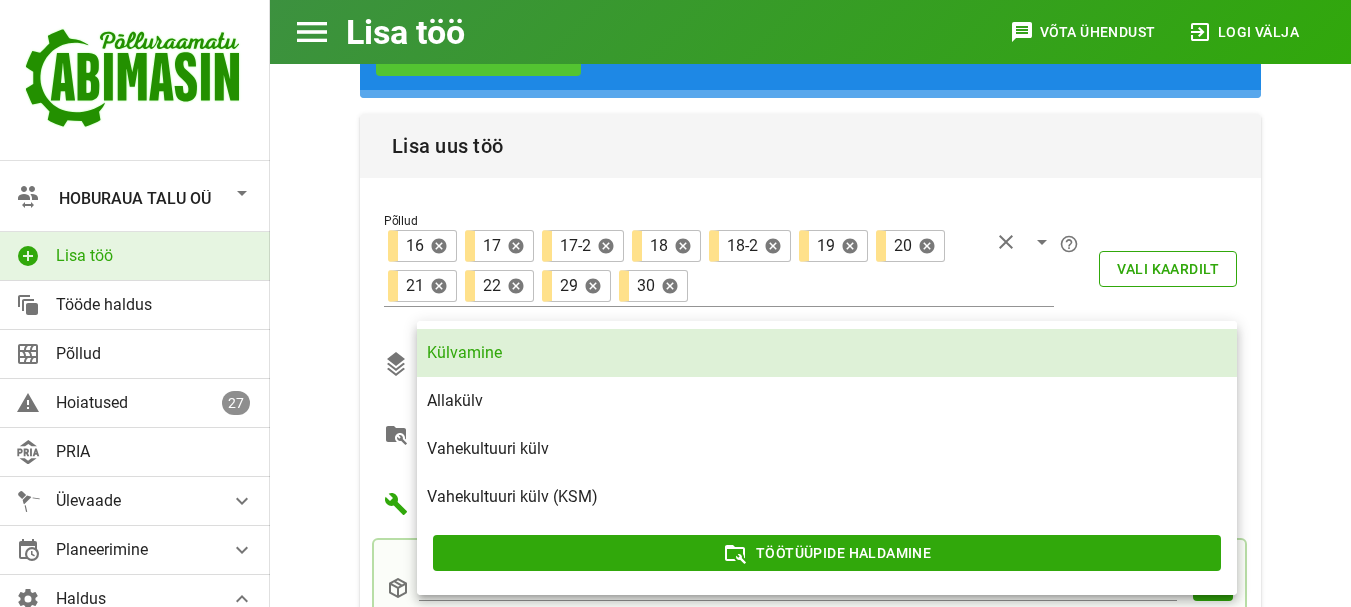 click on "Külvamine" at bounding box center [827, 352] 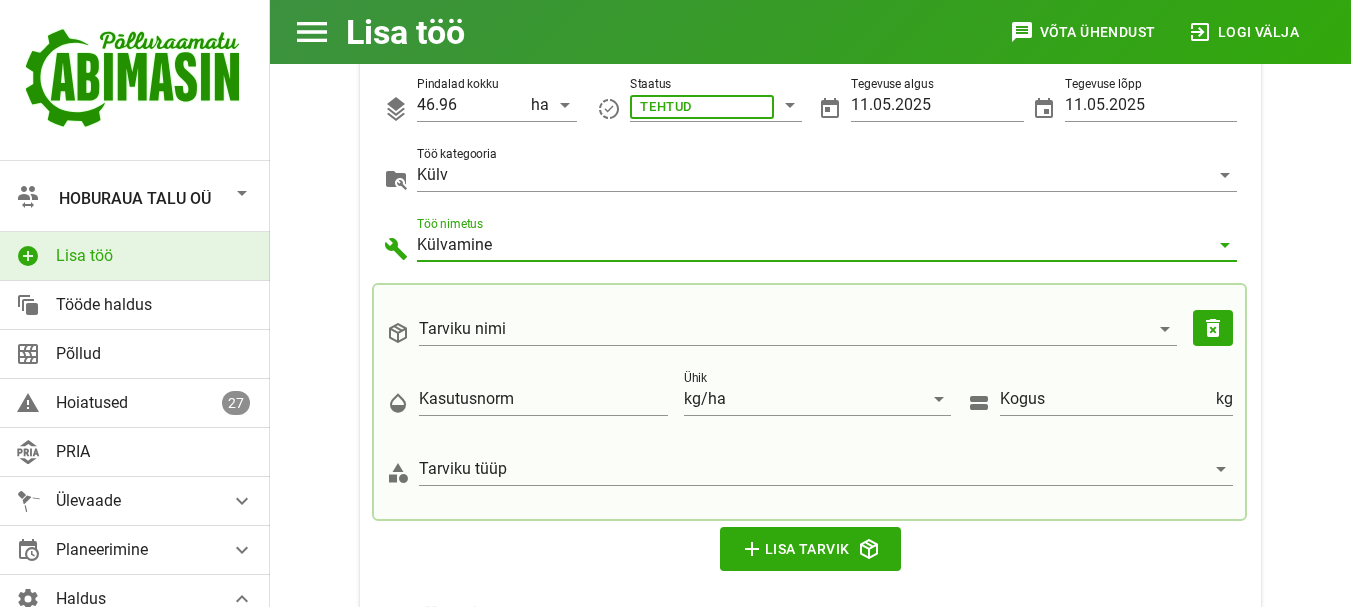 scroll, scrollTop: 440, scrollLeft: 0, axis: vertical 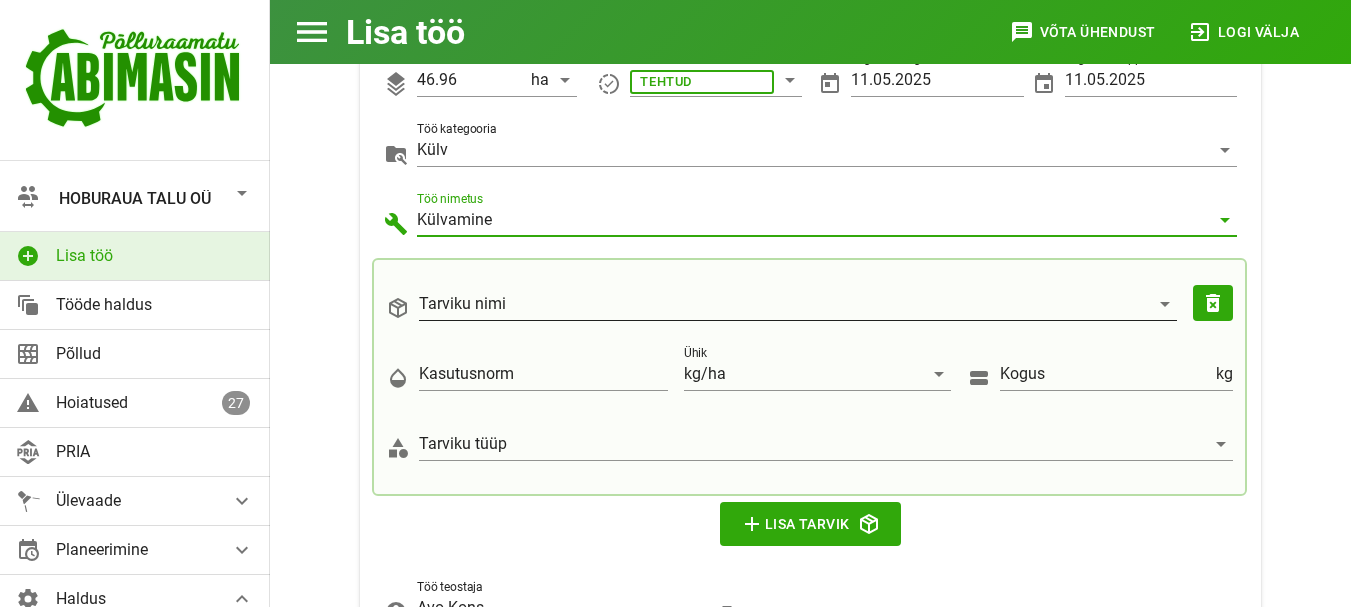 click on "Tarviku nimi" at bounding box center [784, 304] 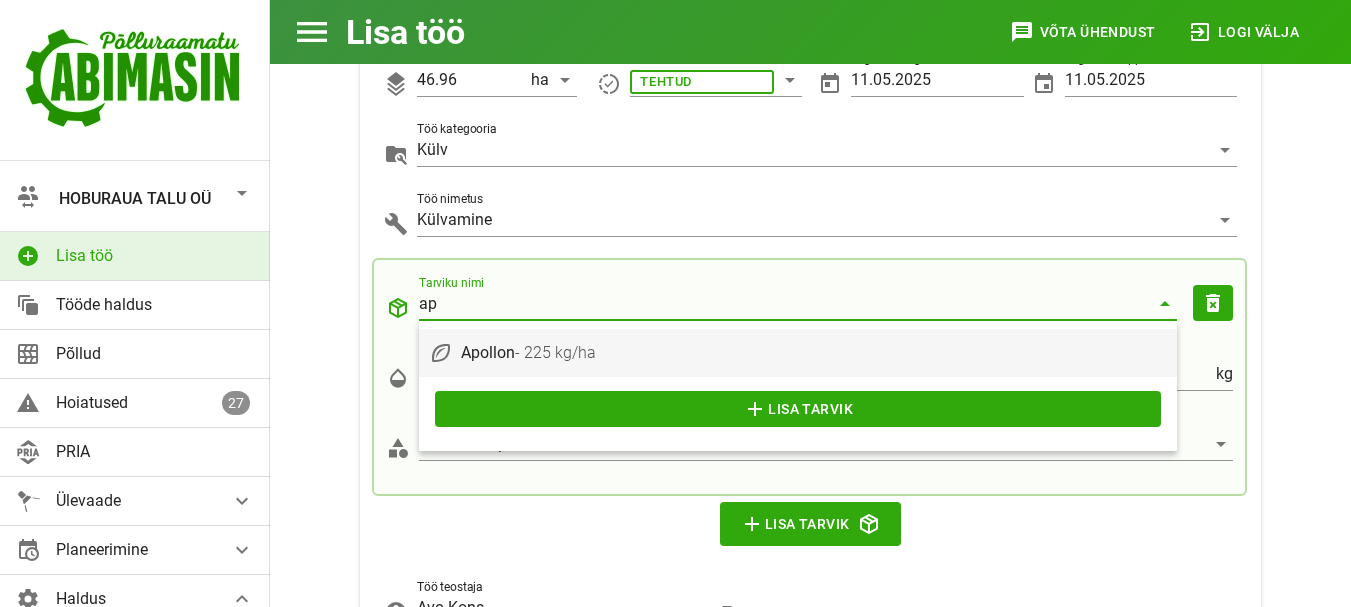 click on "- 225 kg/ha" at bounding box center (555, 352) 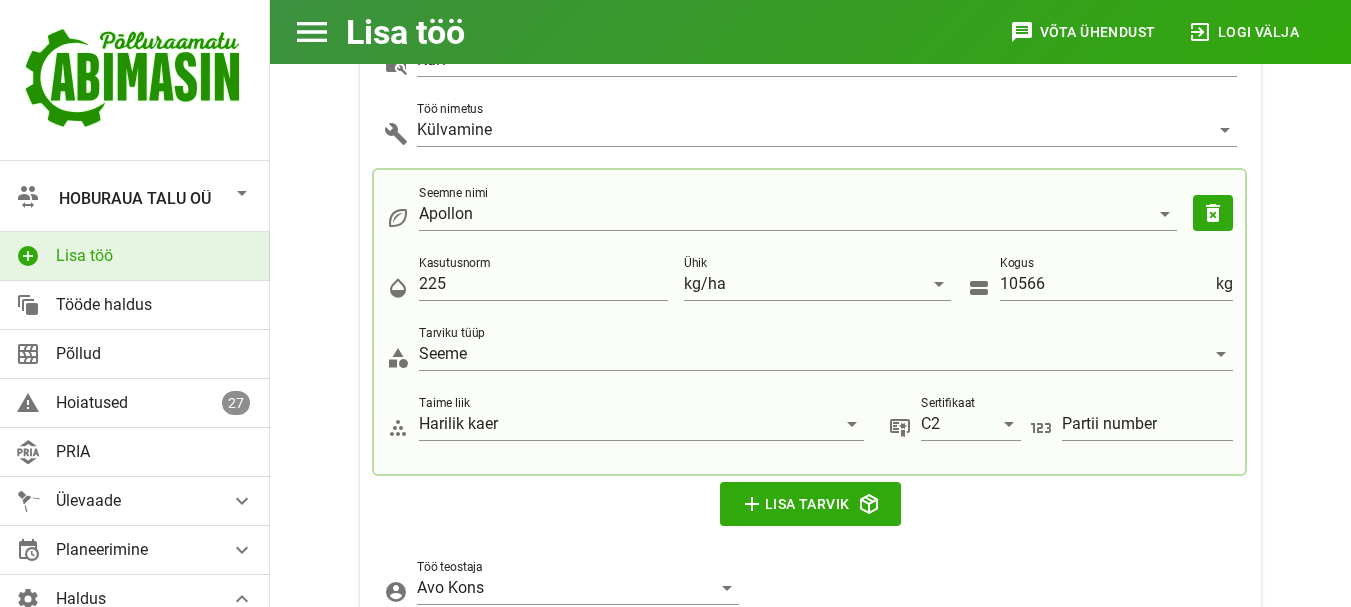 scroll, scrollTop: 560, scrollLeft: 0, axis: vertical 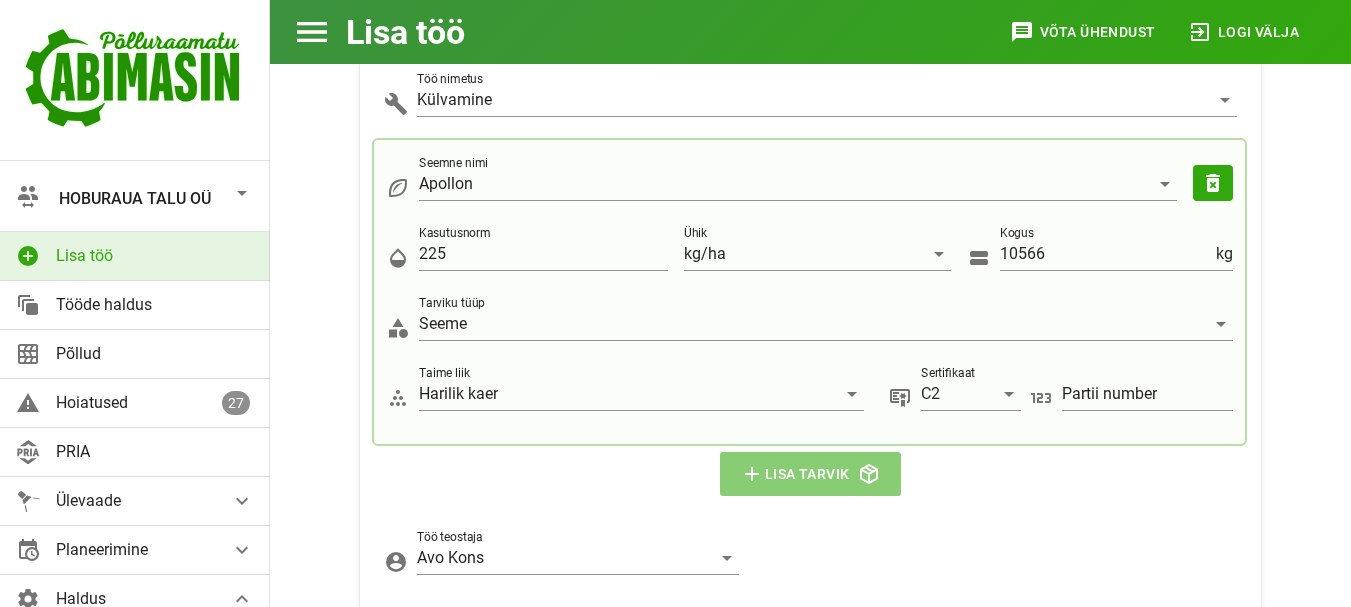 click on "add  Lisa tarvik" at bounding box center [811, 474] 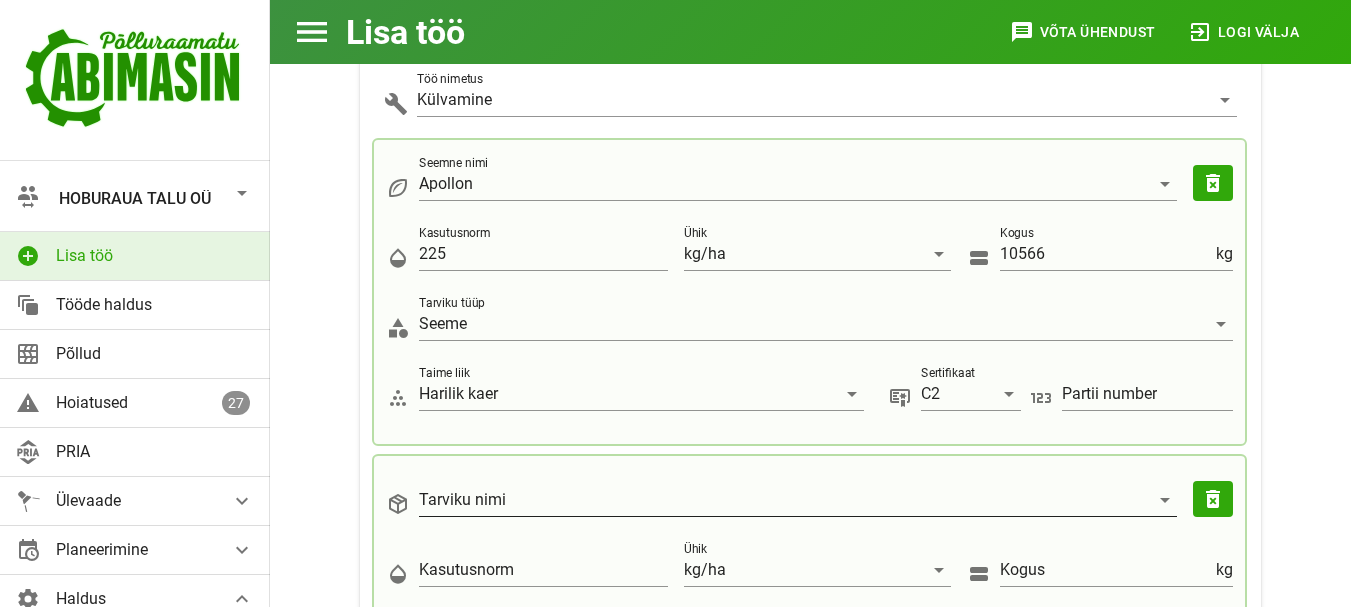click on "Tarviku nimi" at bounding box center [784, 500] 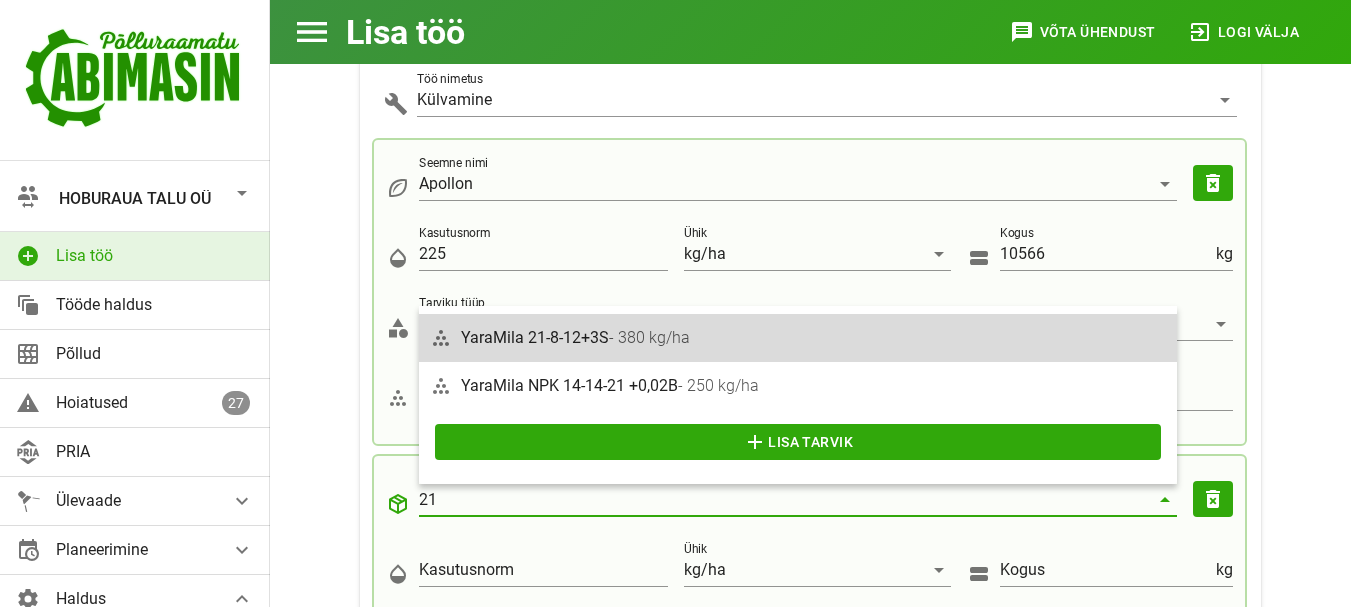 click on "YaraMila 21-8-12+3S   - 380 kg/ha" at bounding box center (814, 337) 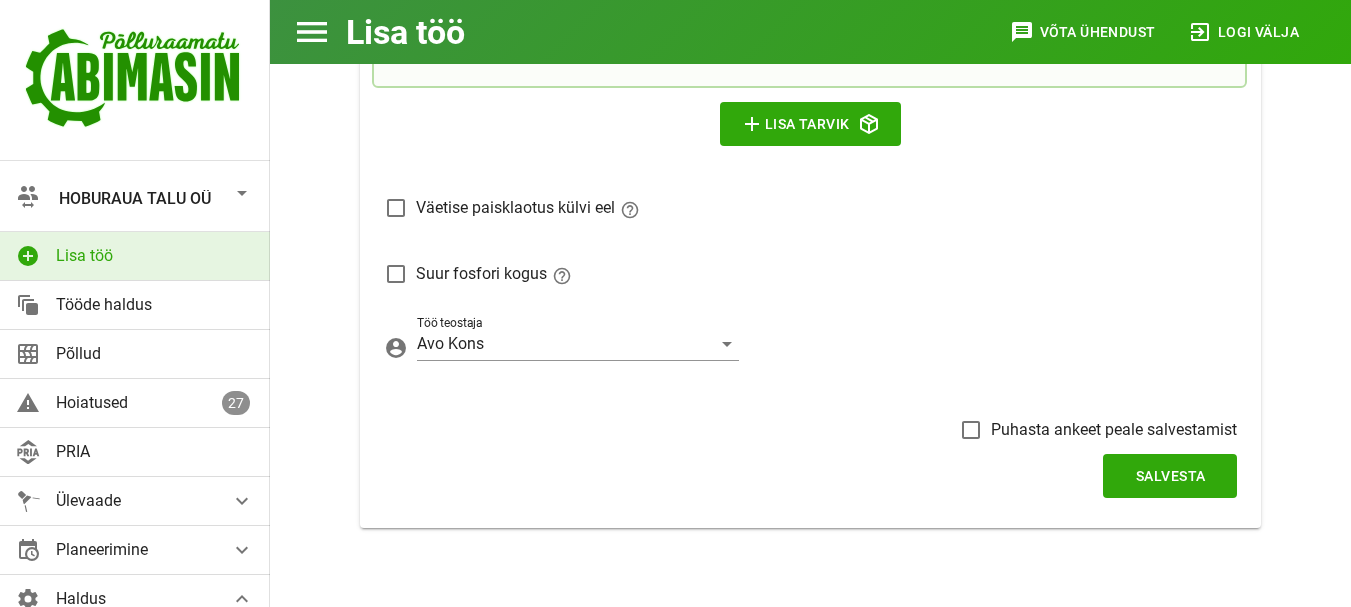 scroll, scrollTop: 1401, scrollLeft: 0, axis: vertical 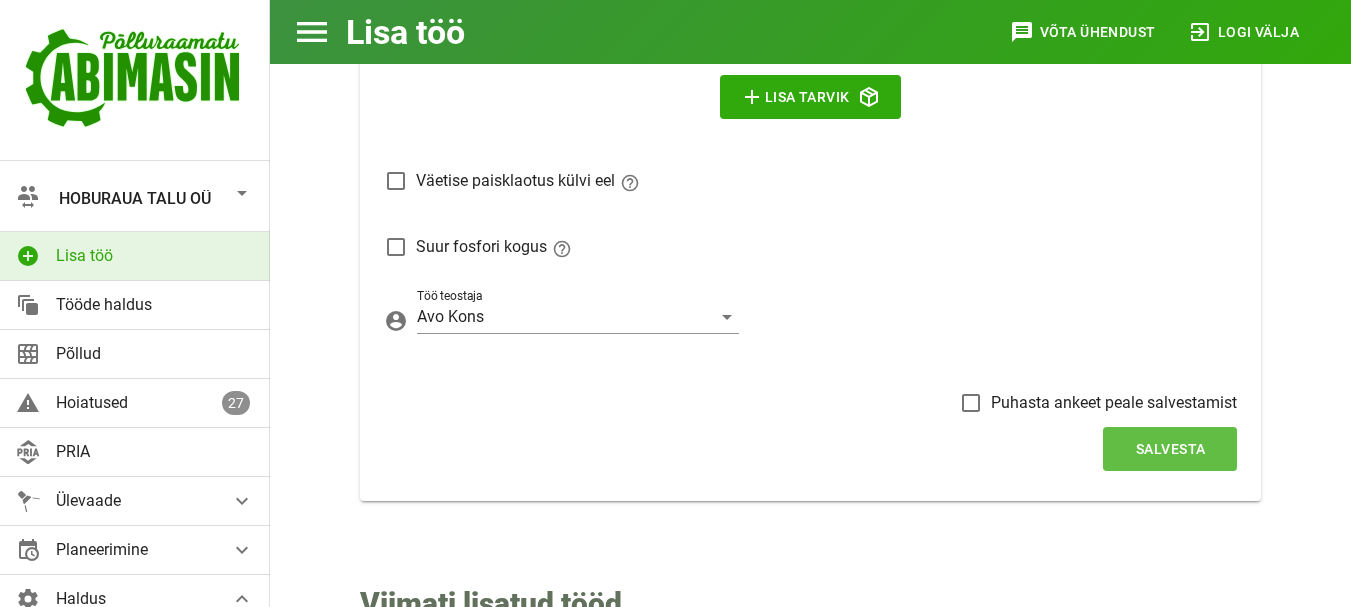 click on "Salvesta" at bounding box center (1170, 449) 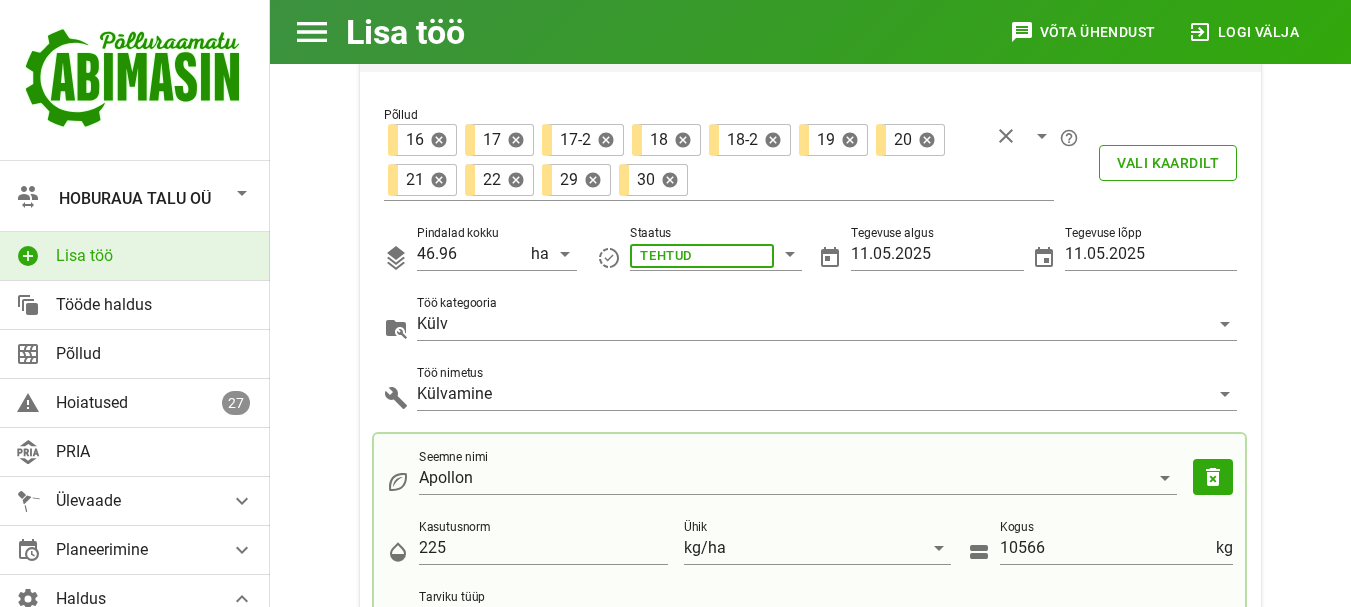 scroll, scrollTop: 240, scrollLeft: 0, axis: vertical 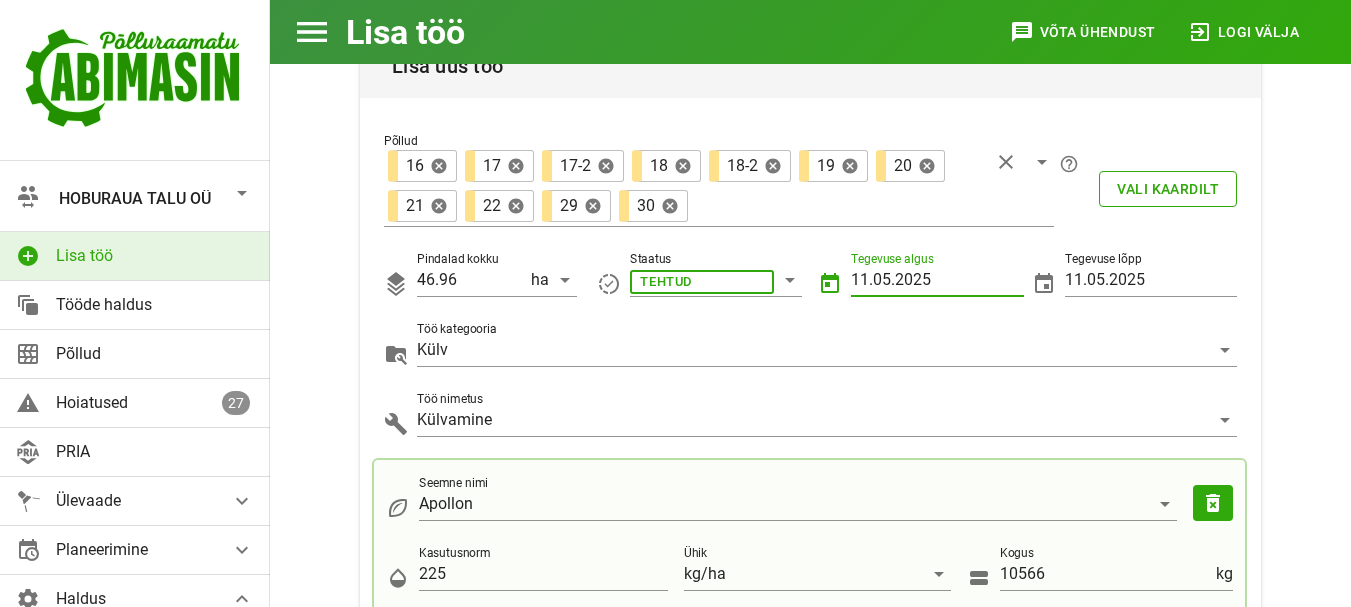 click on "11.05.2025" at bounding box center (937, 280) 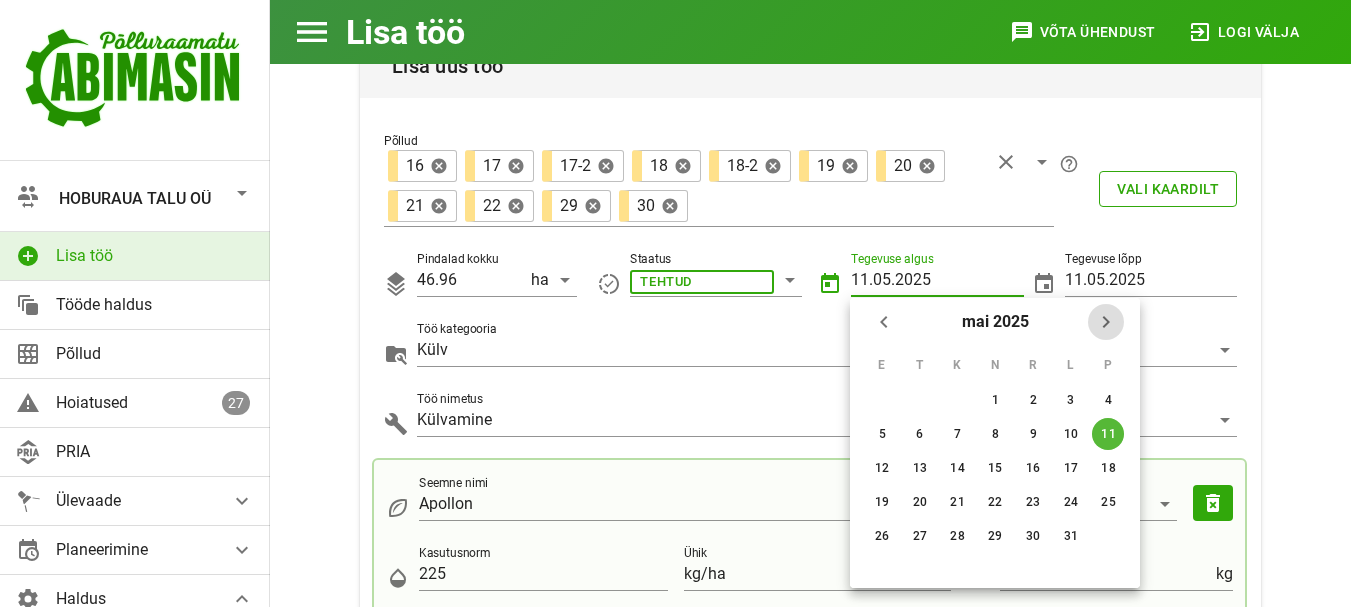click at bounding box center [1106, 322] 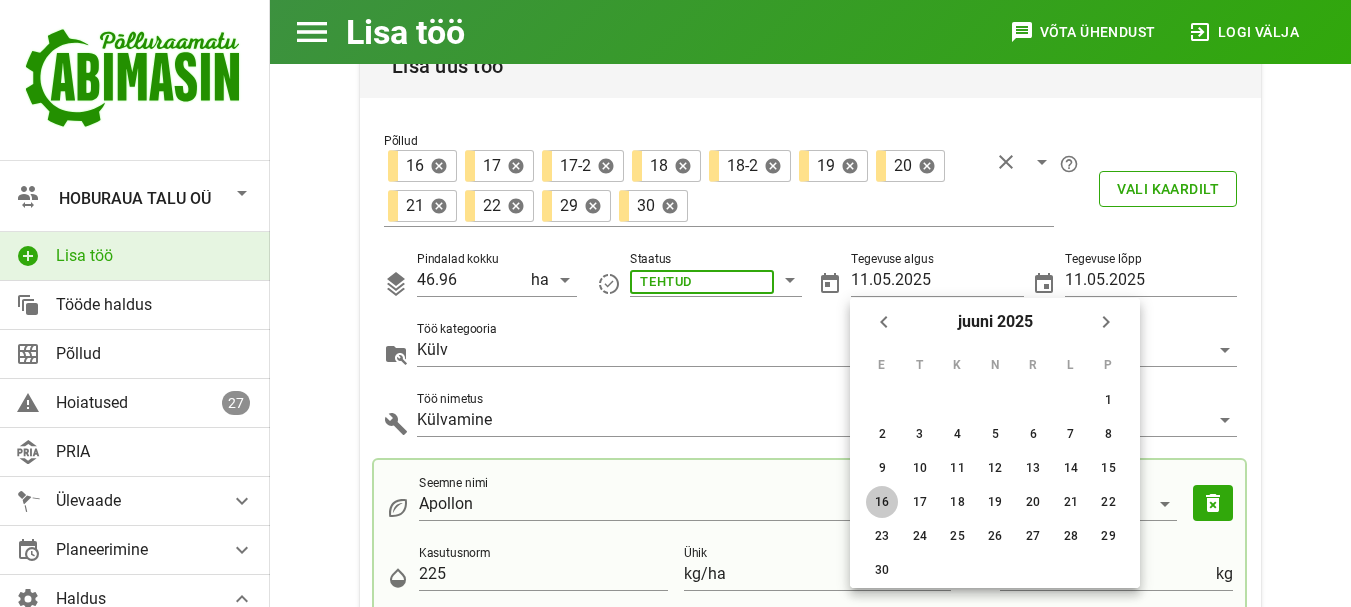 click on "16" at bounding box center (1108, 400) 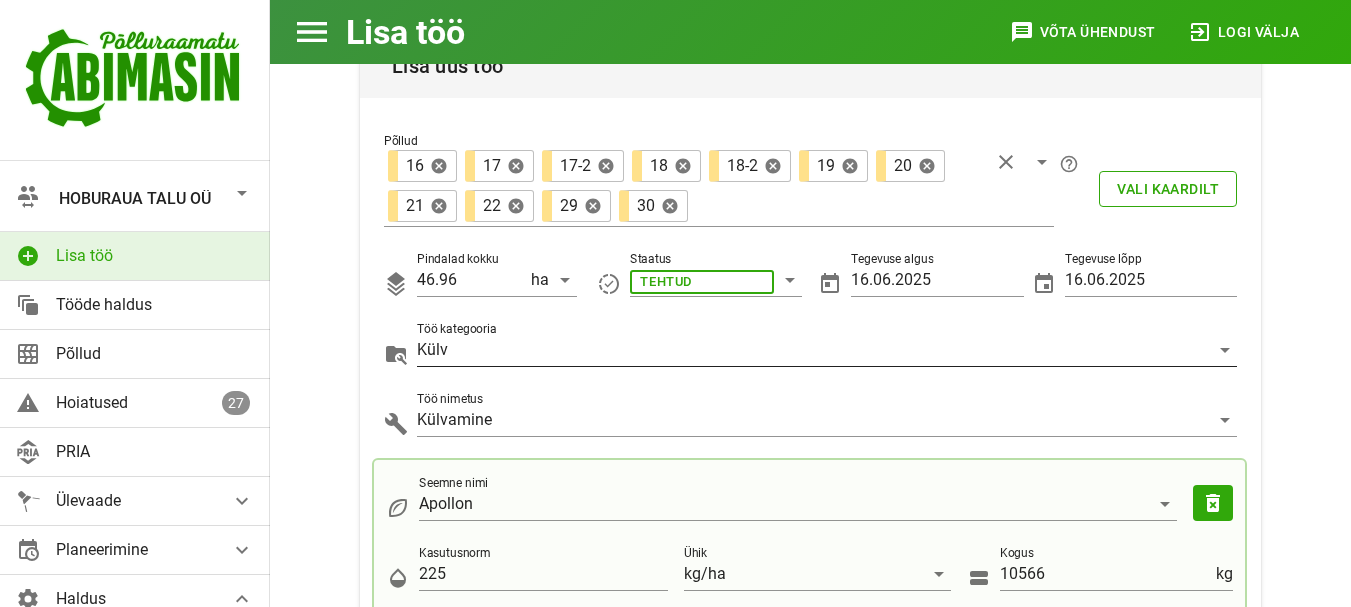 click on "Külv" at bounding box center [702, 280] 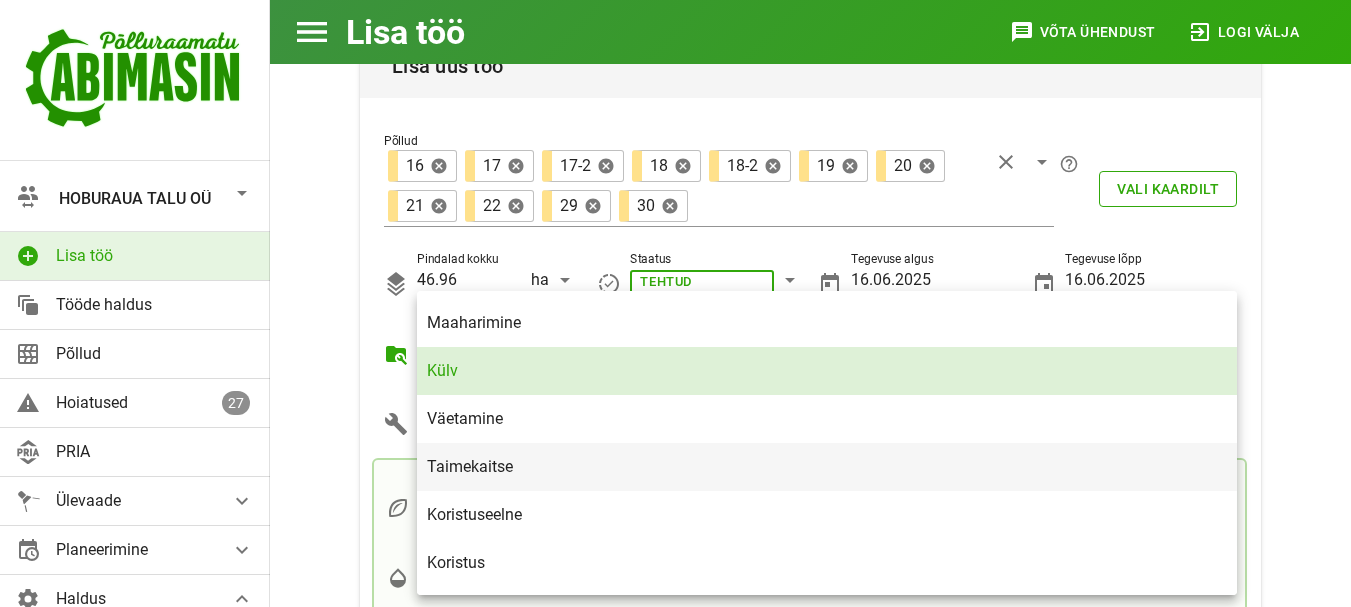 click on "Taimekaitse" at bounding box center [827, 466] 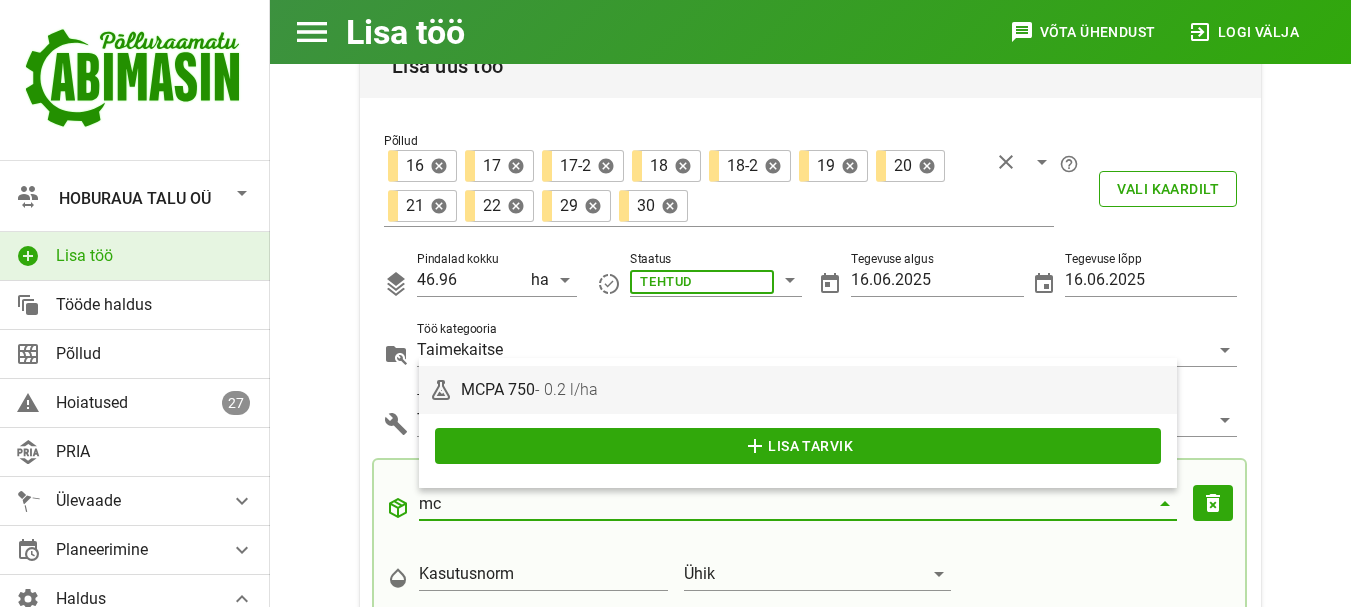 click on "MCPA 750   - 0.2 l/ha" at bounding box center [814, 389] 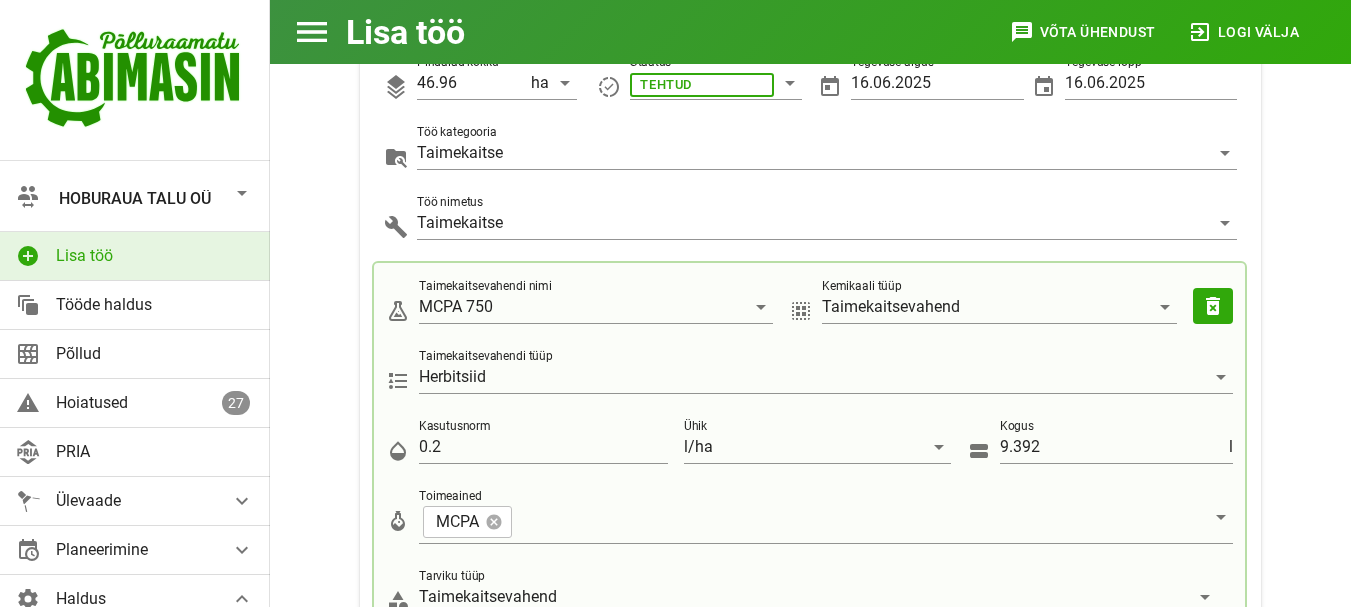 scroll, scrollTop: 440, scrollLeft: 0, axis: vertical 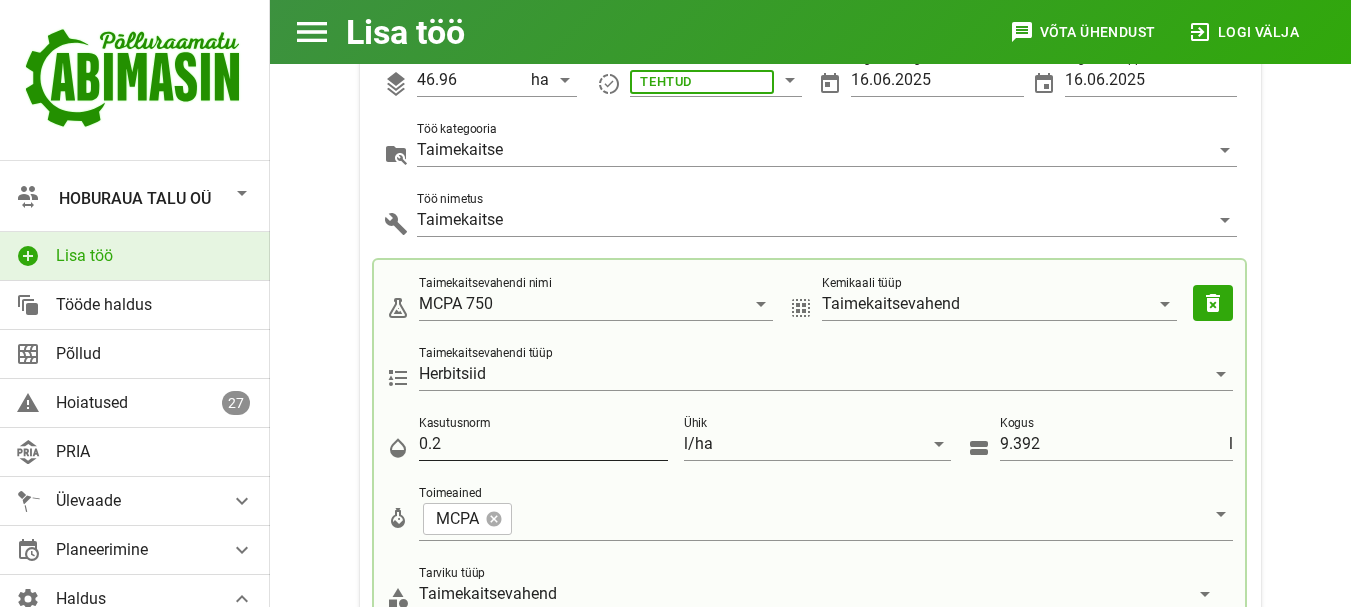 click on "0.2" at bounding box center [543, 444] 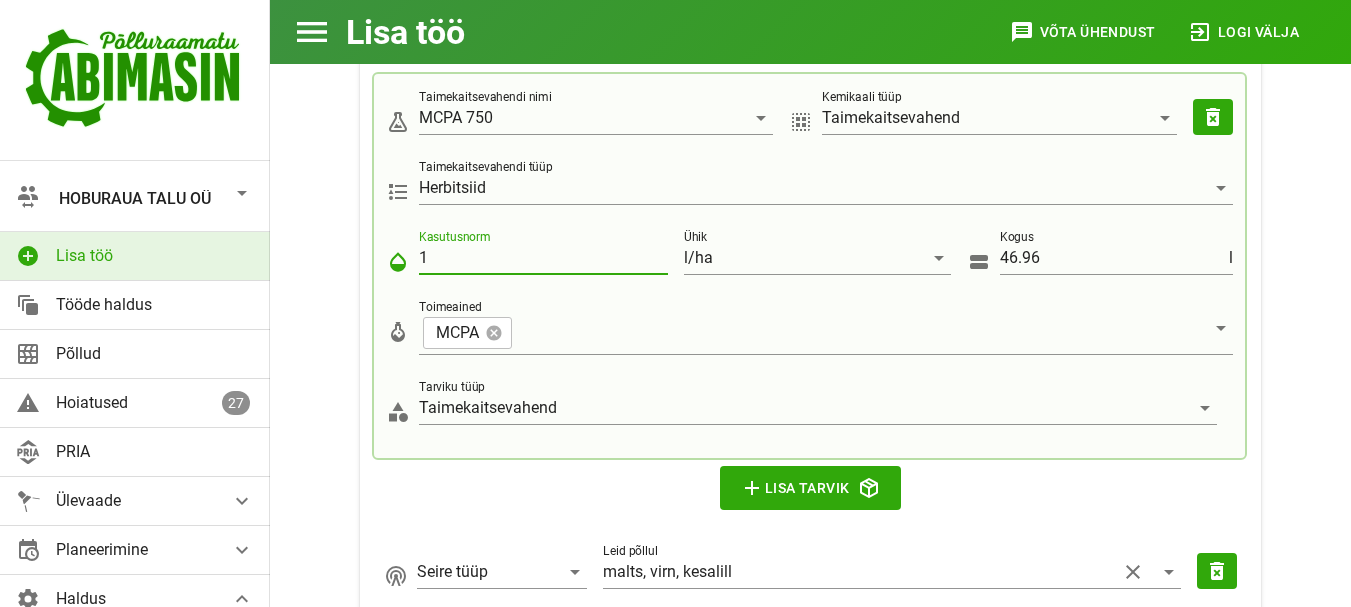 scroll, scrollTop: 640, scrollLeft: 0, axis: vertical 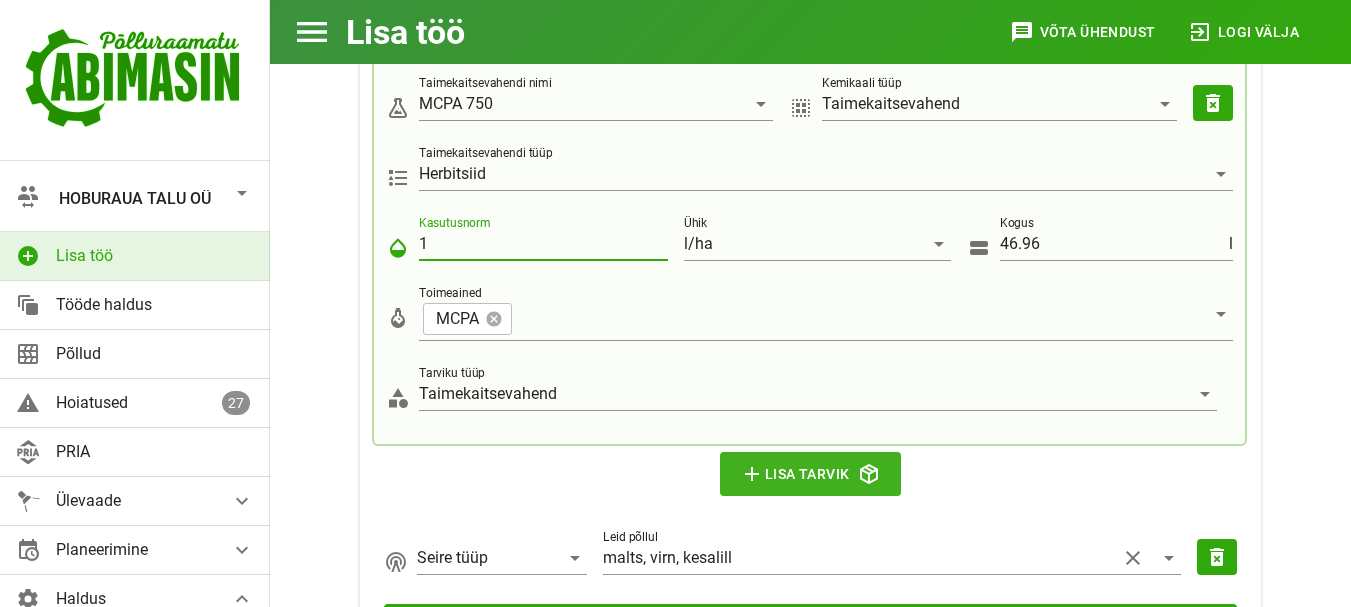 type on "1" 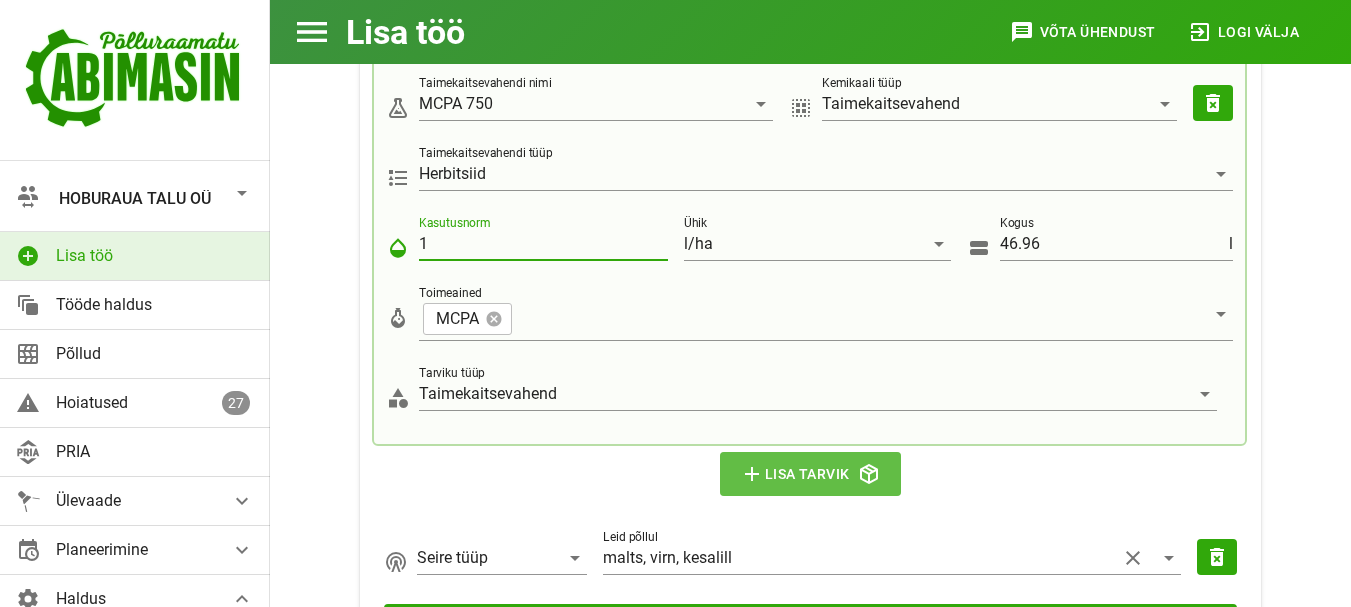 click on "add  Lisa tarvik" at bounding box center (811, 474) 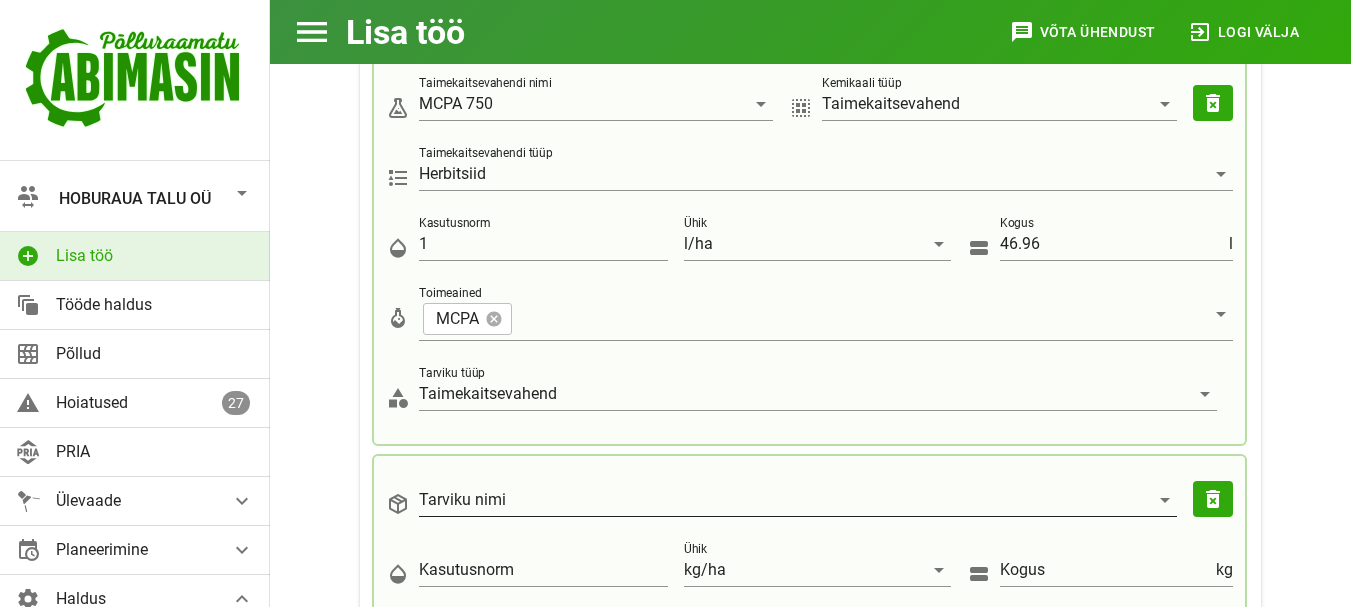 click on "Tarviku nimi" at bounding box center (784, 500) 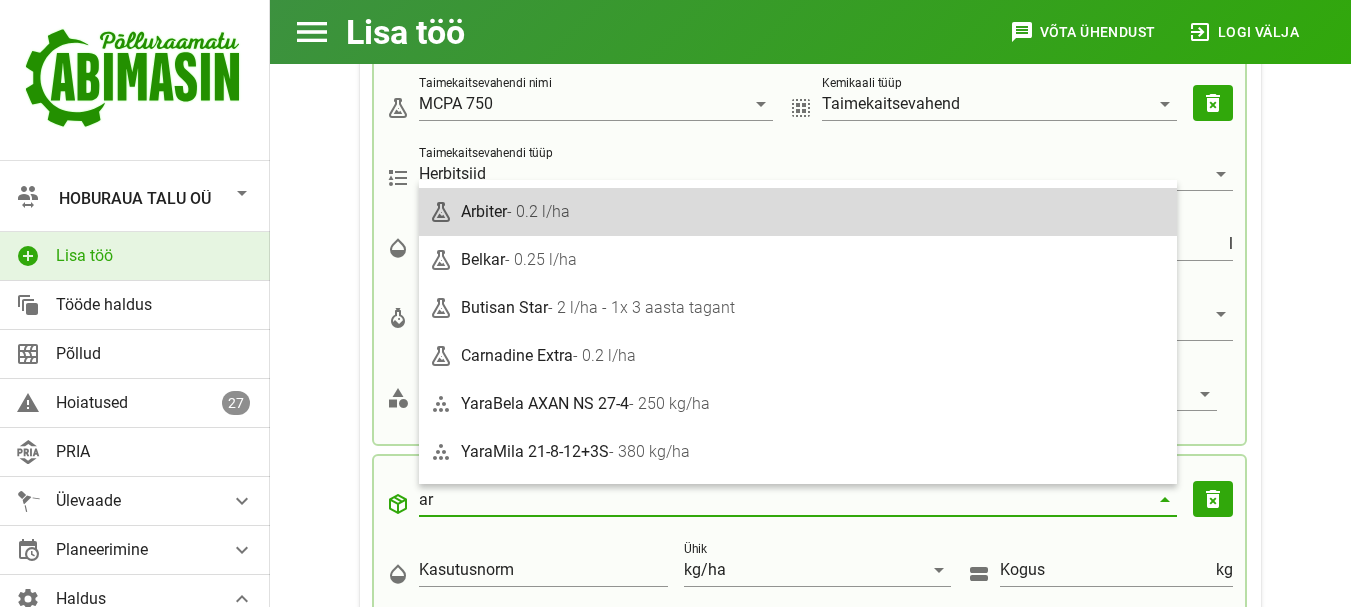 click on "- 0.2 l/ha" at bounding box center [538, 211] 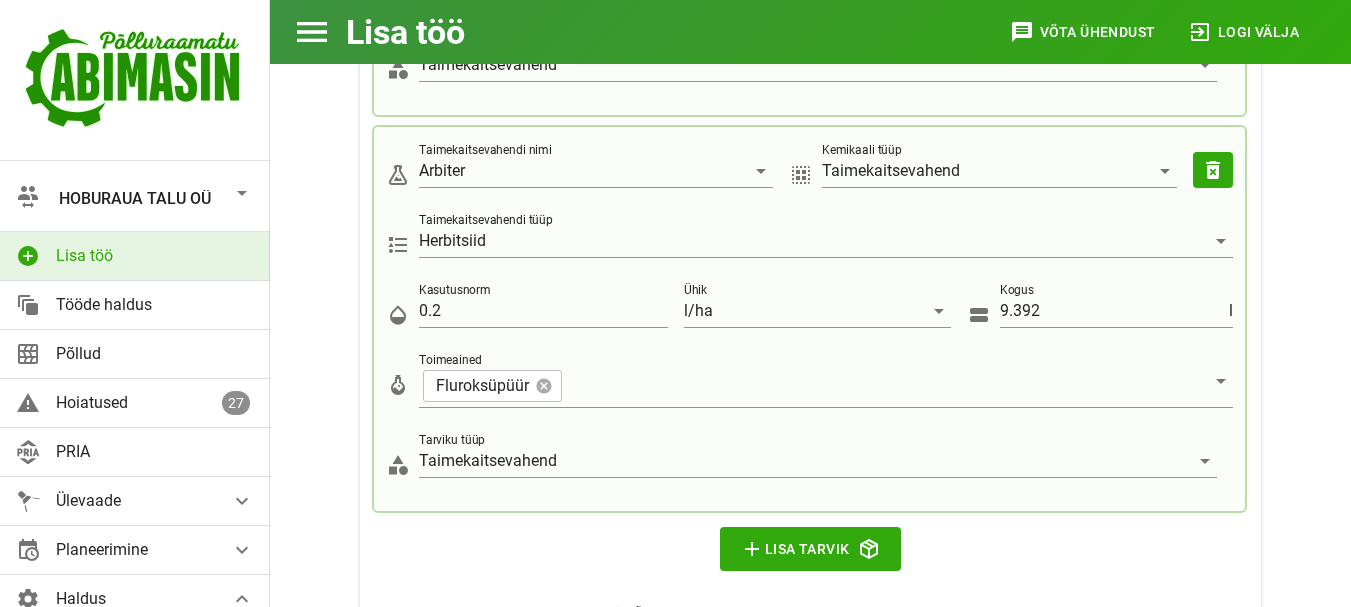 scroll, scrollTop: 1000, scrollLeft: 0, axis: vertical 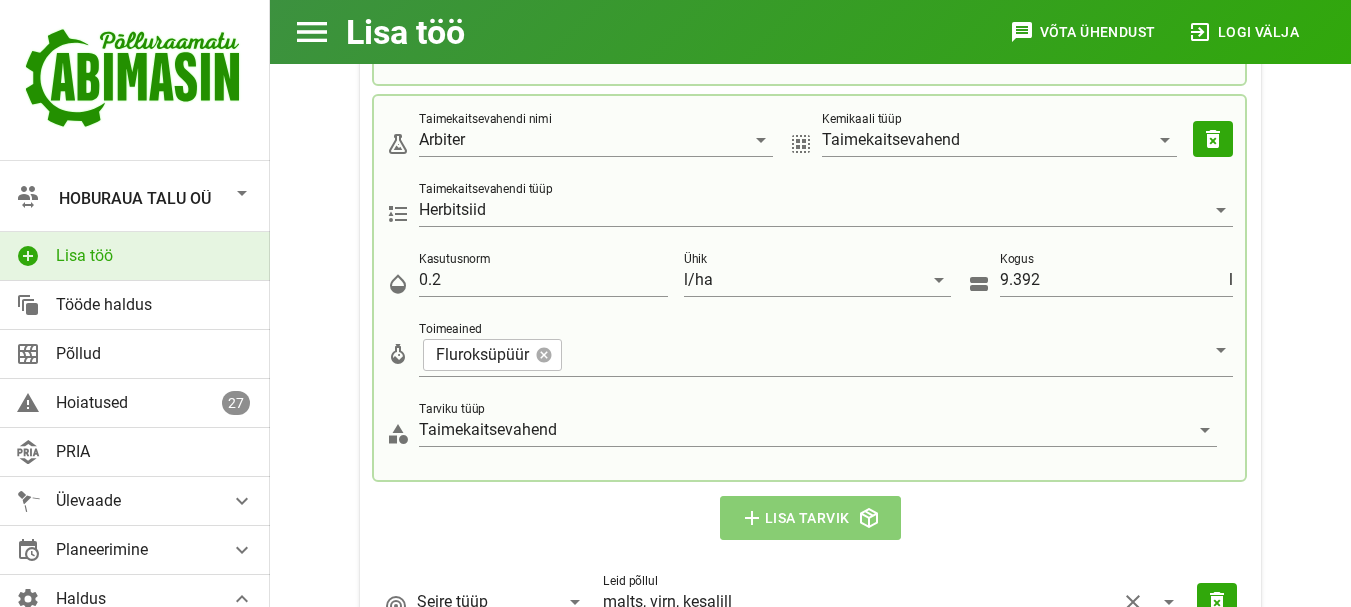 click on "add  Lisa tarvik" at bounding box center (811, 518) 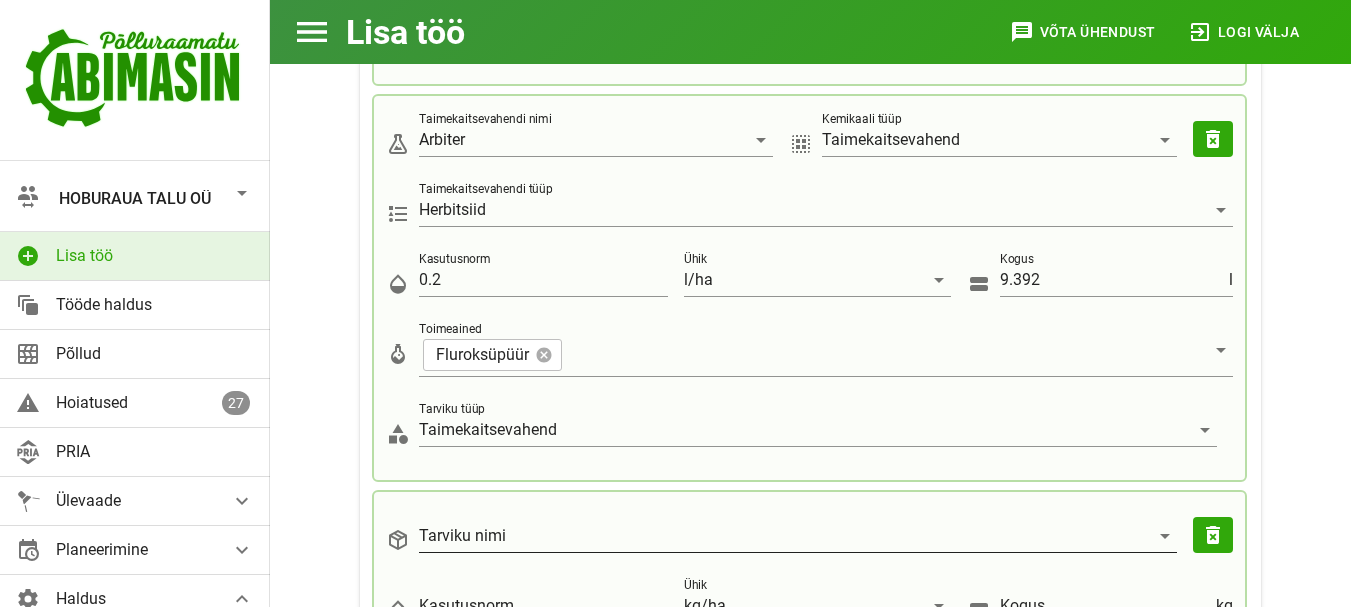 click on "Tarviku nimi" at bounding box center [784, 536] 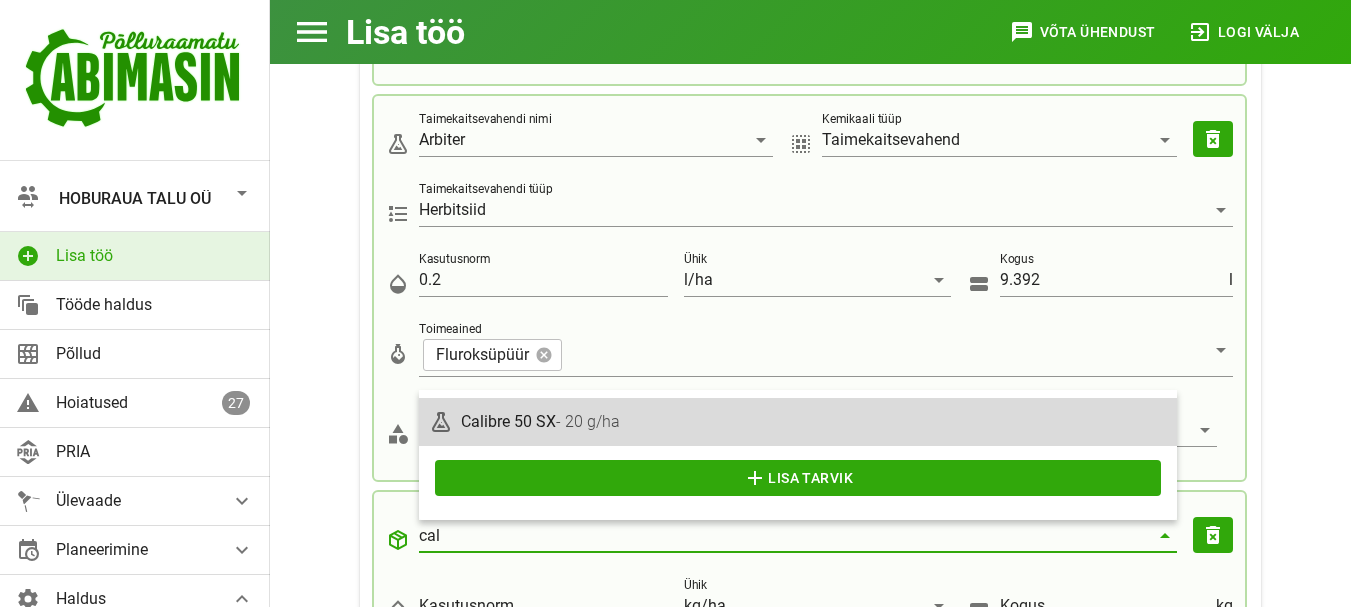 click on "Calibre 50 SX   - 20 g/ha" at bounding box center [814, 421] 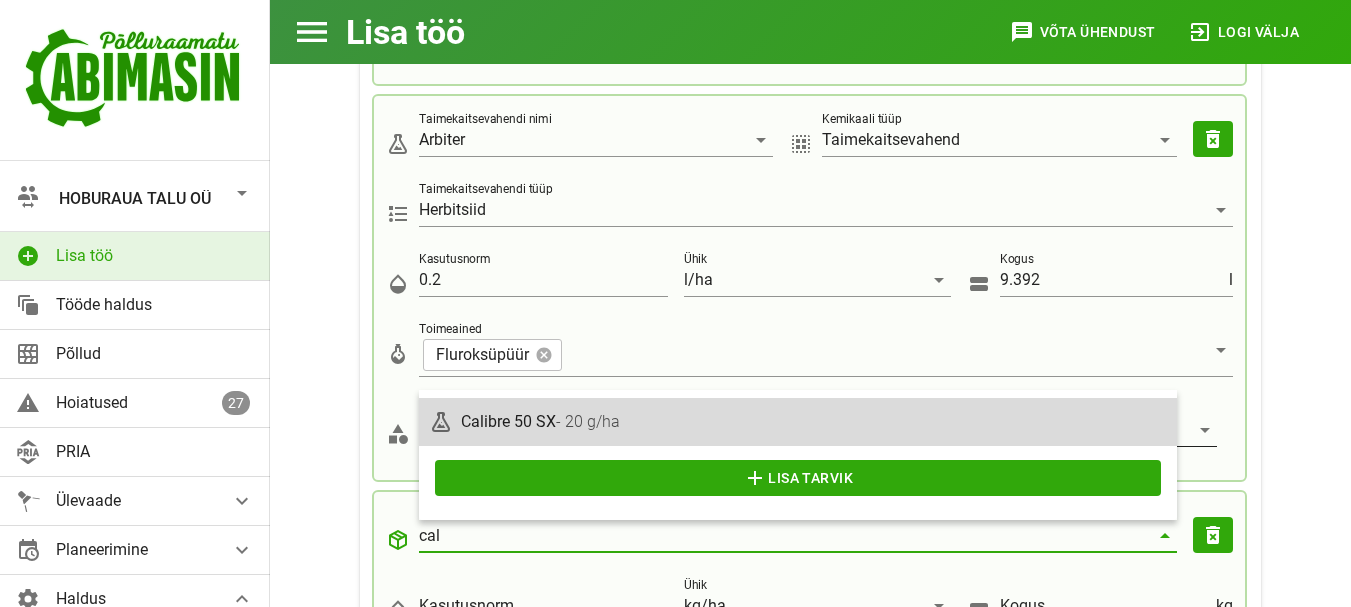 type on "Calibre 50 SX" 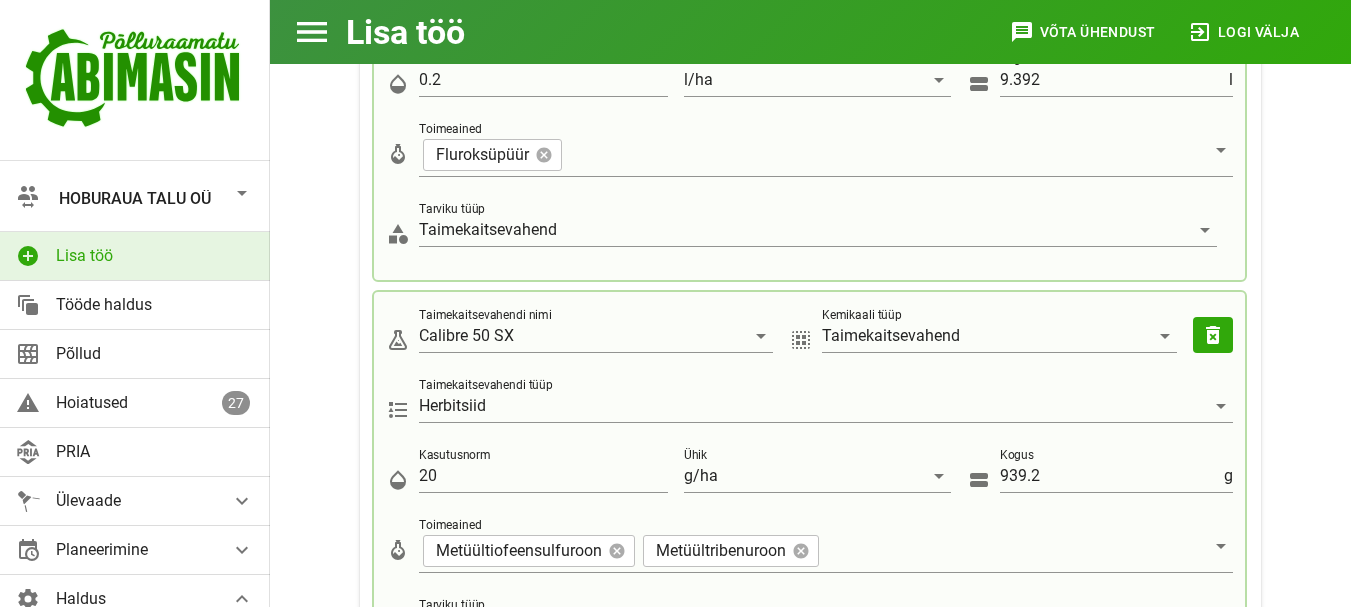 scroll, scrollTop: 1240, scrollLeft: 0, axis: vertical 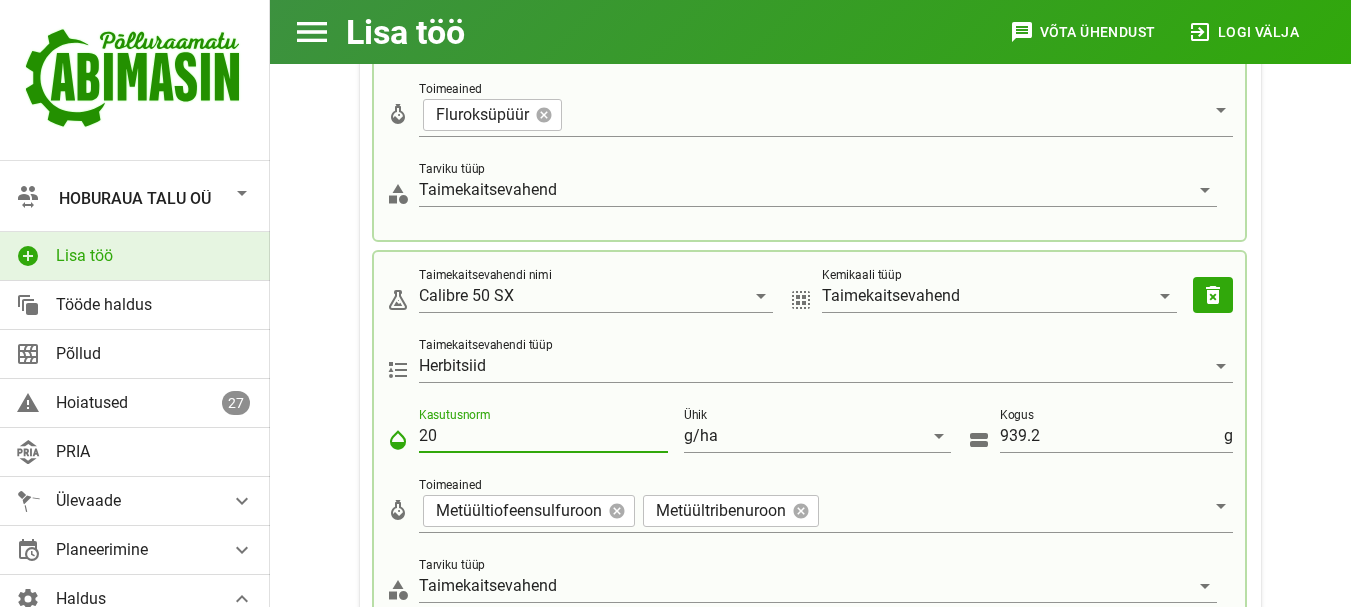 click on "20" at bounding box center (543, 436) 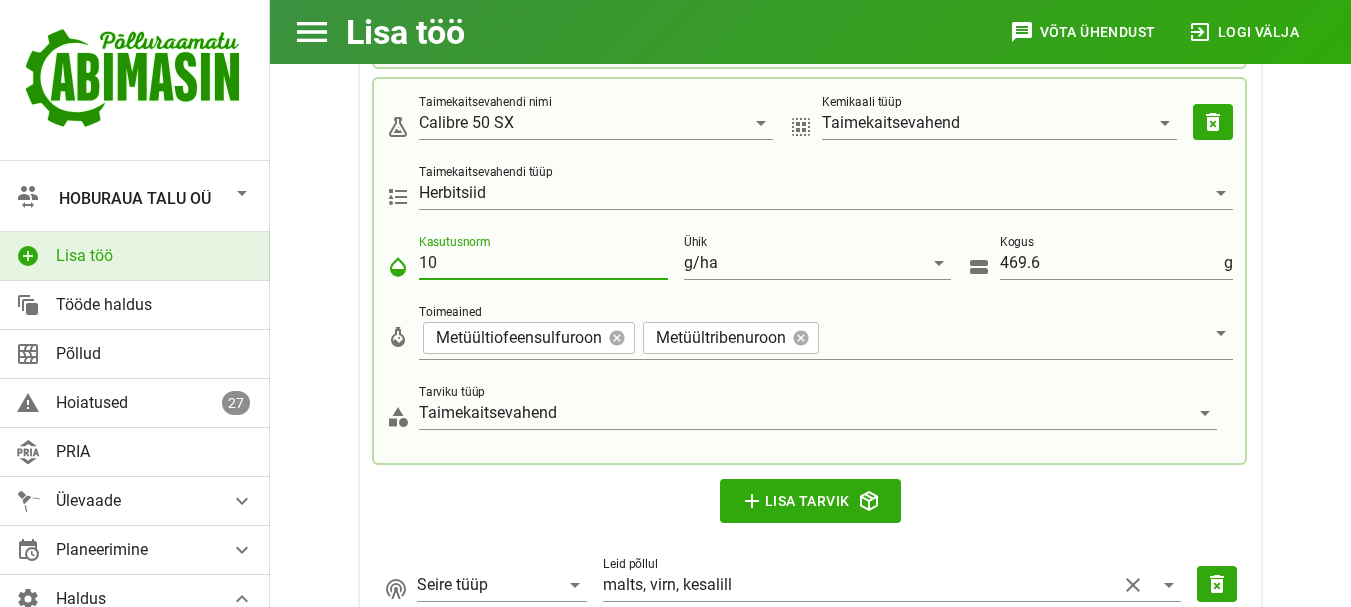 scroll, scrollTop: 1440, scrollLeft: 0, axis: vertical 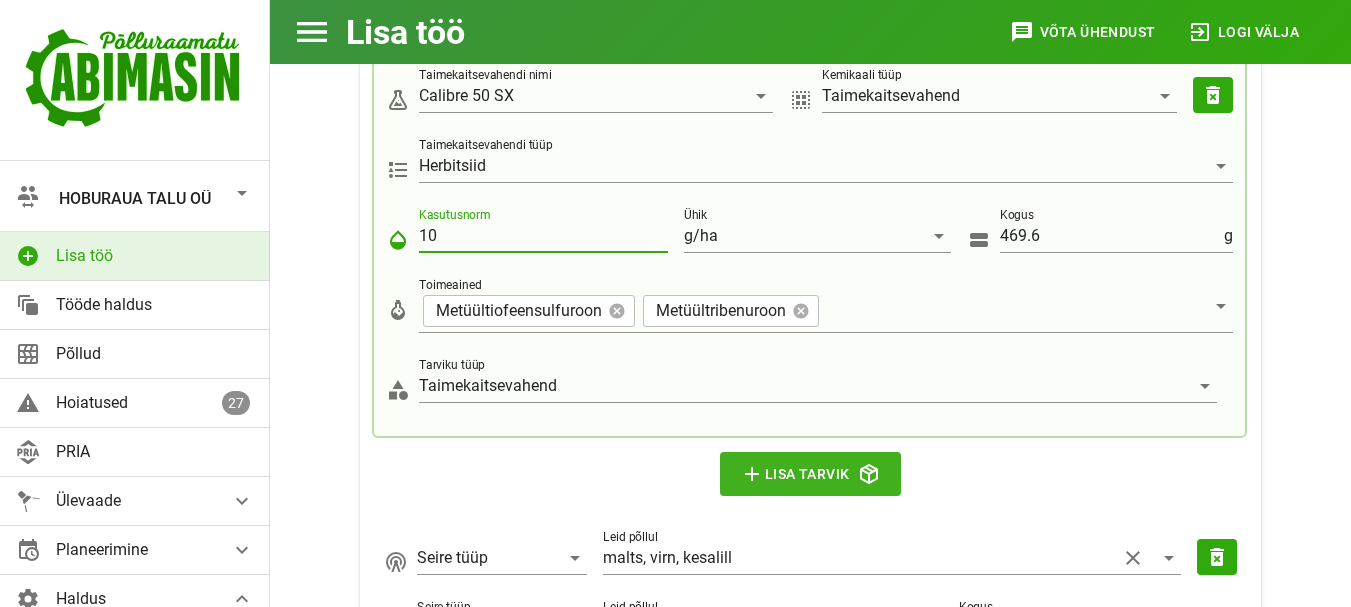 type on "10" 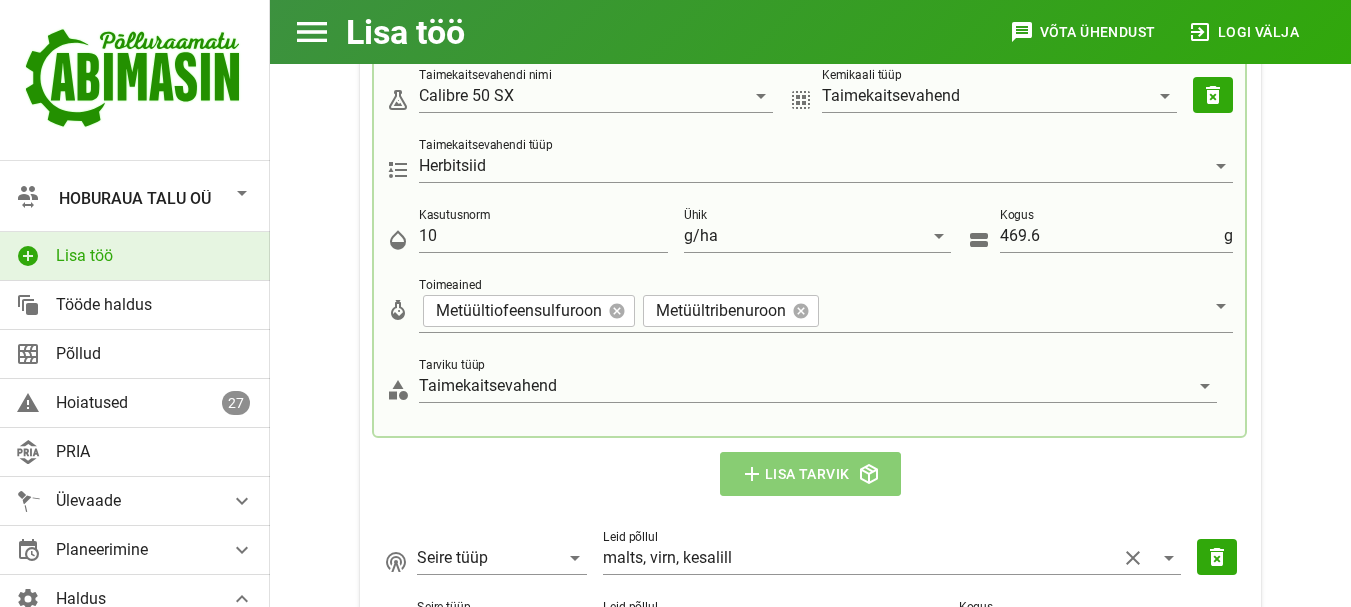 click on "add  Lisa tarvik" at bounding box center [811, 474] 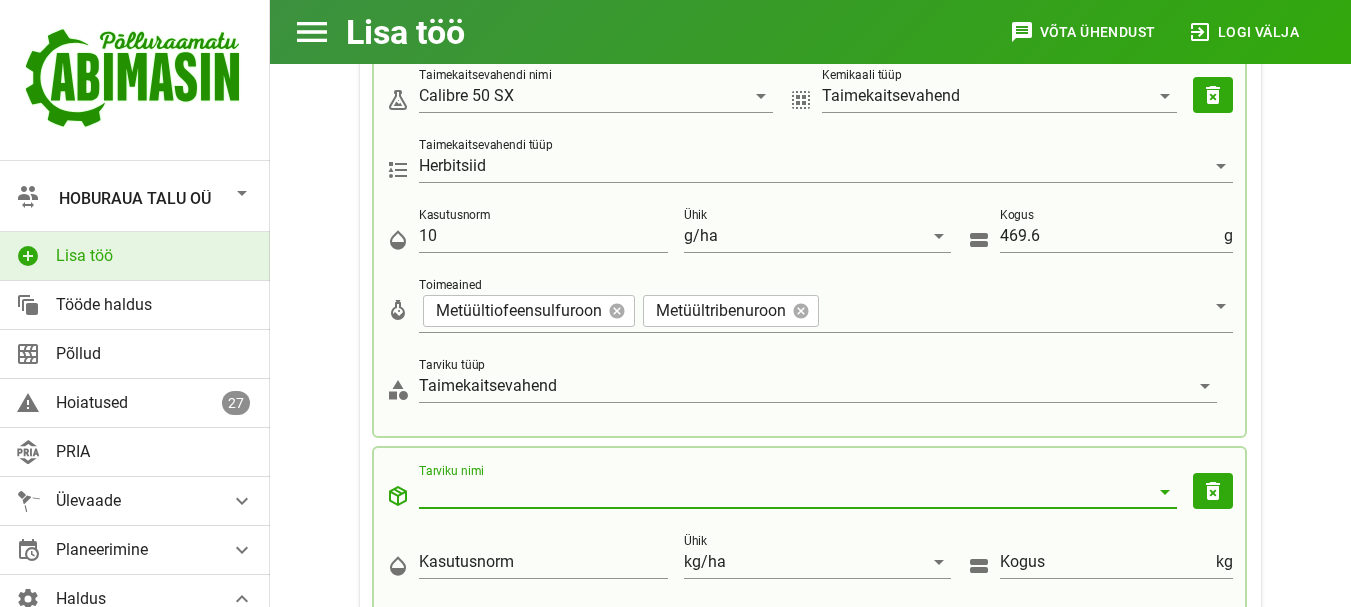 click on "Tarviku nimi" at bounding box center (784, 492) 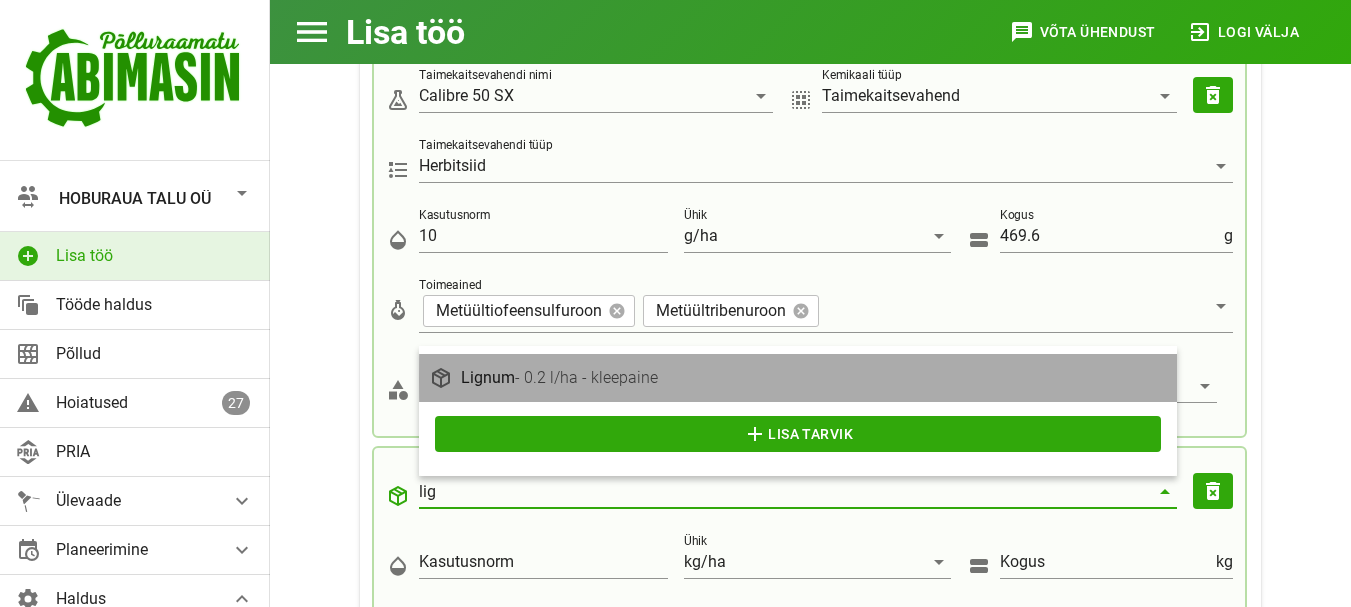 click on "- 0.2 l/ha - kleepaine" at bounding box center (586, 377) 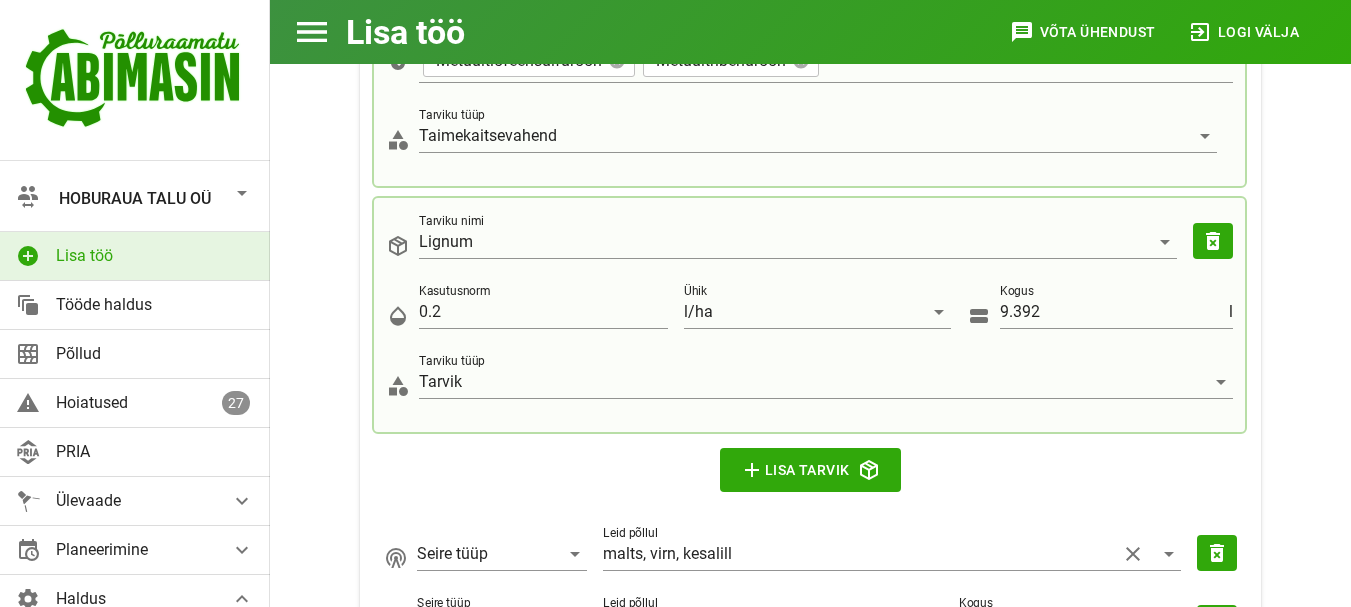 scroll, scrollTop: 1720, scrollLeft: 0, axis: vertical 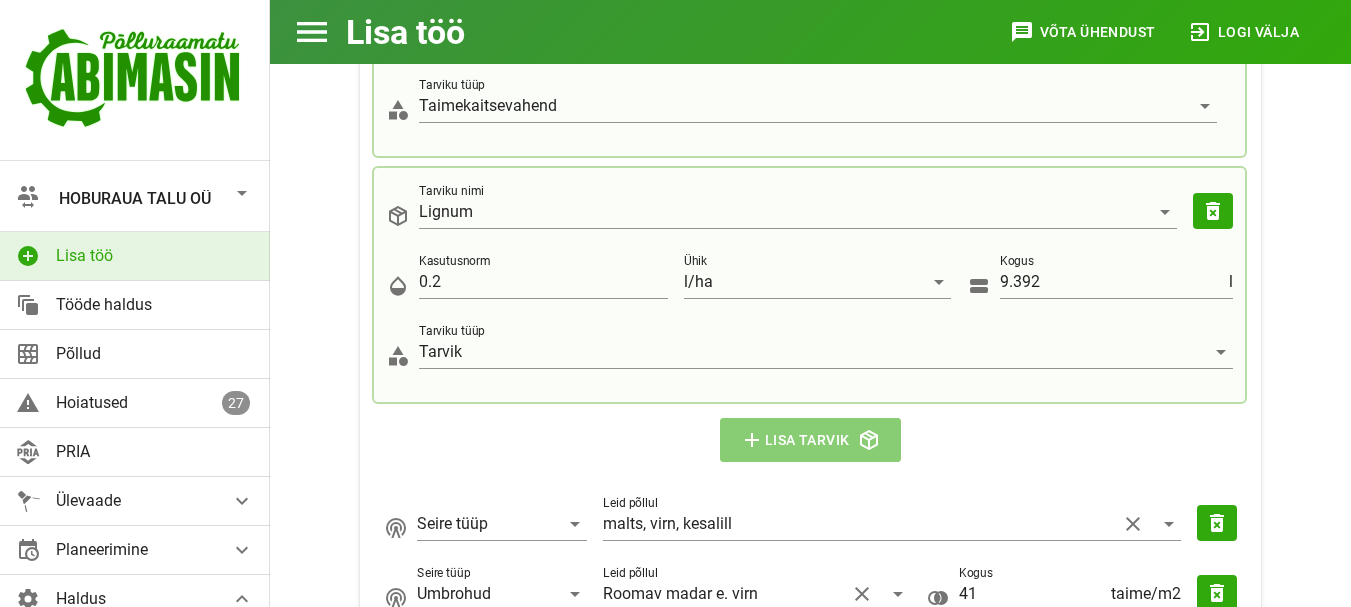 click on "add  Lisa tarvik" at bounding box center (811, 440) 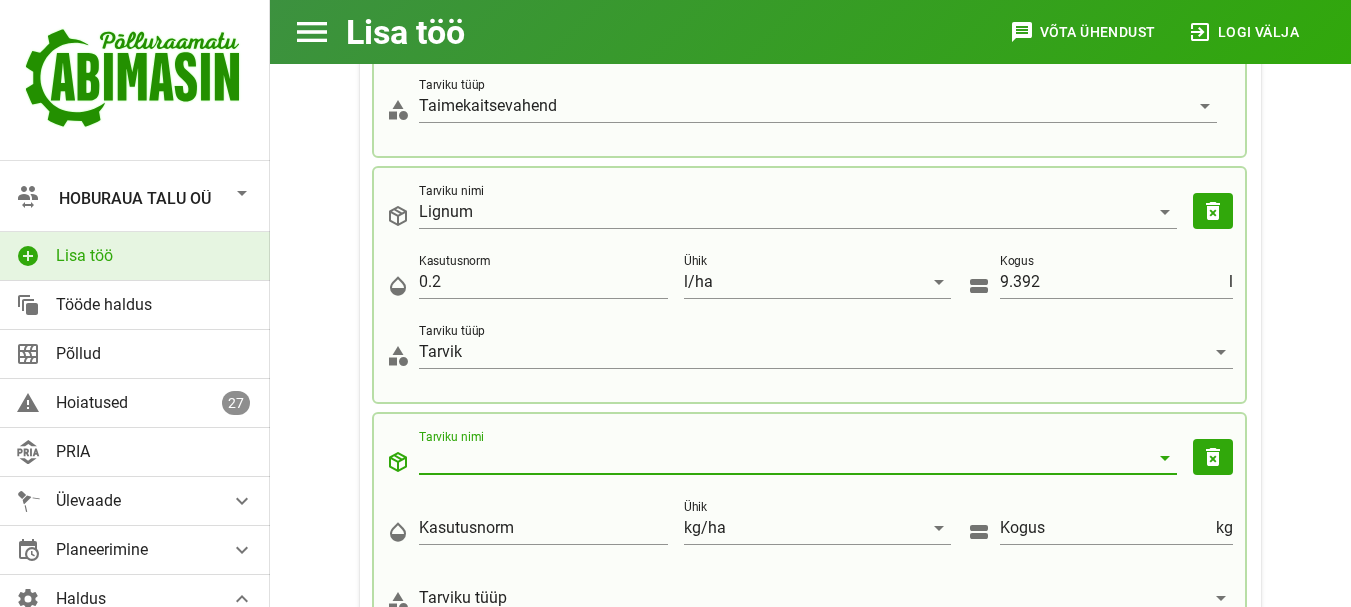 click on "Tarviku nimi" at bounding box center (784, 458) 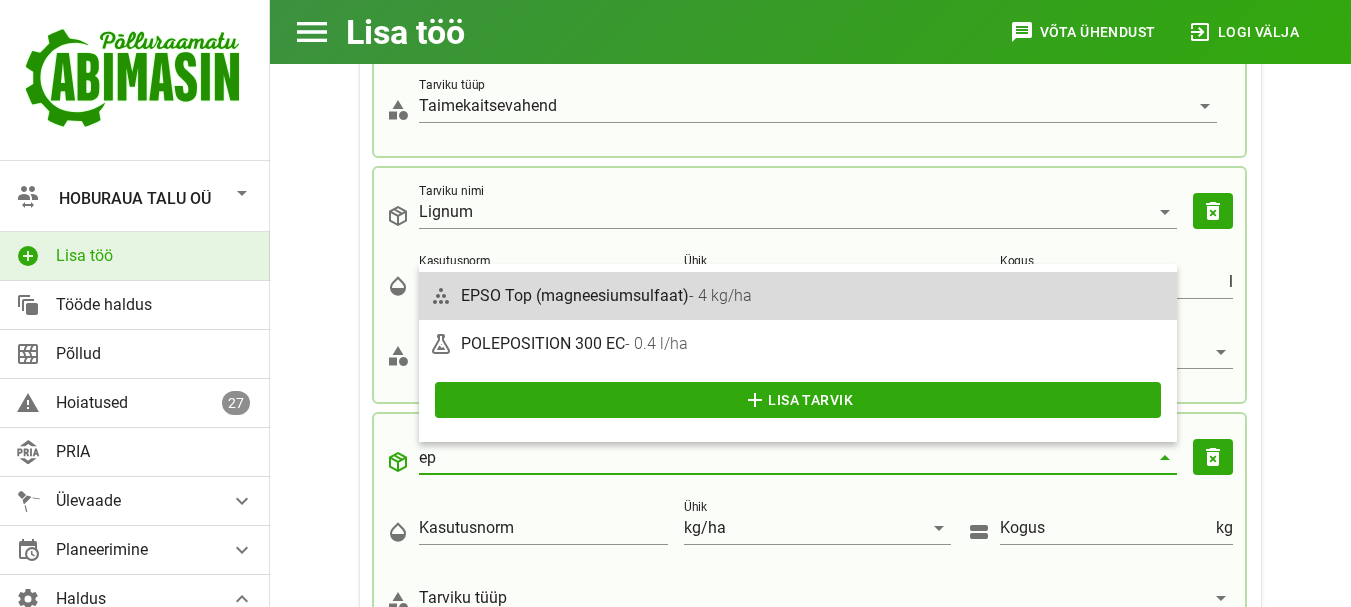 click on "EPSO Top (magneesiumsulfaat)   - 4 kg/ha" at bounding box center (814, 295) 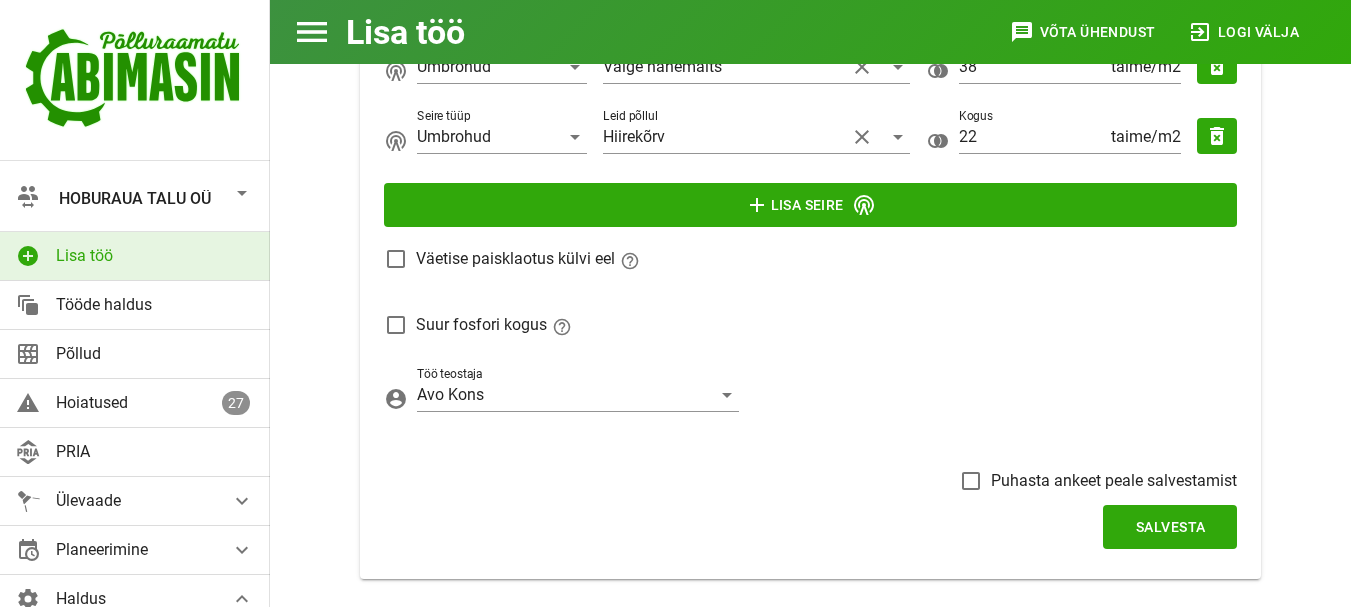 scroll, scrollTop: 2880, scrollLeft: 0, axis: vertical 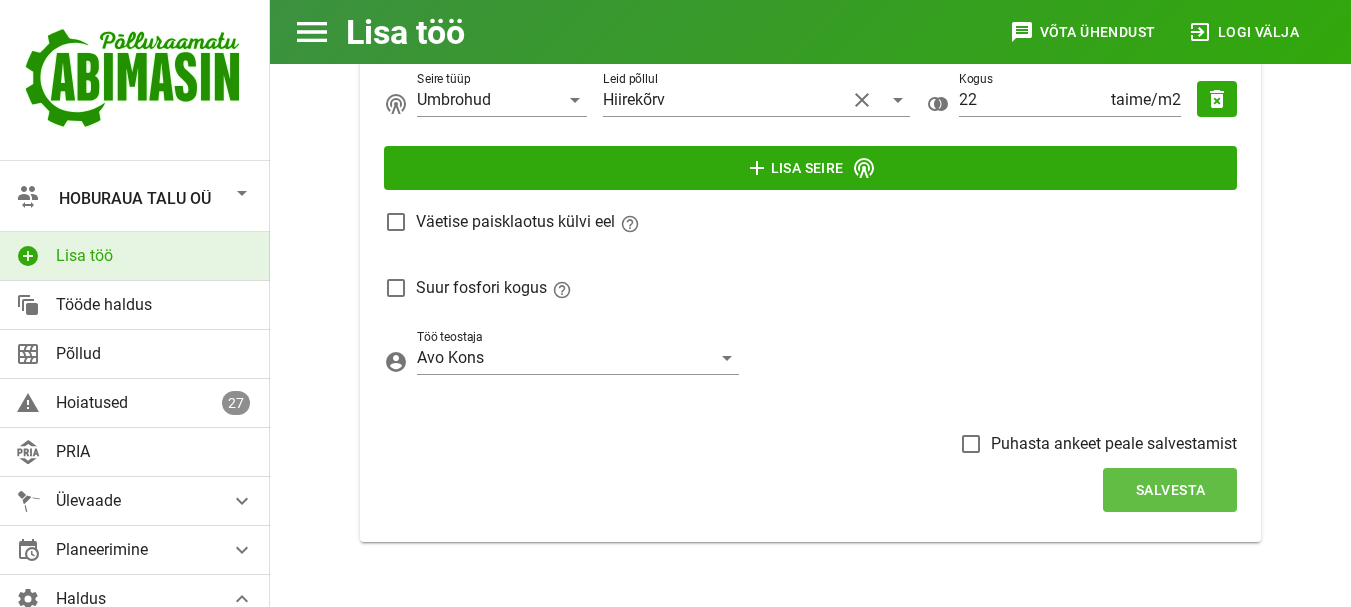 click on "Salvesta" at bounding box center (1170, 490) 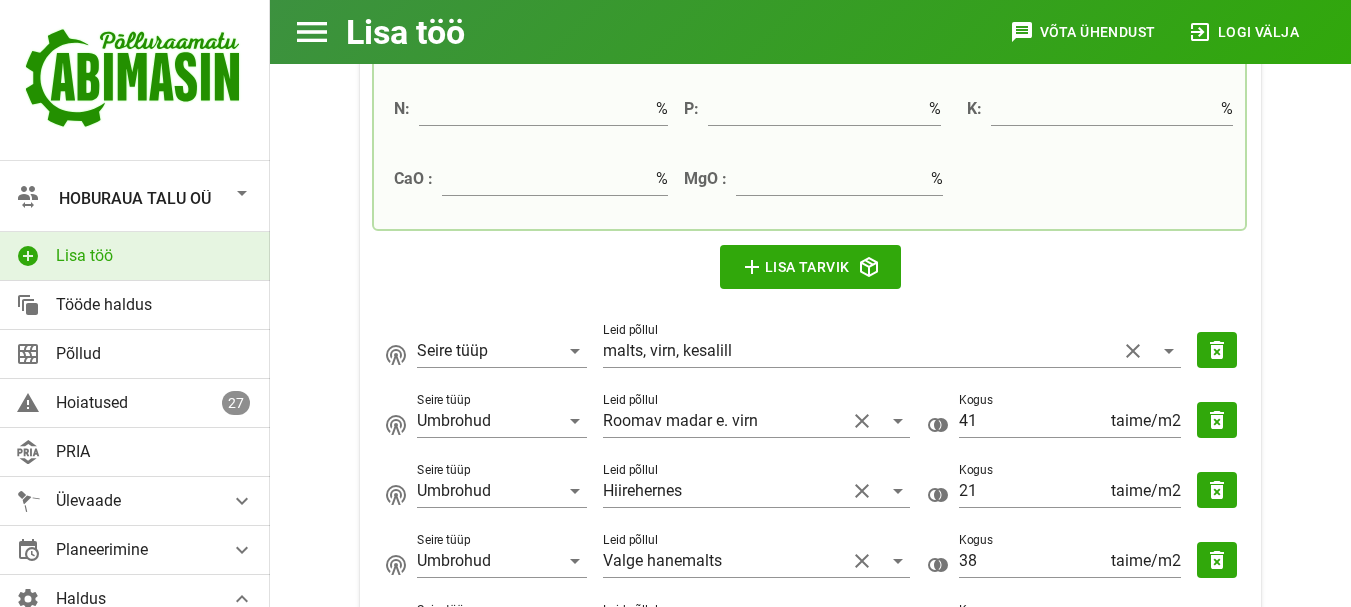 scroll, scrollTop: 1818, scrollLeft: 0, axis: vertical 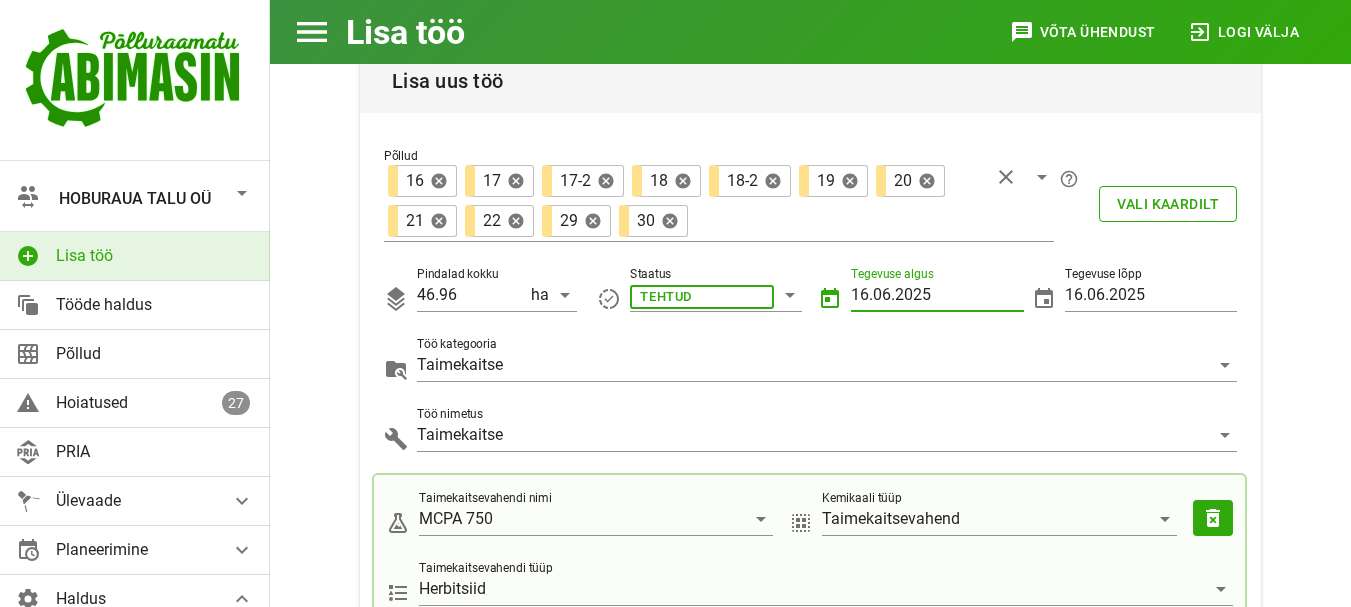click on "16.06.2025" at bounding box center (937, 295) 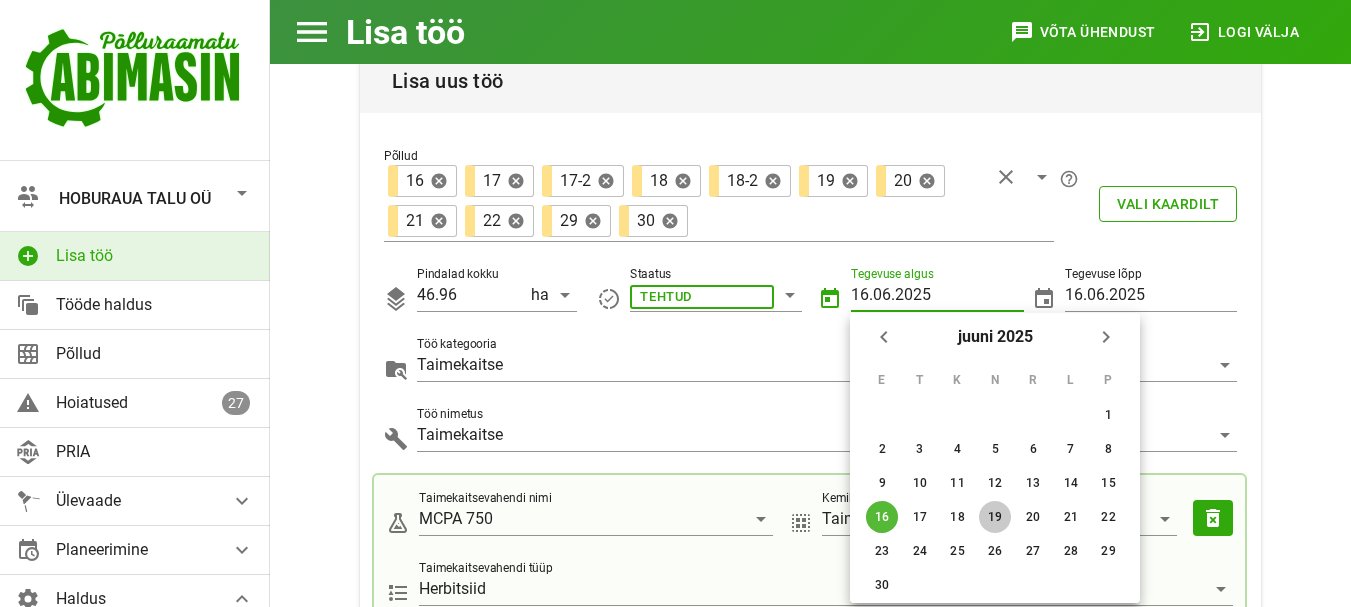 click on "19" at bounding box center [1108, 415] 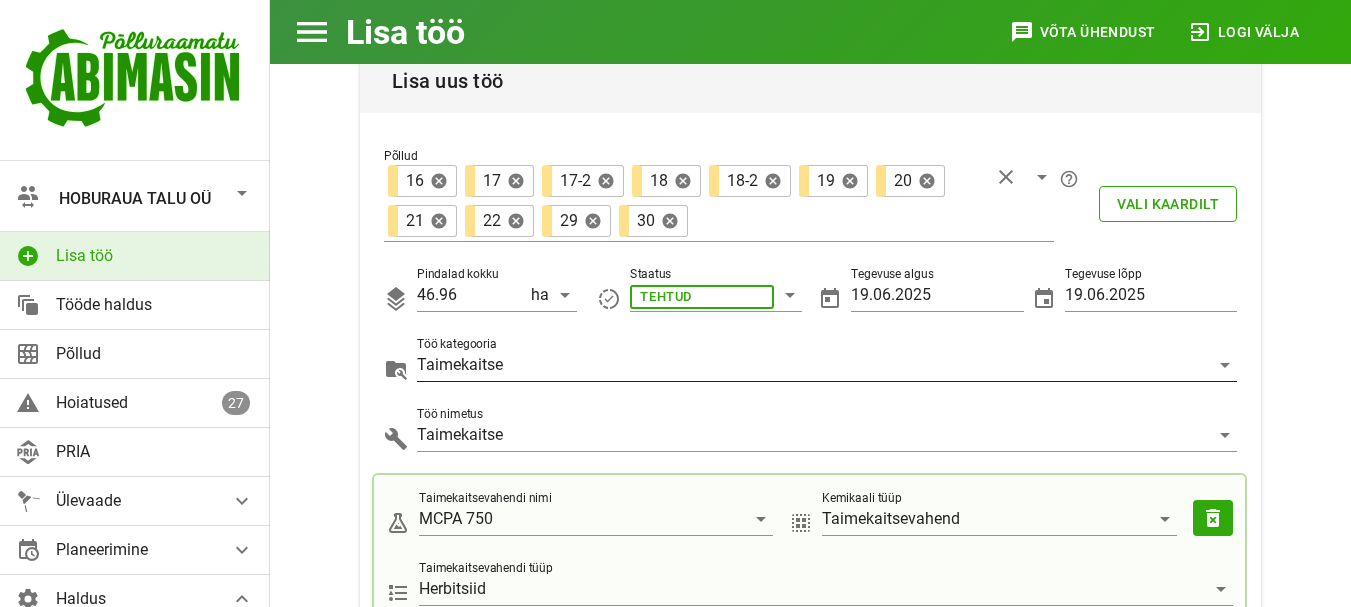 click on "Taimekaitse" at bounding box center (702, 295) 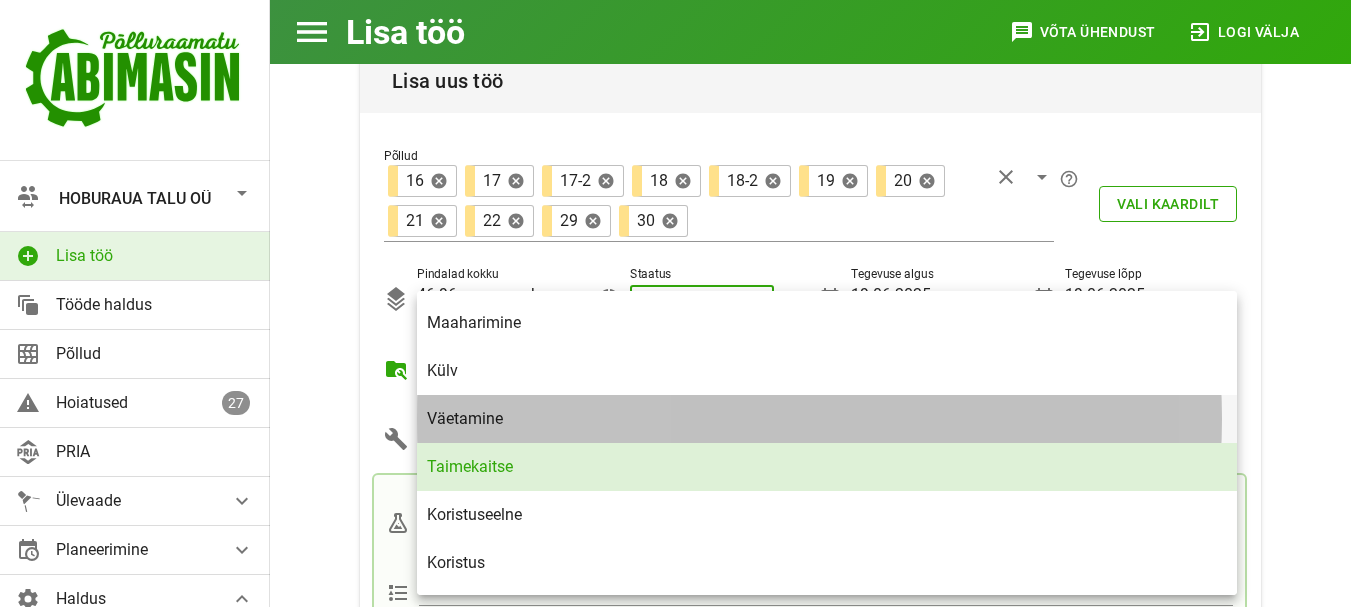 click on "Väetamine" at bounding box center [827, 418] 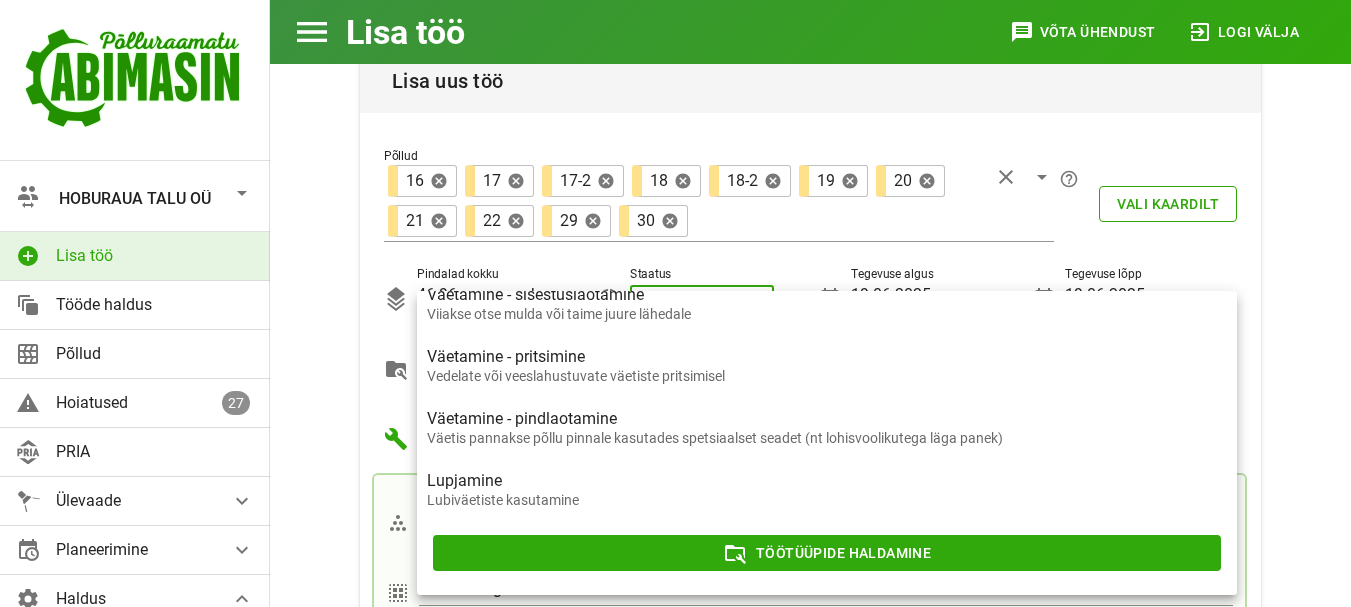 click on "Väetamine - paisklaotamine" at bounding box center (827, 232) 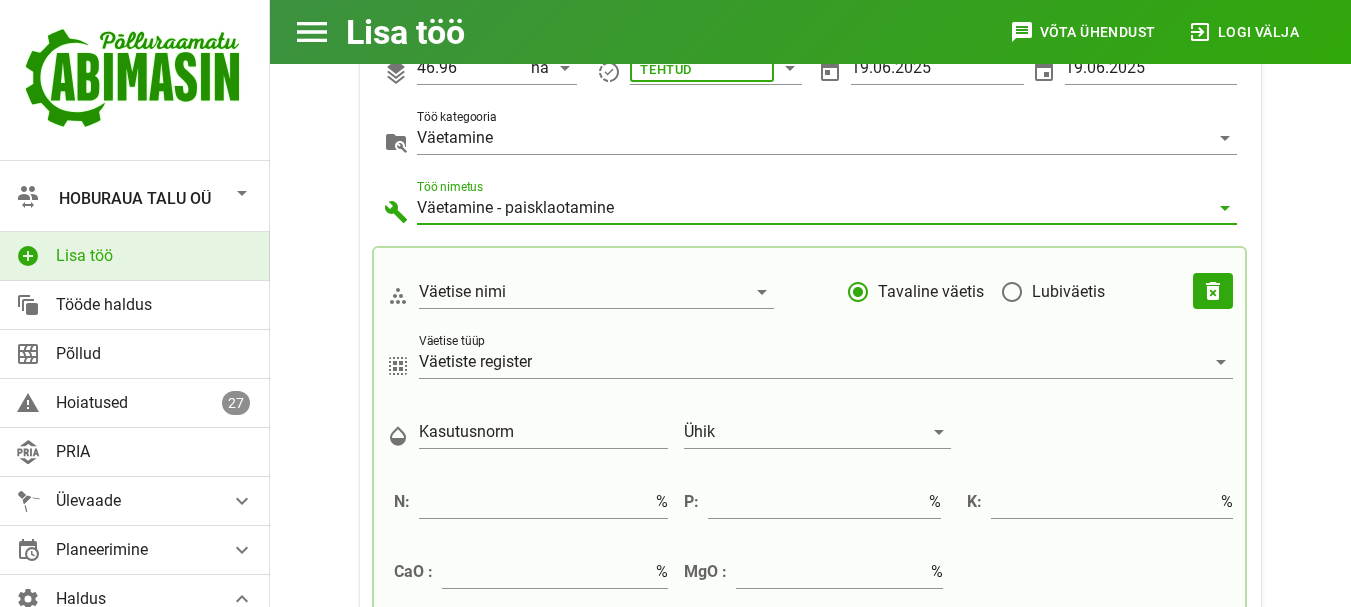 scroll, scrollTop: 572, scrollLeft: 0, axis: vertical 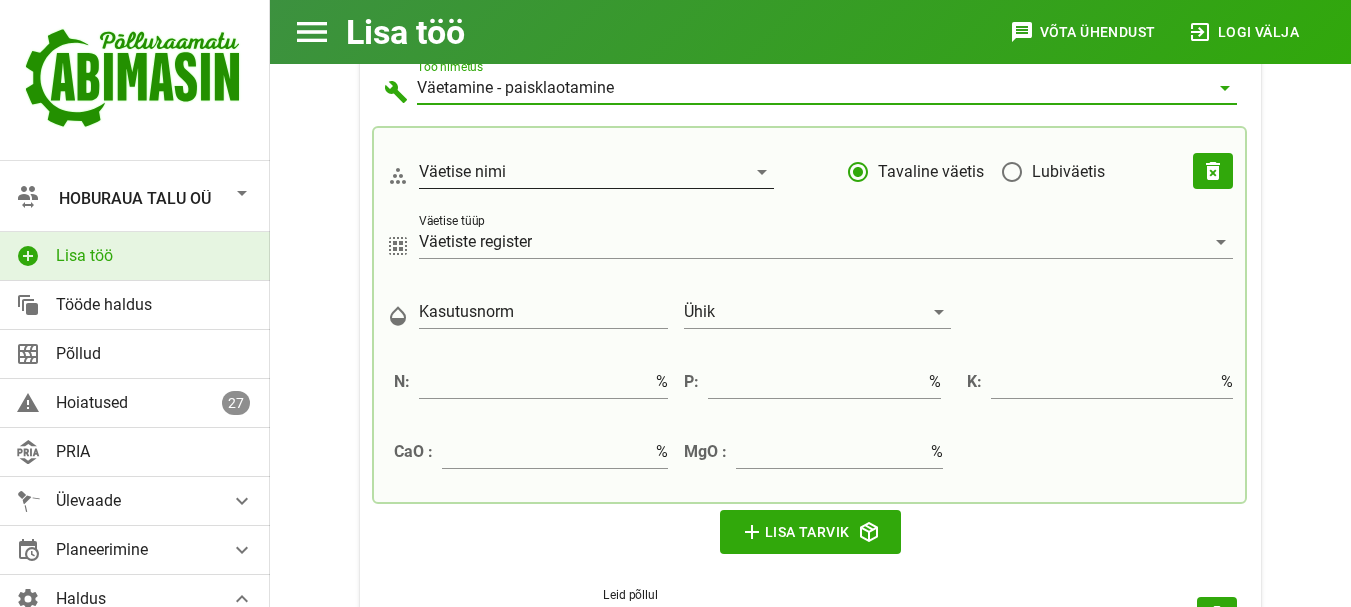 click on "Väetise nimi" at bounding box center (582, 172) 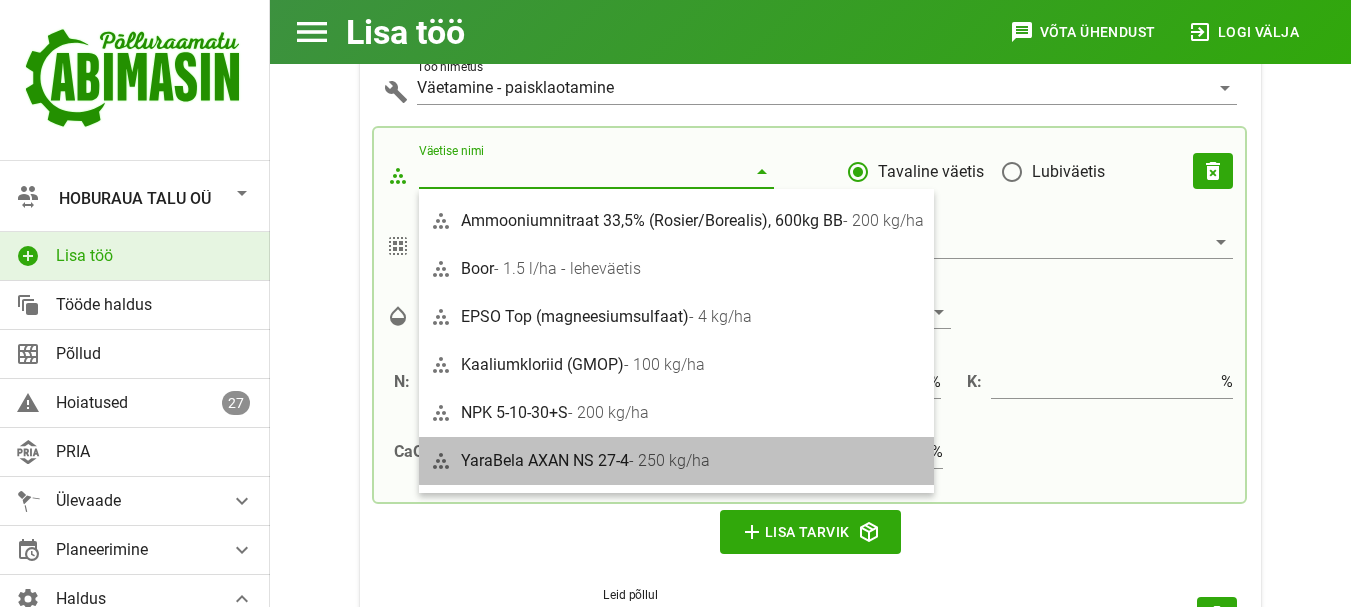click on "YaraBela AXAN NS 27-4   - 250 kg/ha" at bounding box center (692, 460) 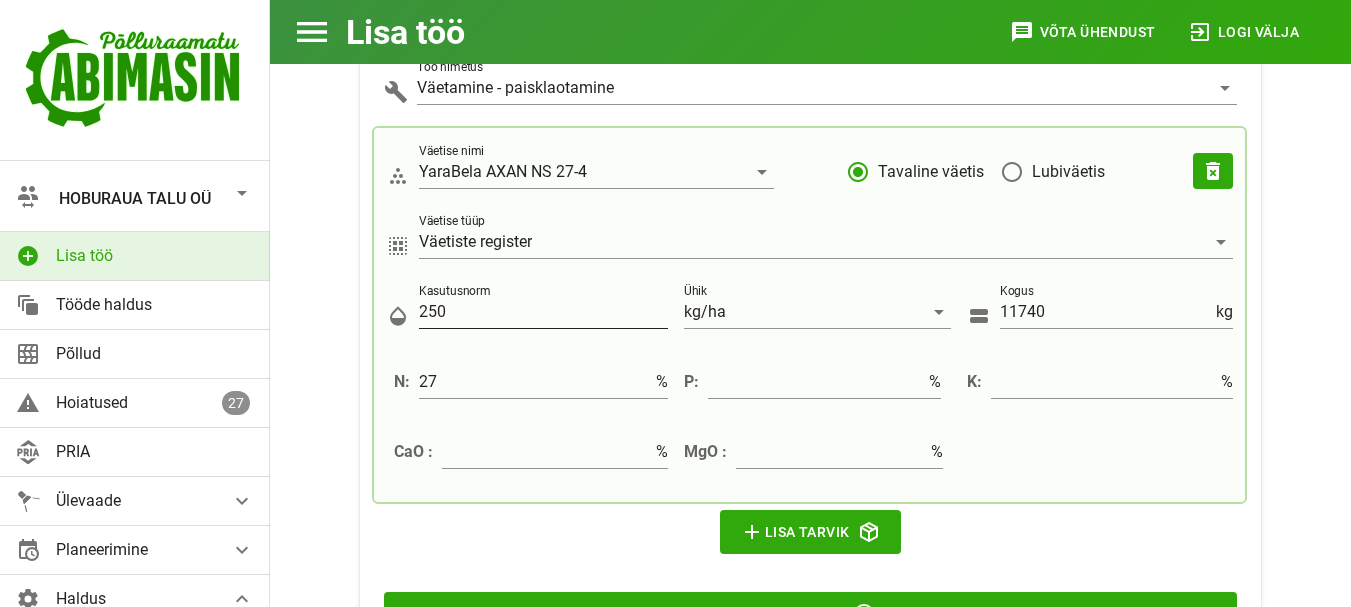 click on "250" at bounding box center (543, 312) 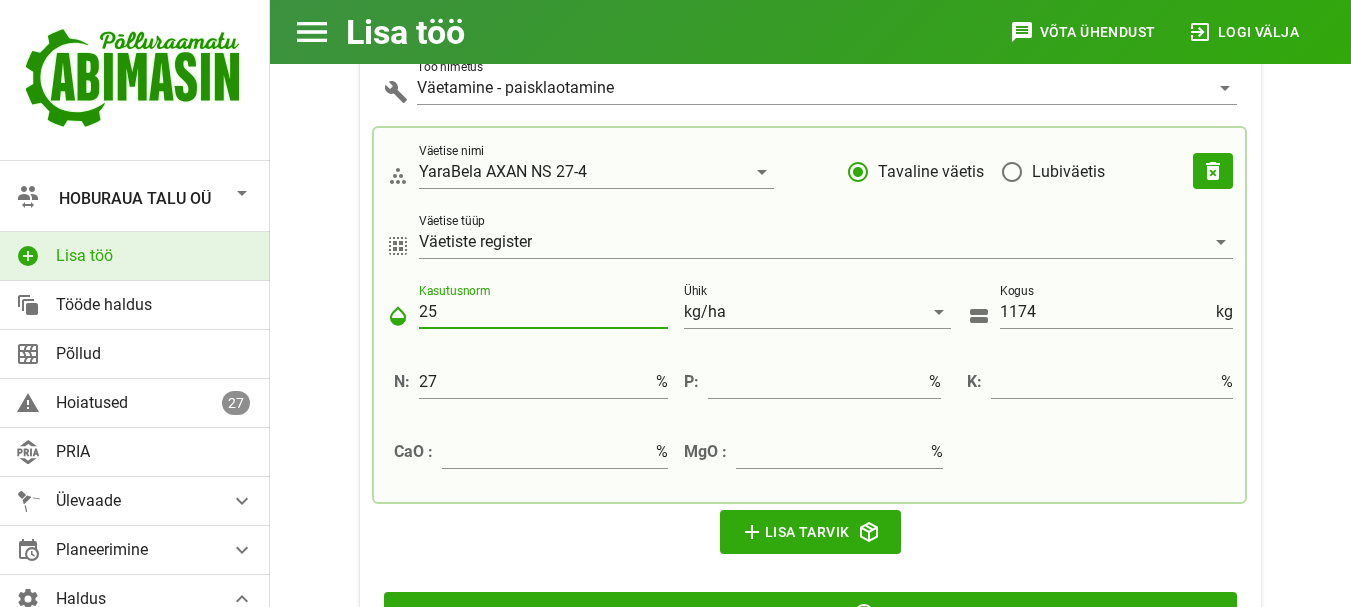 type on "2" 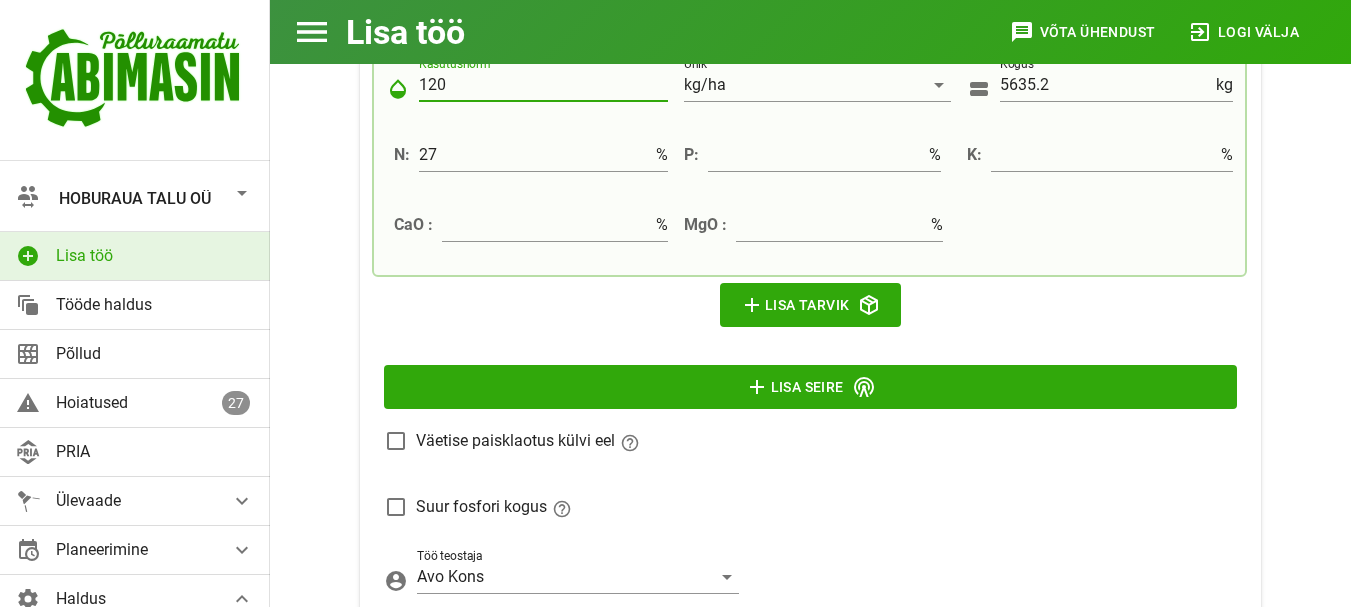 scroll, scrollTop: 906, scrollLeft: 0, axis: vertical 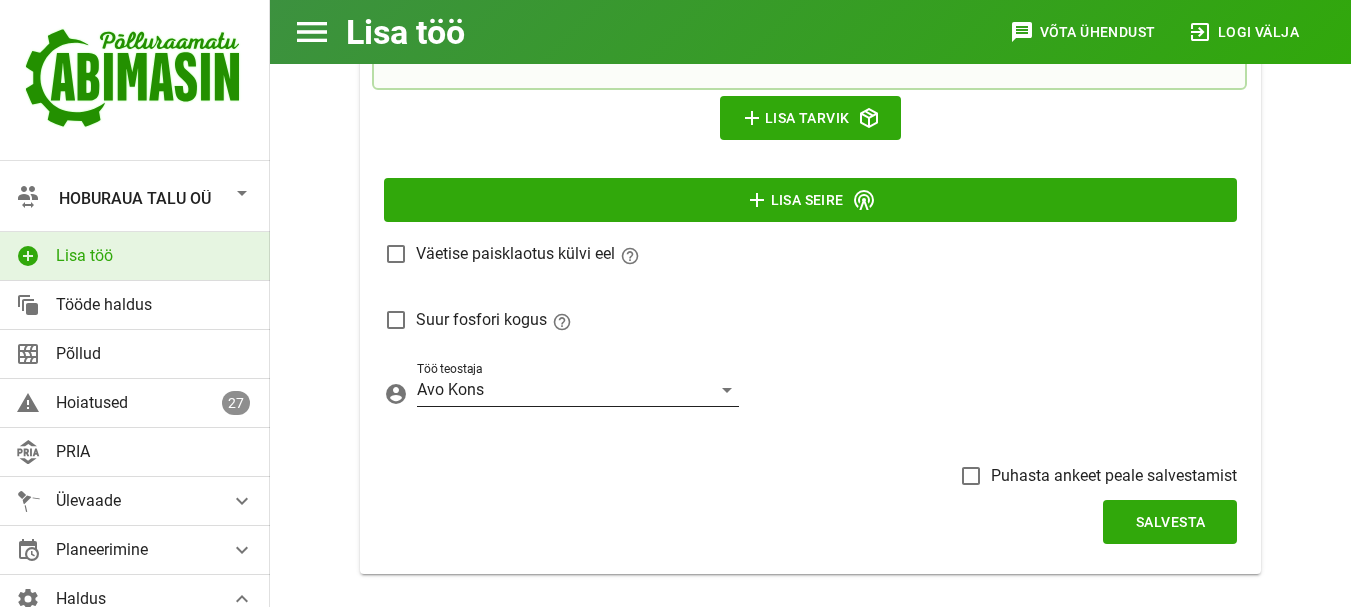 type on "120" 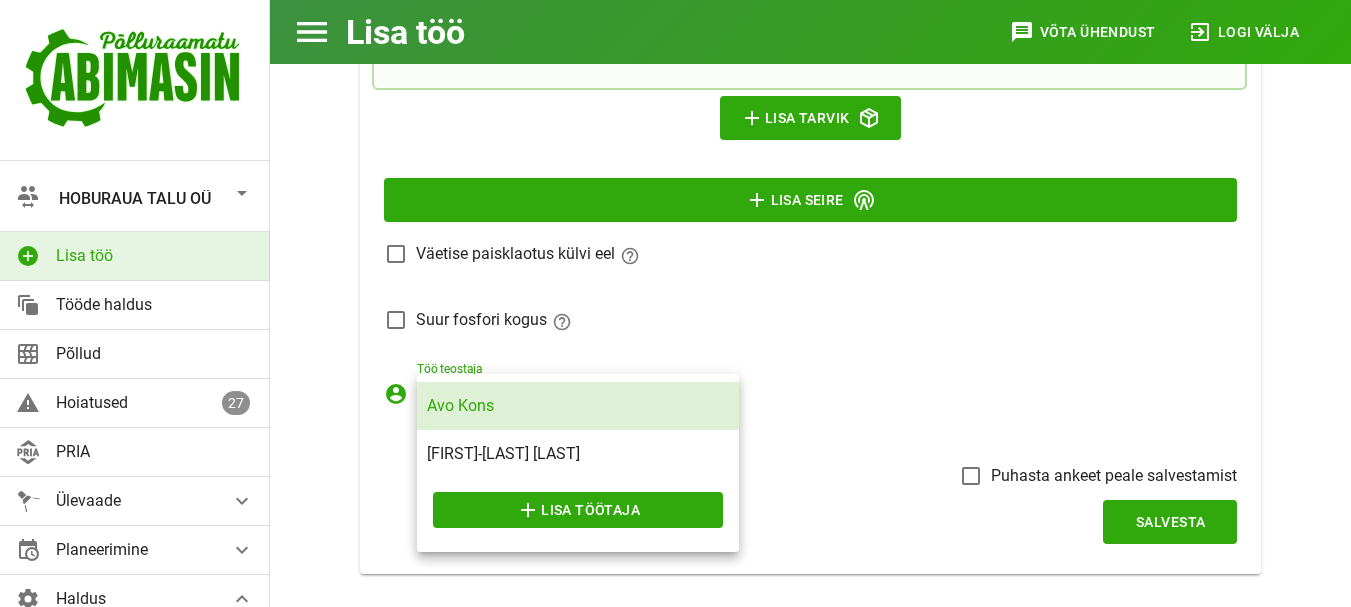 click on "Avo Kons" at bounding box center (578, 405) 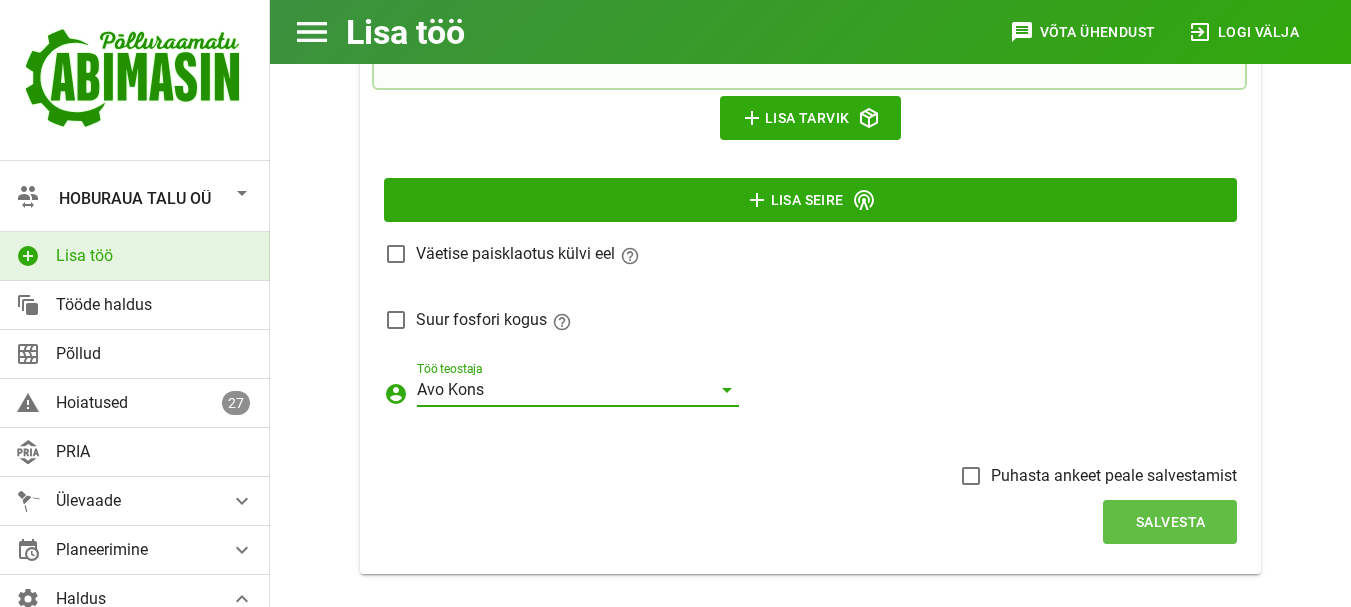 click on "Salvesta" at bounding box center [1170, 522] 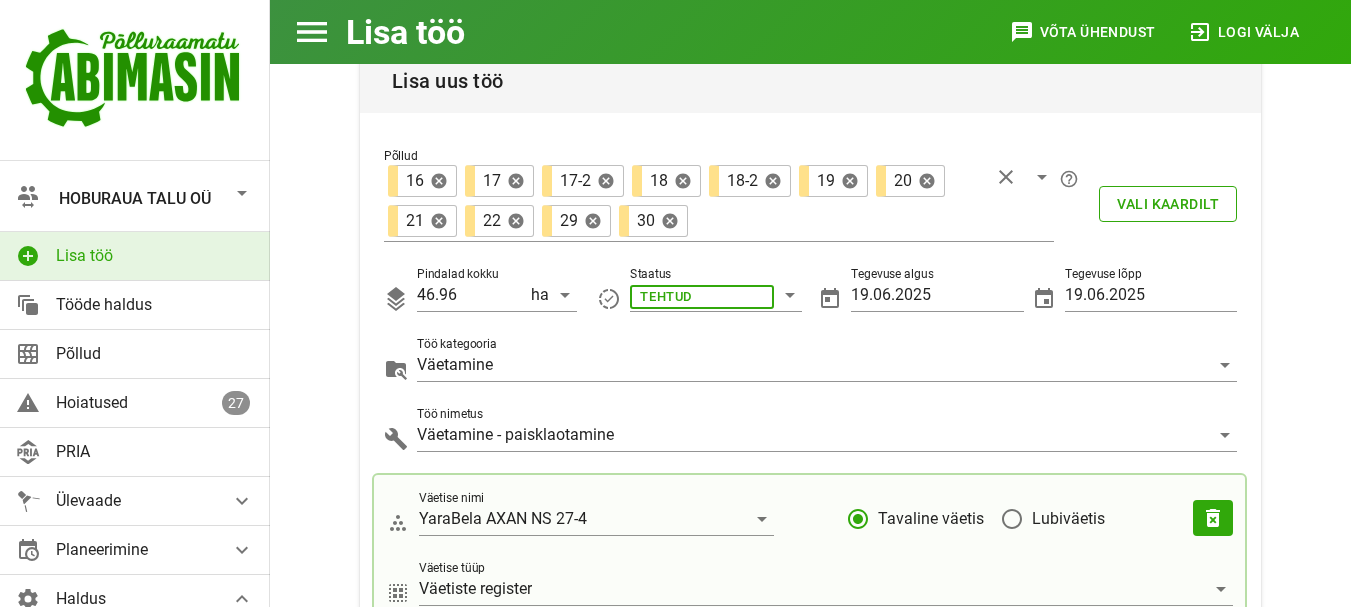 scroll, scrollTop: 145, scrollLeft: 0, axis: vertical 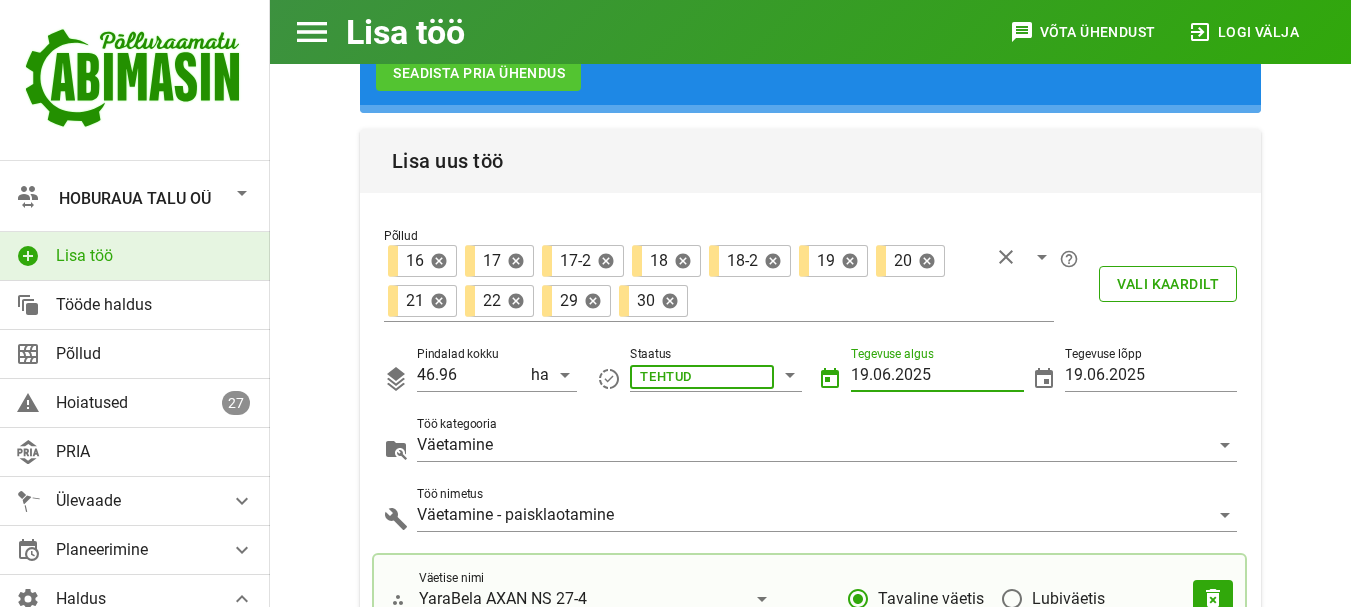click on "19.06.2025" at bounding box center [937, 375] 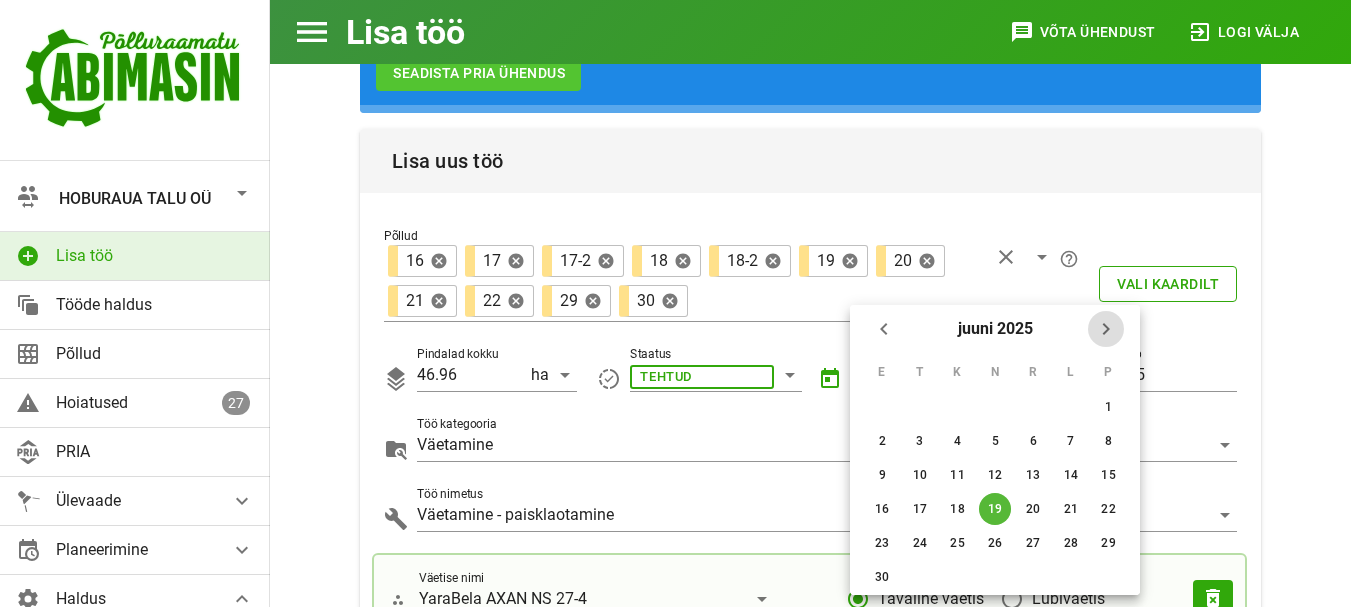 click at bounding box center (1106, 329) 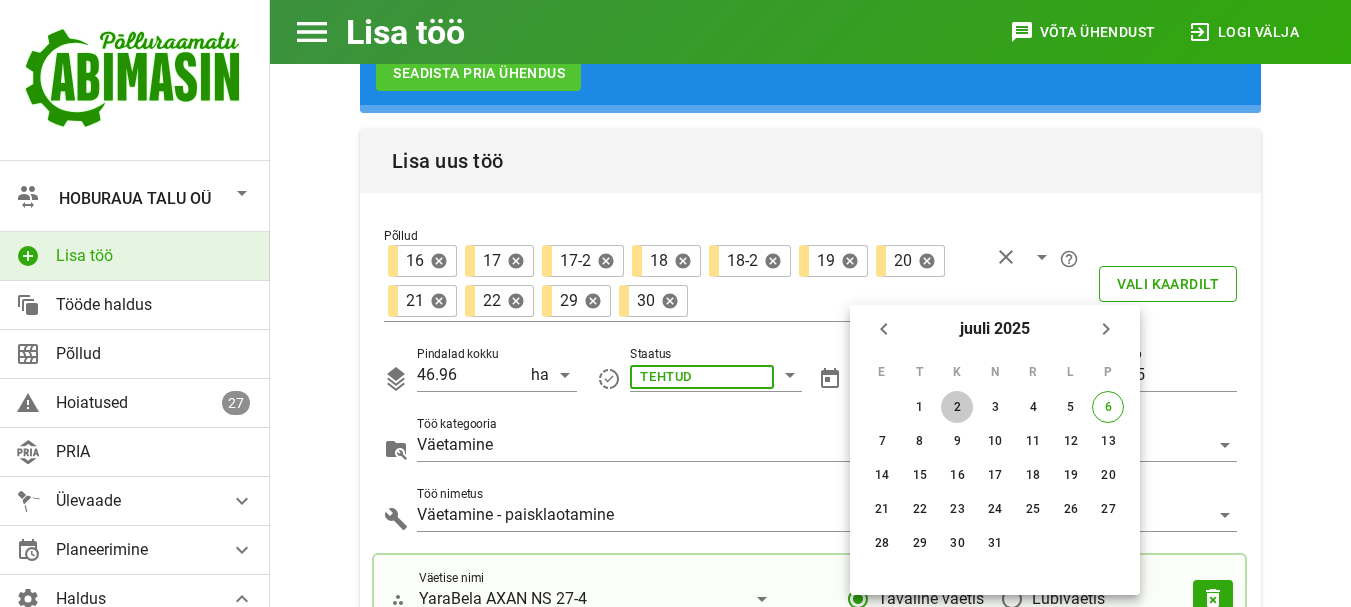 click on "2" at bounding box center (920, 407) 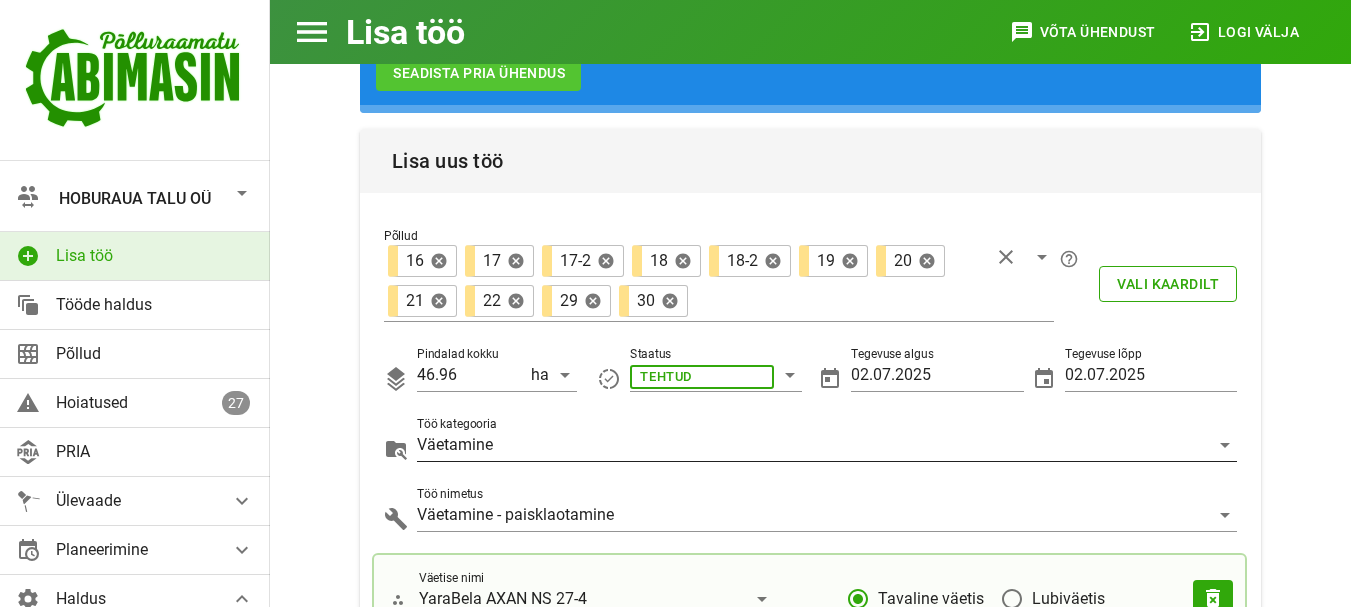 click on "Väetamine" at bounding box center [702, 375] 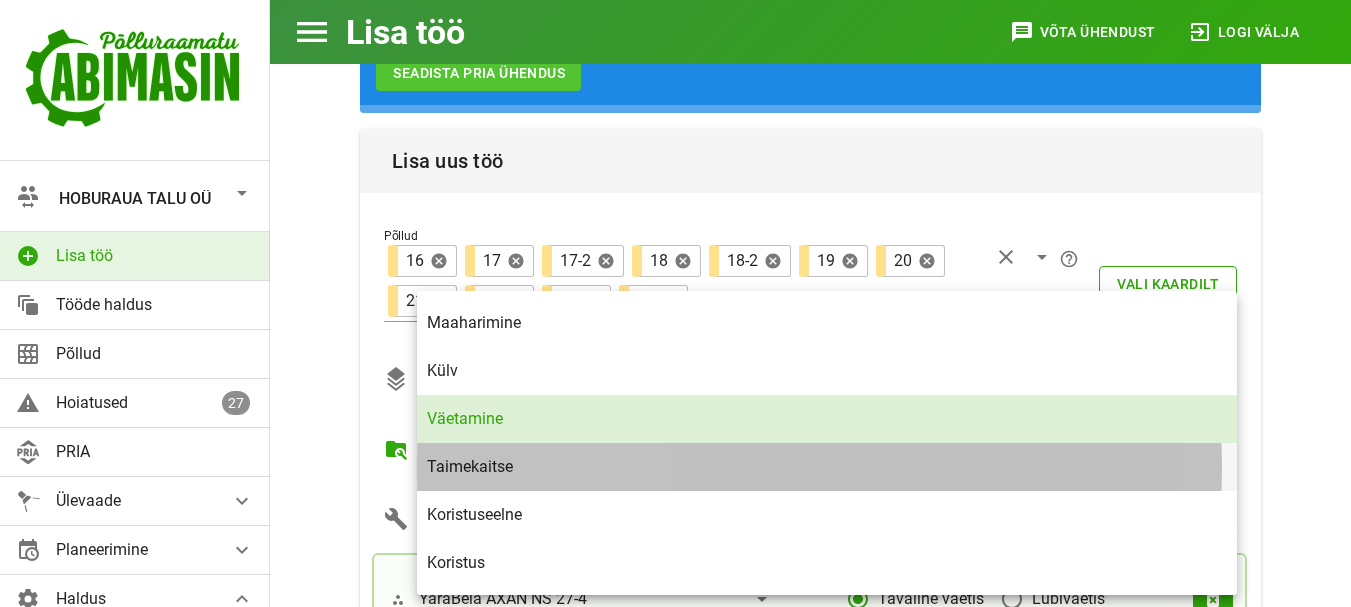 click on "Taimekaitse" at bounding box center [827, 466] 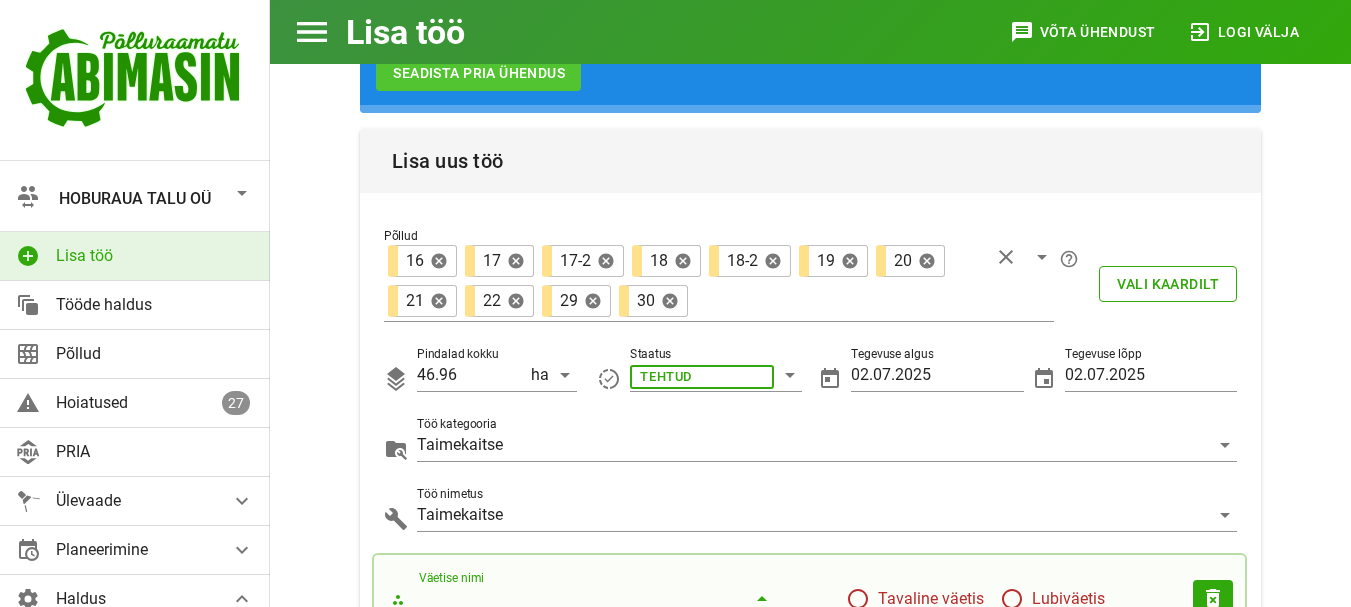 scroll, scrollTop: 153, scrollLeft: 0, axis: vertical 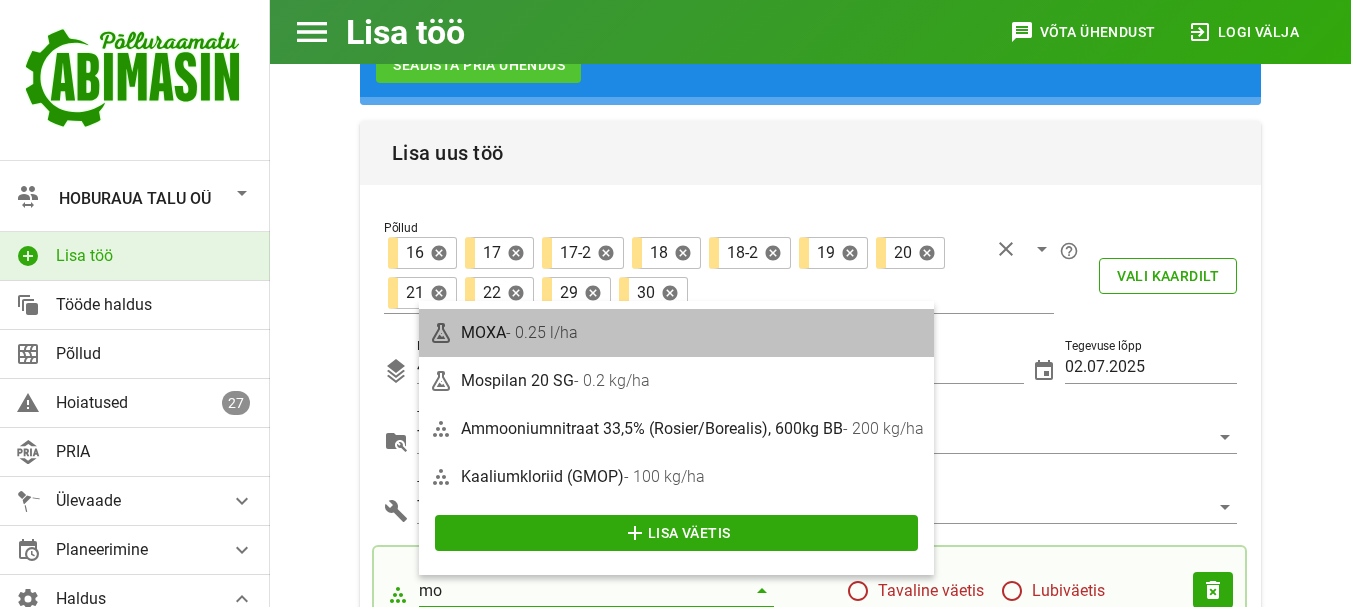 click on "- 0.25 l/ha" at bounding box center (542, 332) 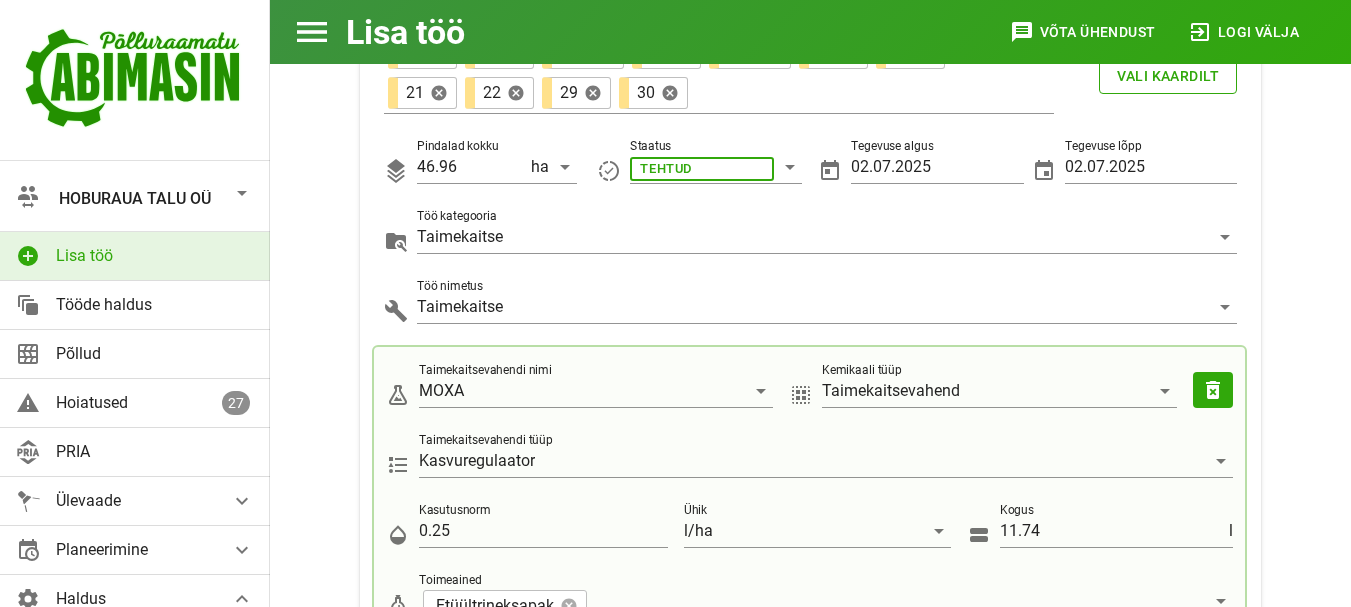 scroll, scrollTop: 393, scrollLeft: 0, axis: vertical 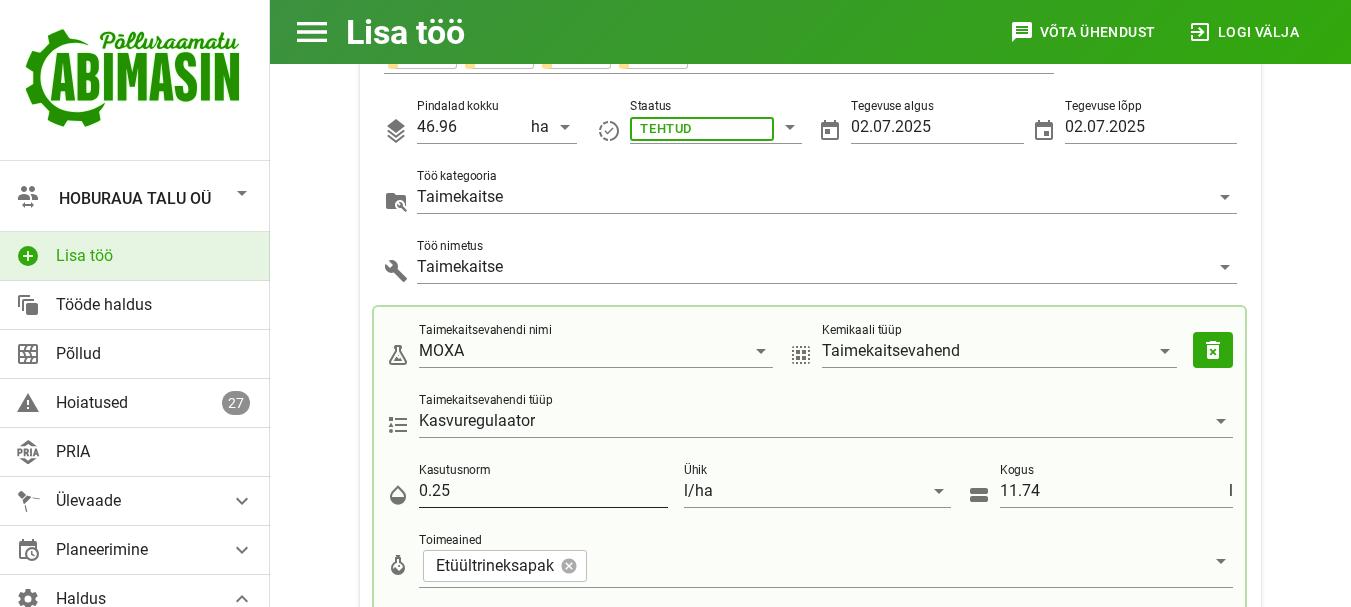click on "0.25" at bounding box center (543, 491) 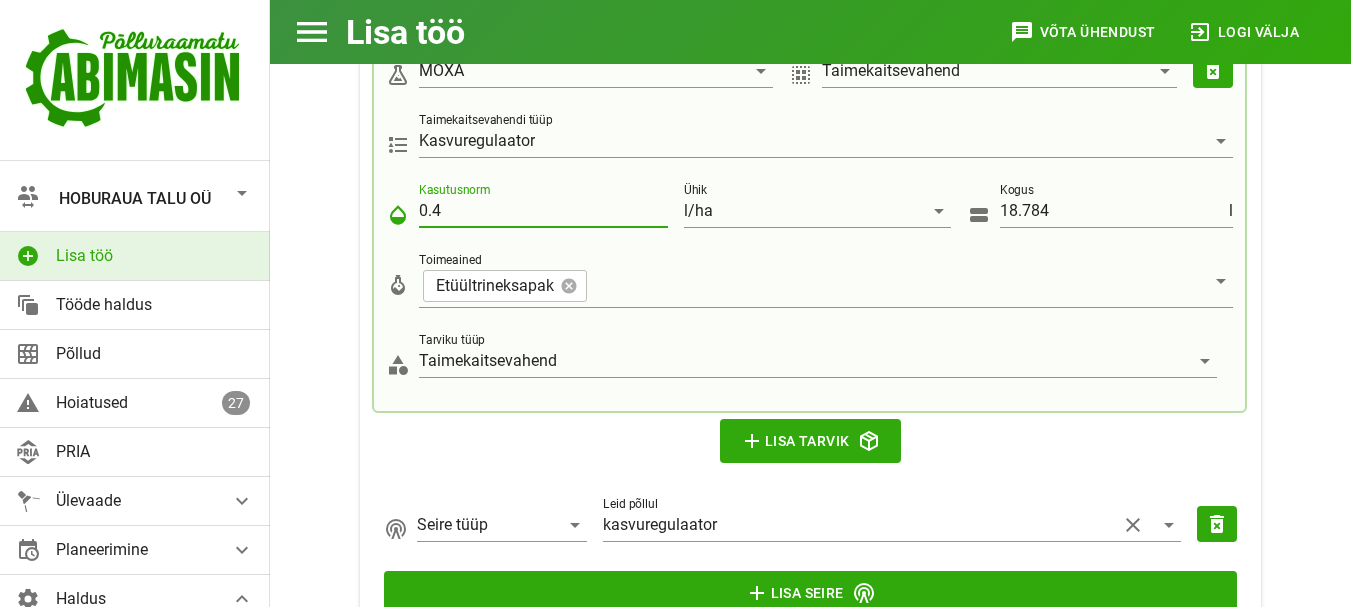 scroll, scrollTop: 713, scrollLeft: 0, axis: vertical 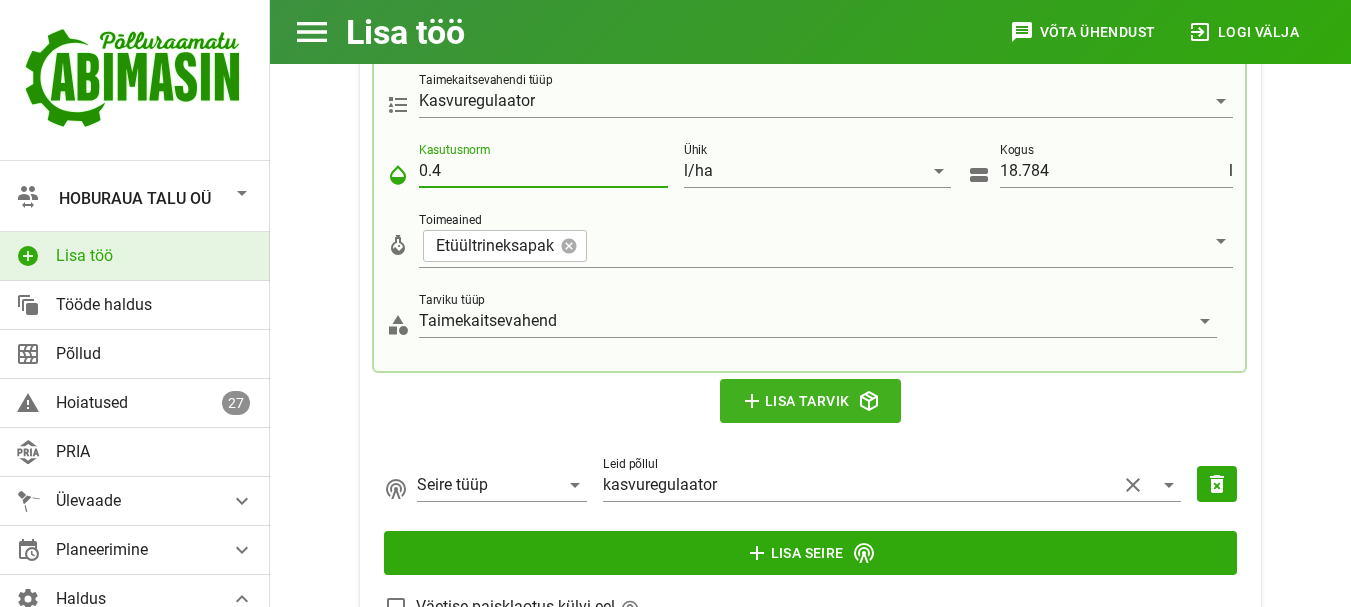type on "0.4" 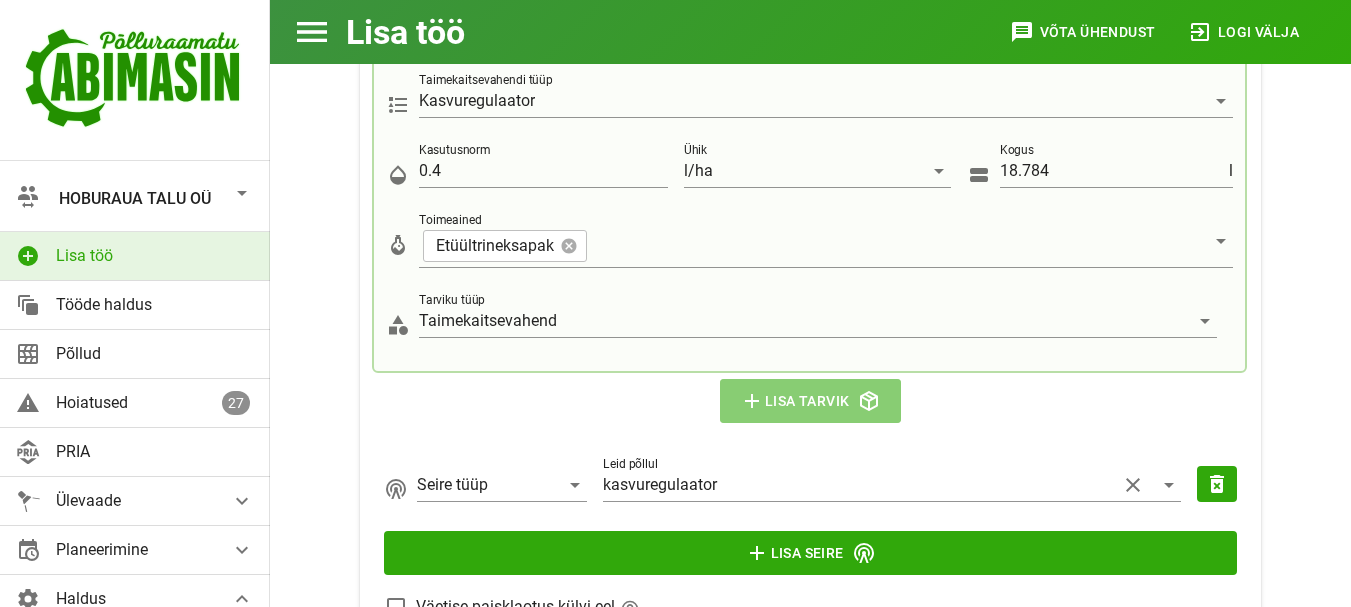 click on "add  Lisa tarvik" at bounding box center [811, 401] 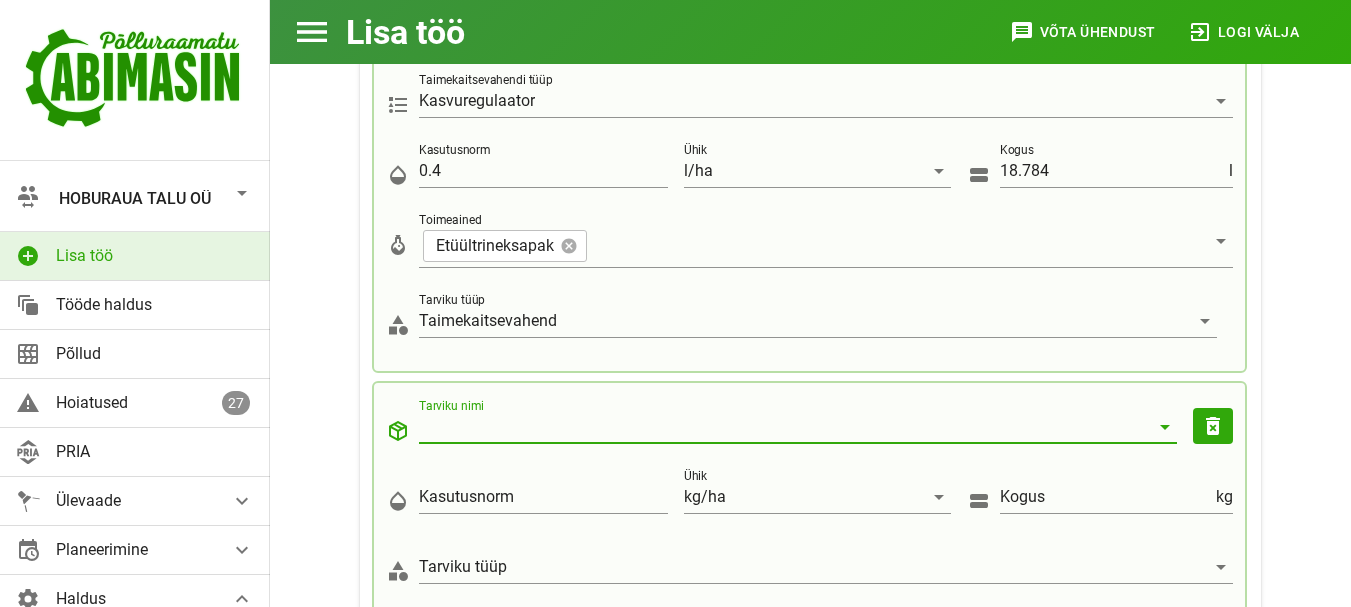 click on "Tarviku nimi" at bounding box center (784, 427) 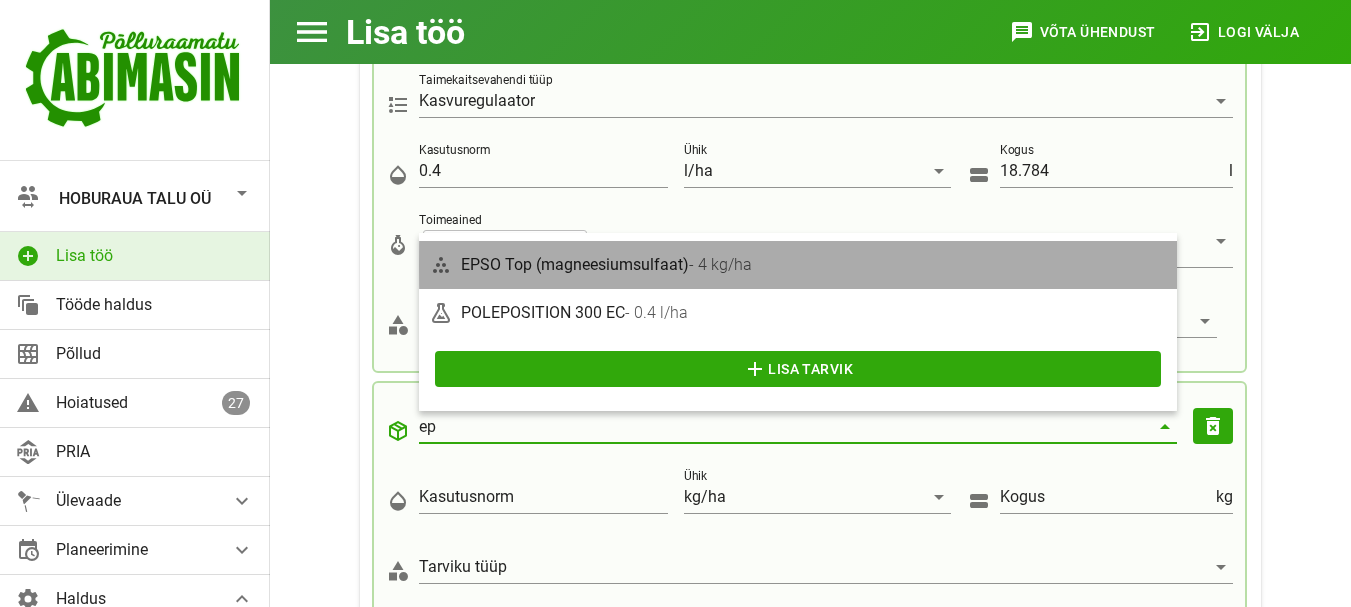 click on "EPSO Top (magneesiumsulfaat)   - 4 kg/ha" at bounding box center [814, 264] 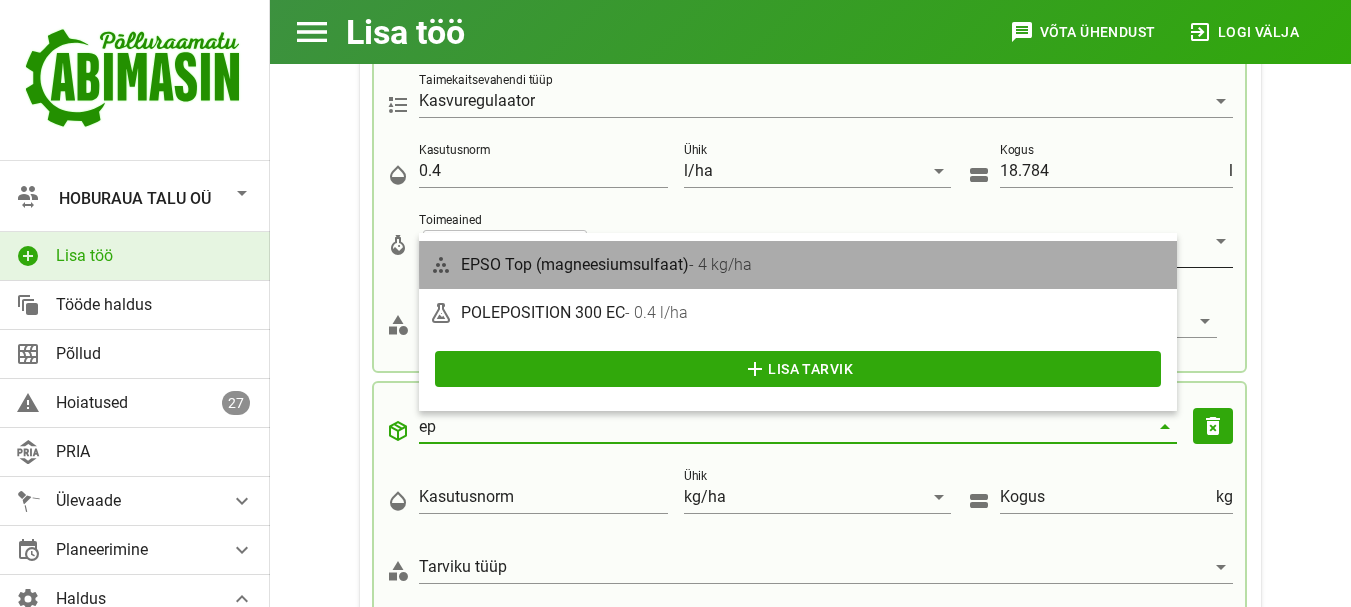 type on "EPSO Top (magneesiumsulfaat)" 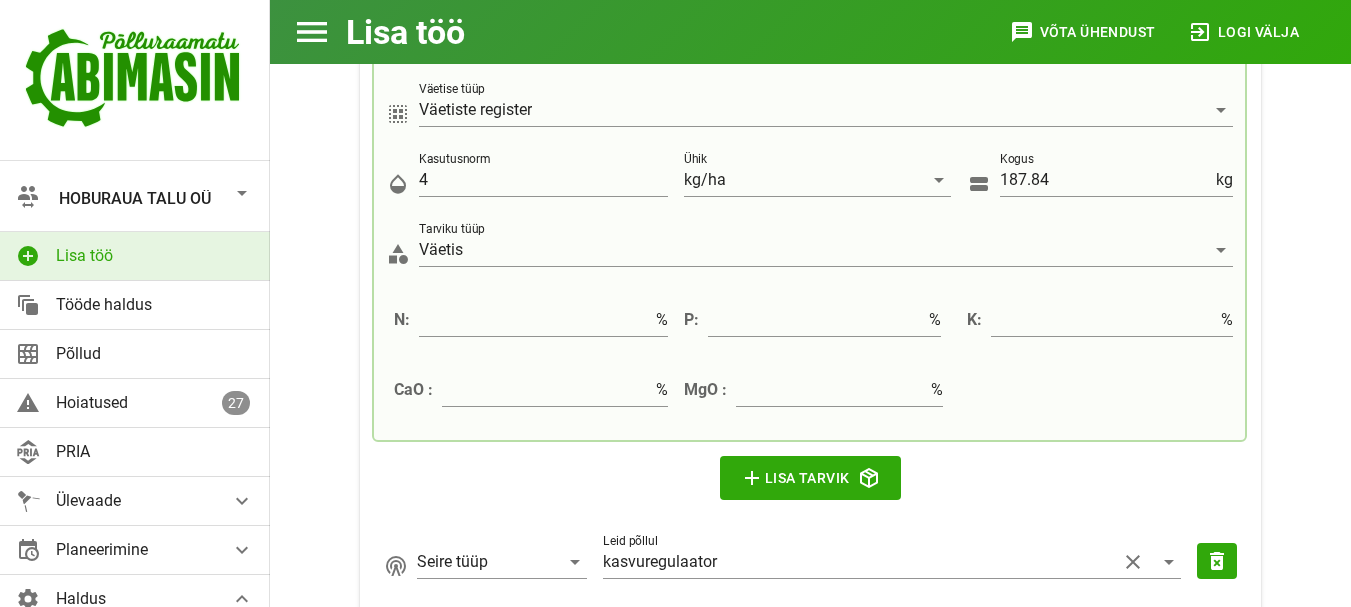 scroll, scrollTop: 1167, scrollLeft: 0, axis: vertical 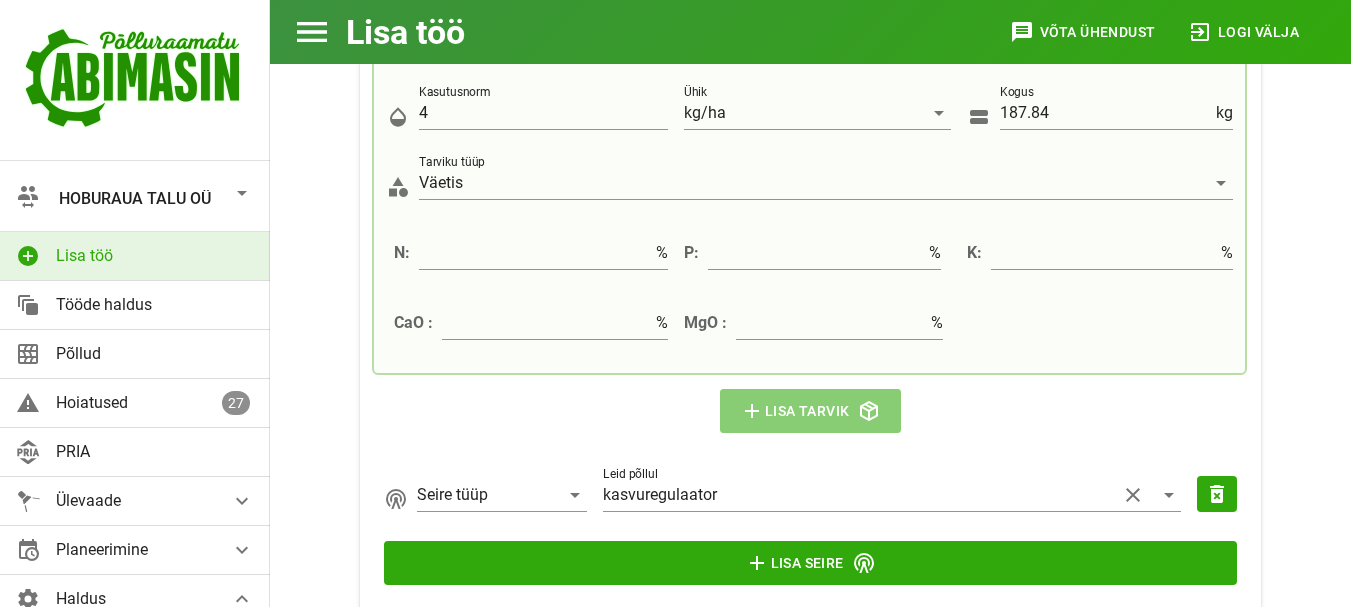 click on "add  Lisa tarvik" at bounding box center [811, 411] 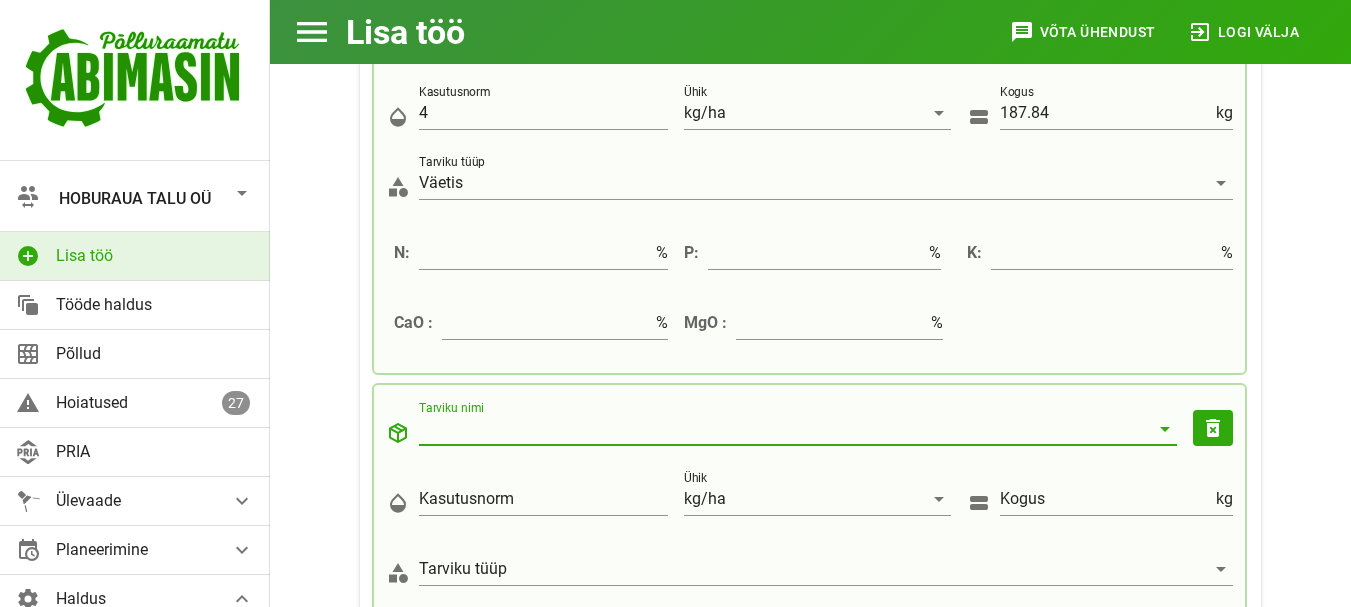click on "Tarviku nimi" at bounding box center [784, 429] 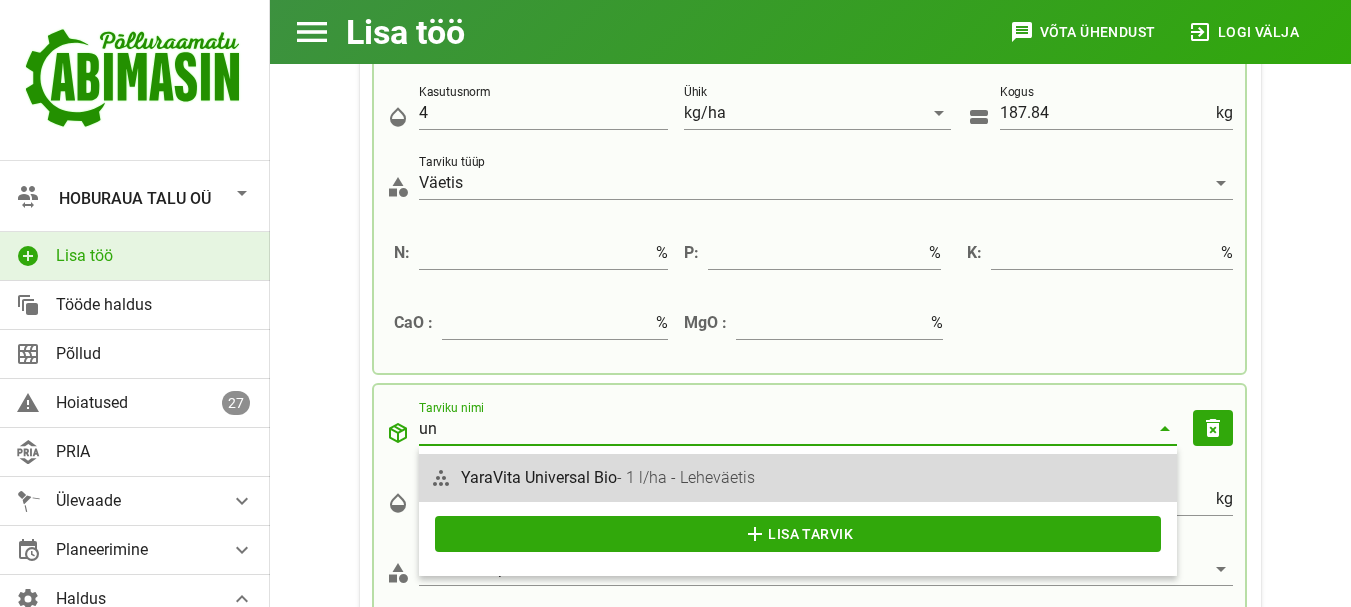 click on "YaraVita Universal Bio   - [NUMBER] l/ha - Leheväetis" at bounding box center [814, 477] 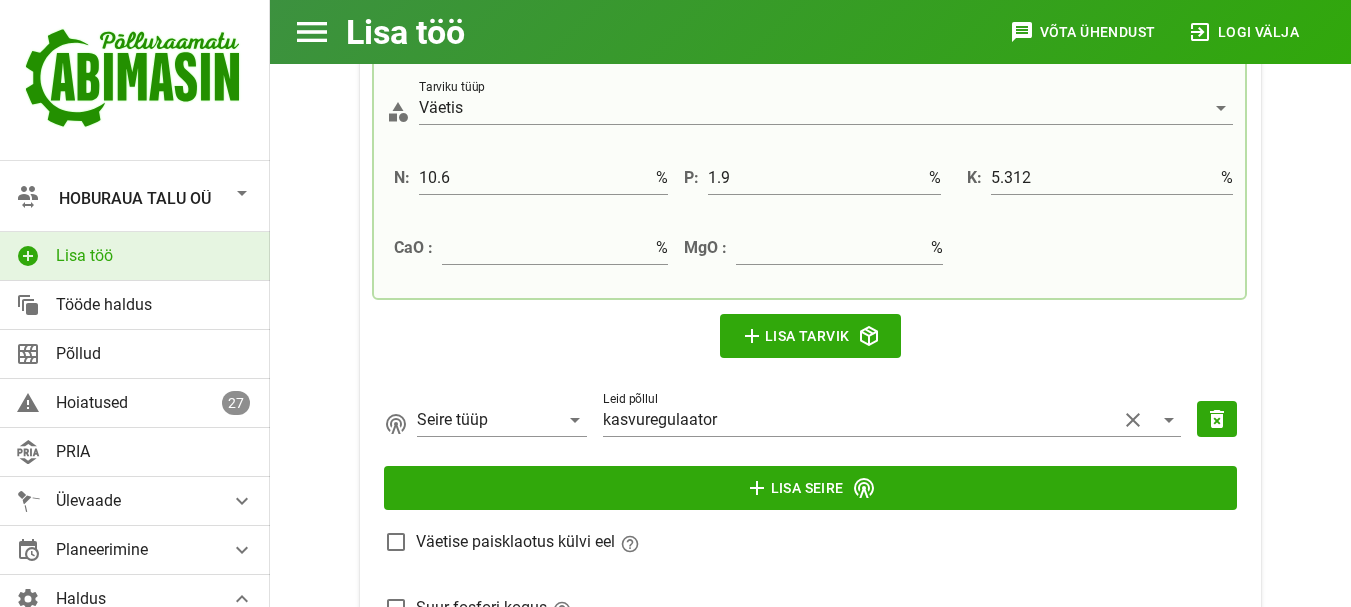 scroll, scrollTop: 2229, scrollLeft: 0, axis: vertical 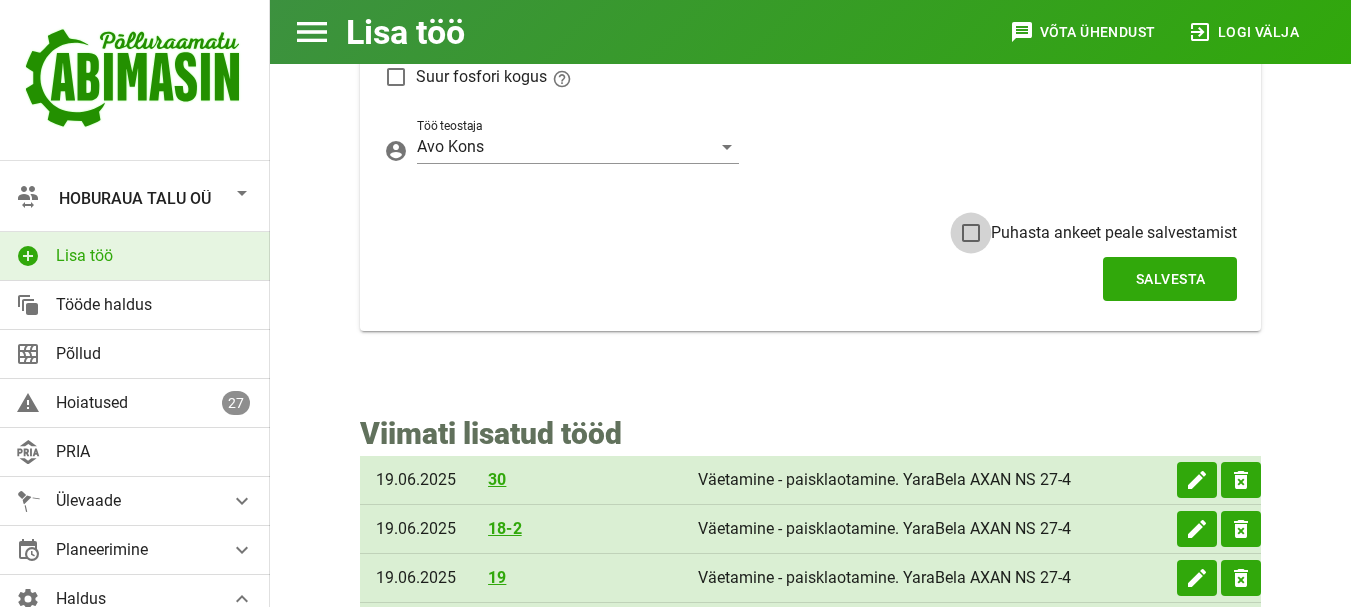 click at bounding box center [971, 233] 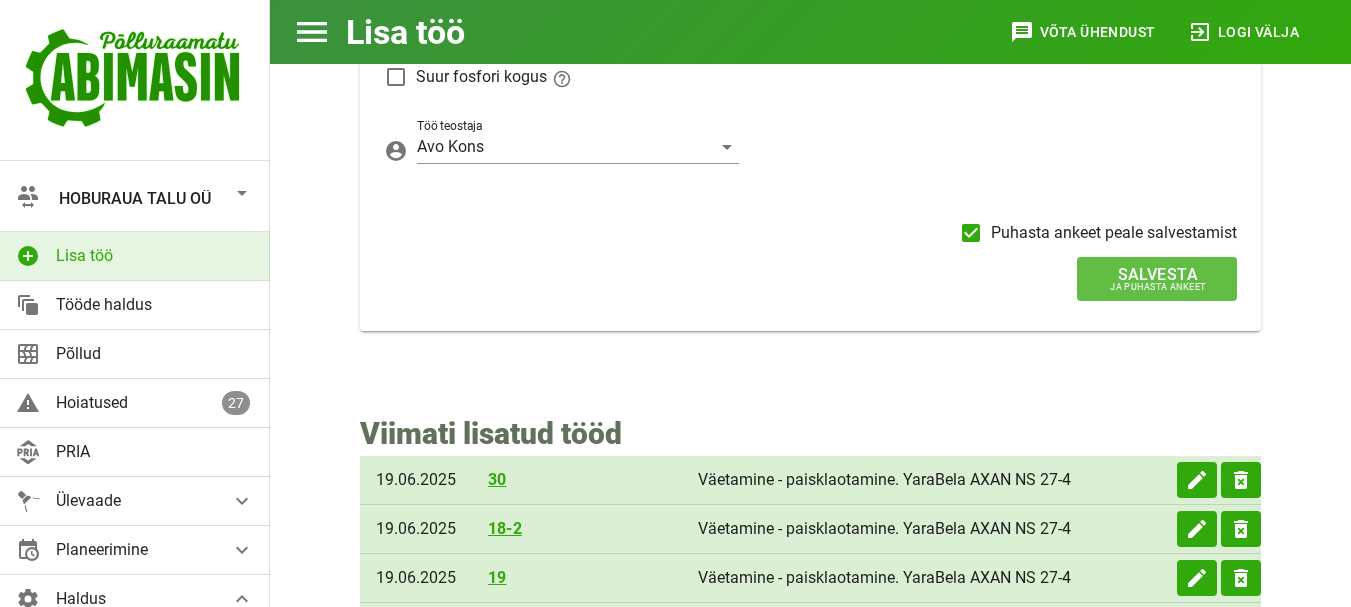 click on "Salvesta" at bounding box center [1157, 274] 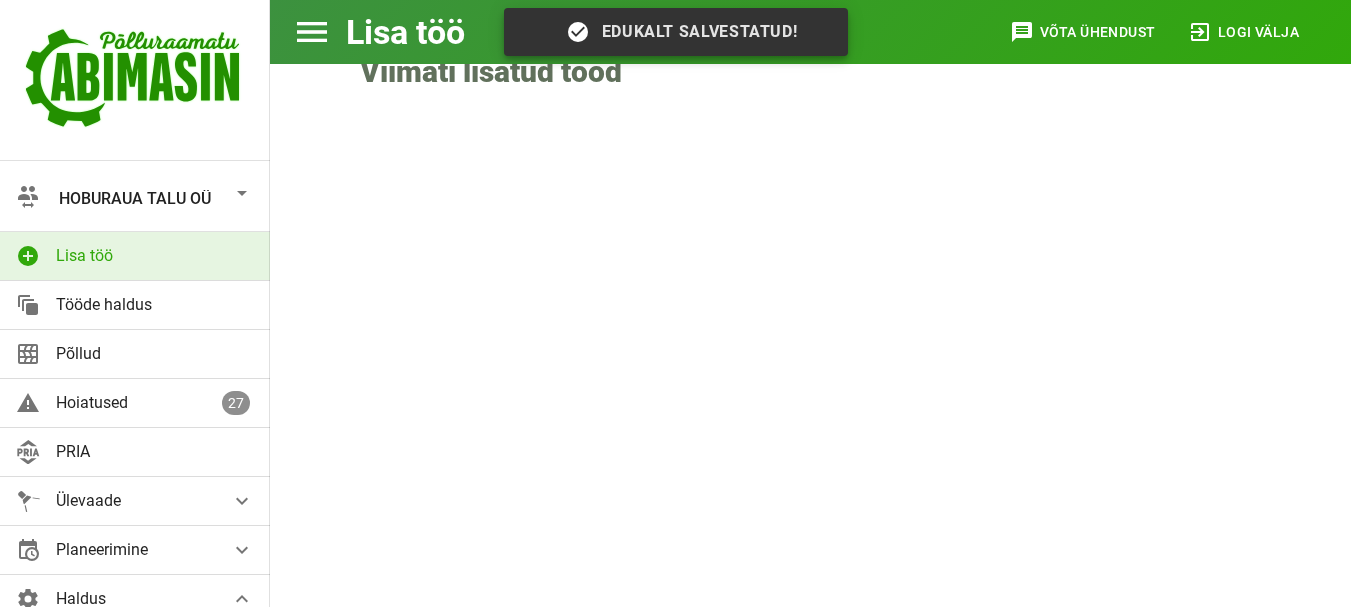 scroll, scrollTop: 475, scrollLeft: 0, axis: vertical 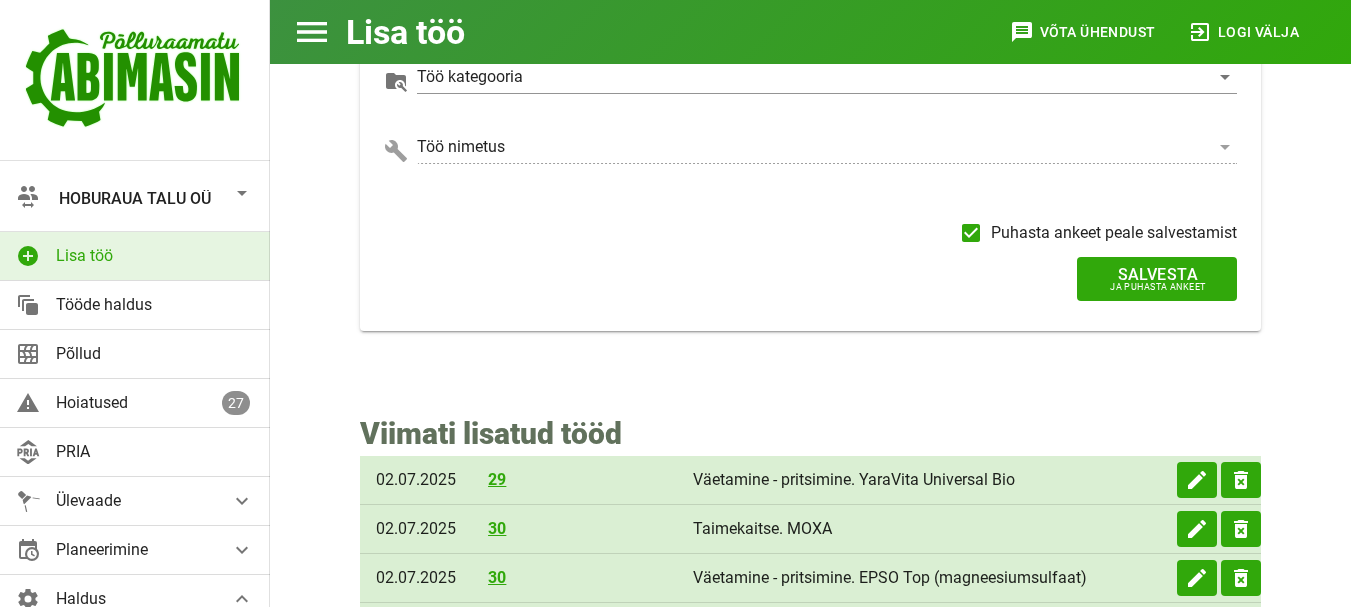 click at bounding box center (242, 193) 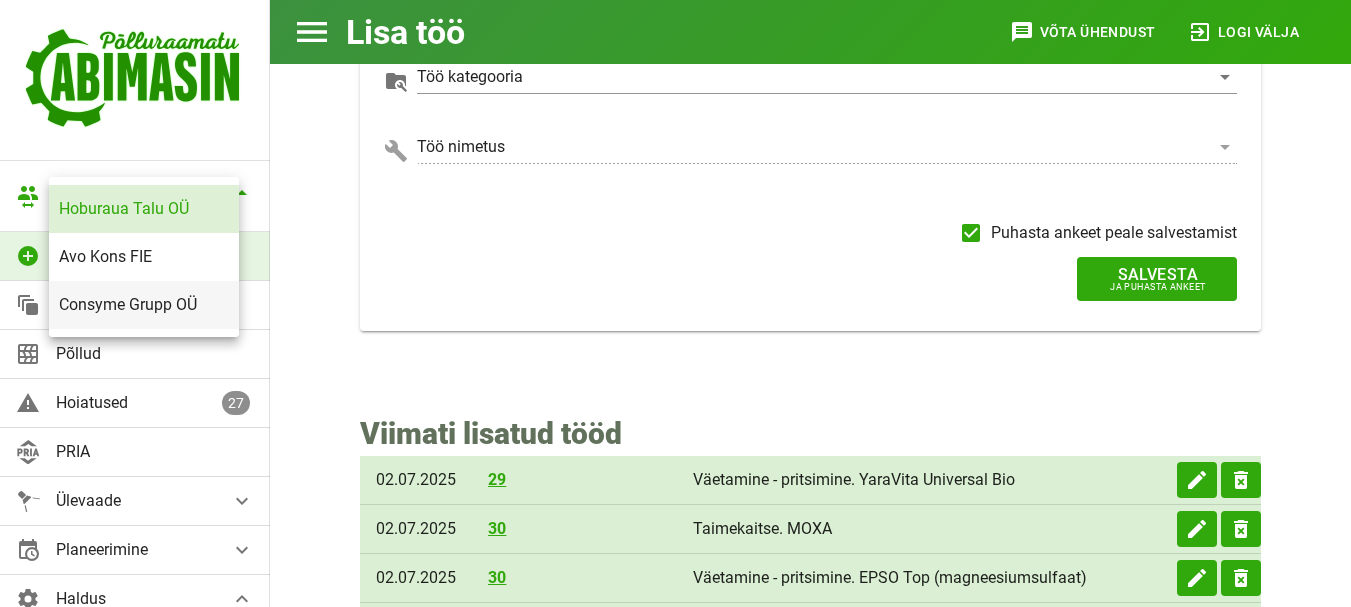 click on "Consyme Grupp OÜ" at bounding box center (144, 304) 